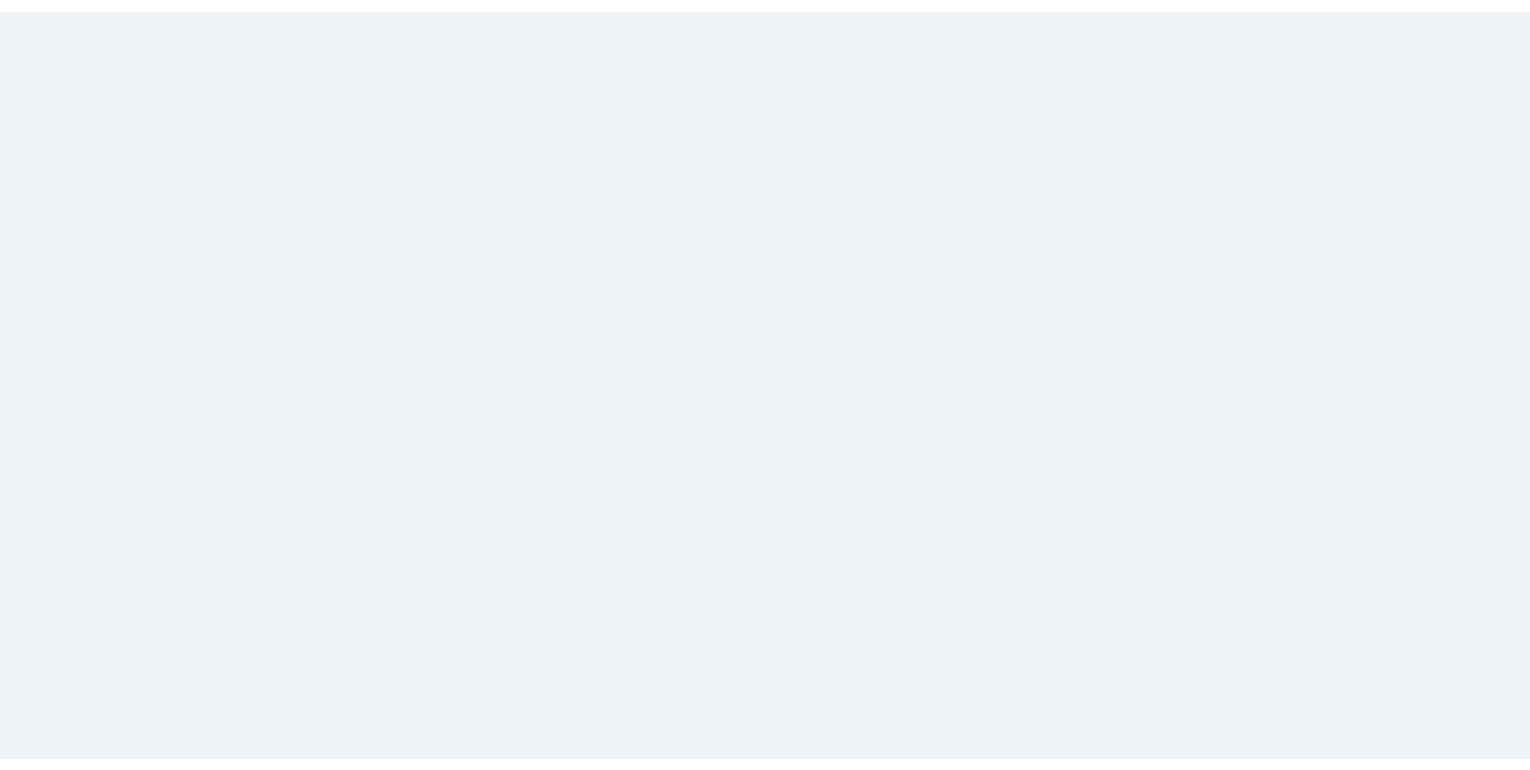 scroll, scrollTop: 0, scrollLeft: 0, axis: both 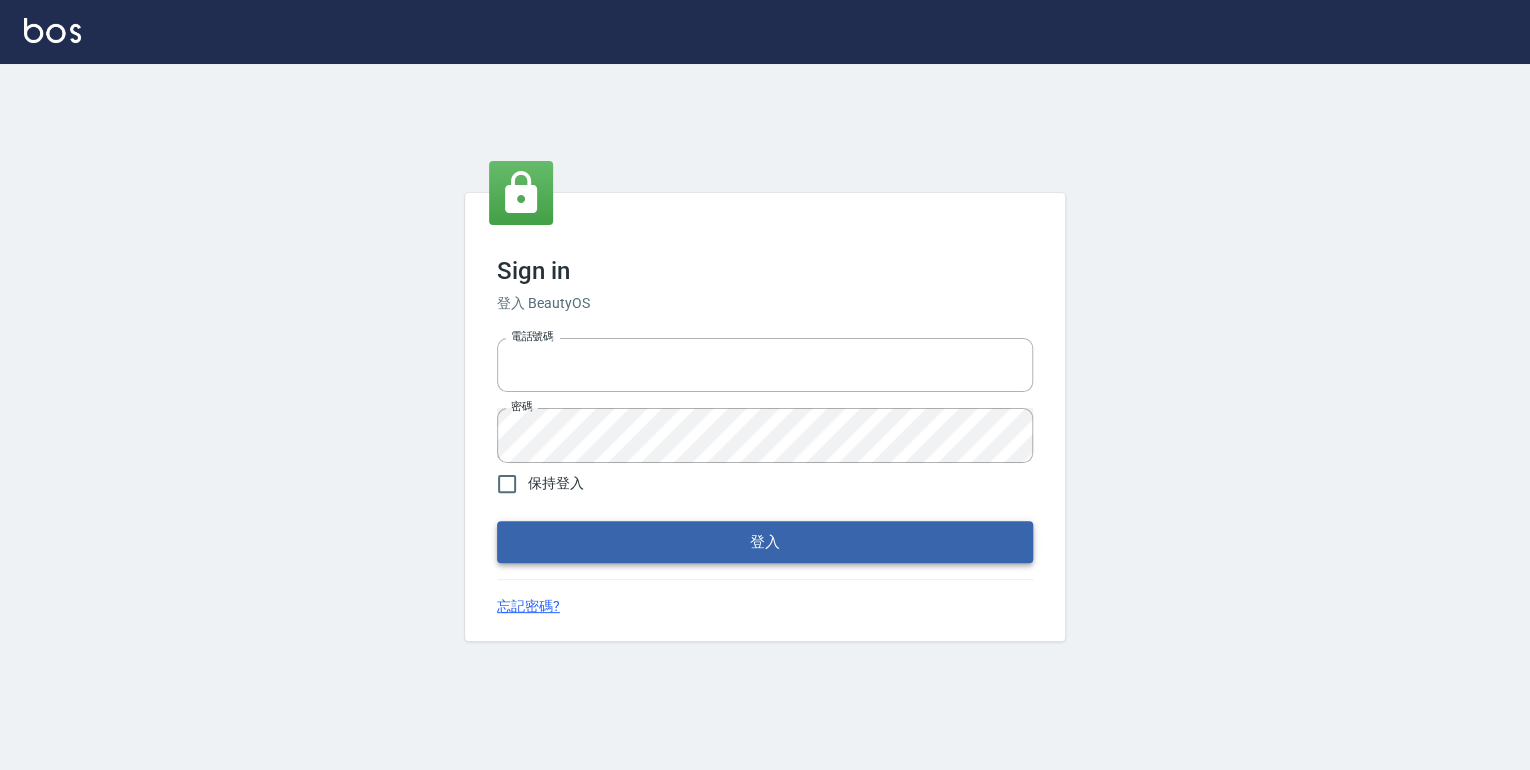 type on "0952331713" 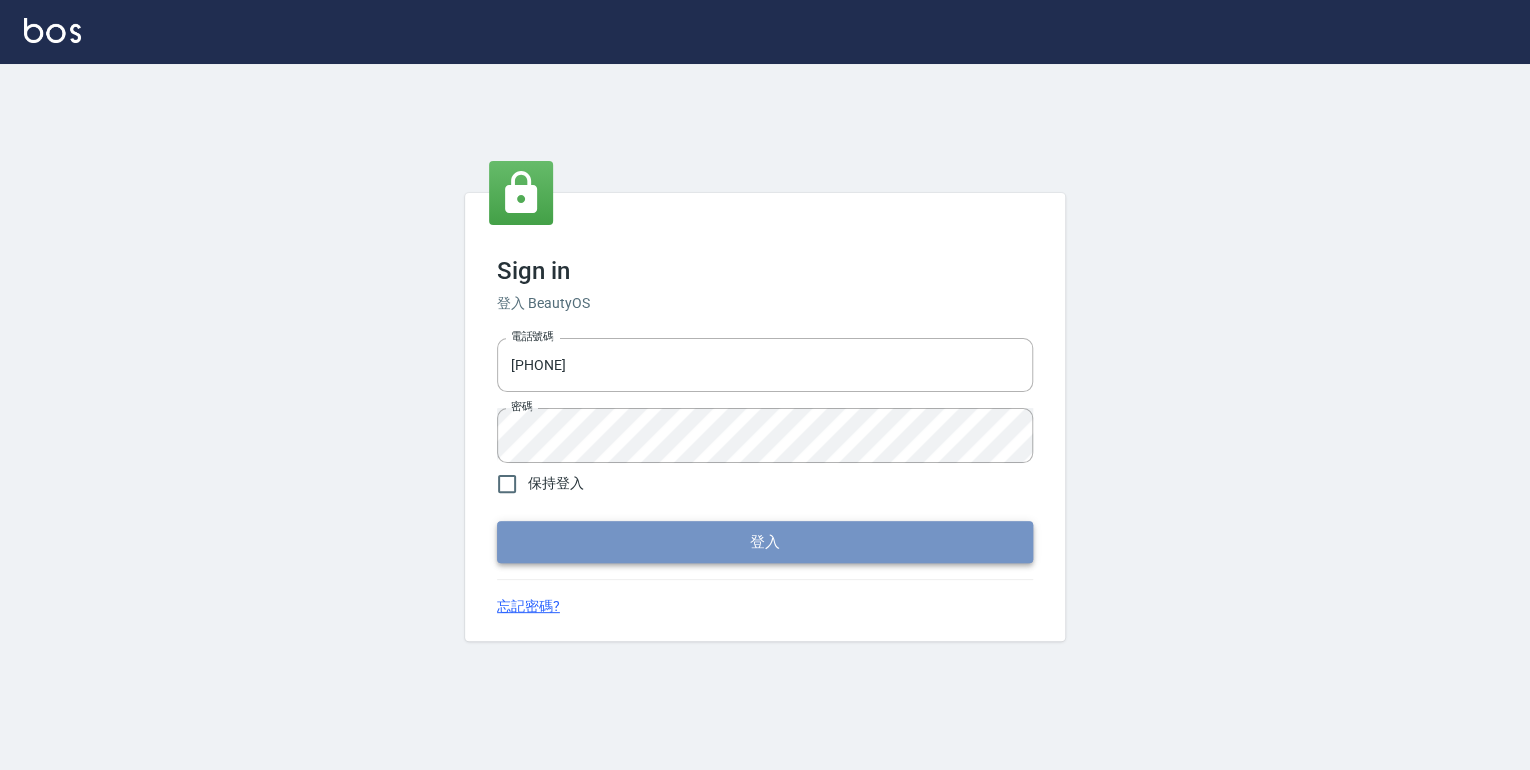 click on "登入" at bounding box center [765, 542] 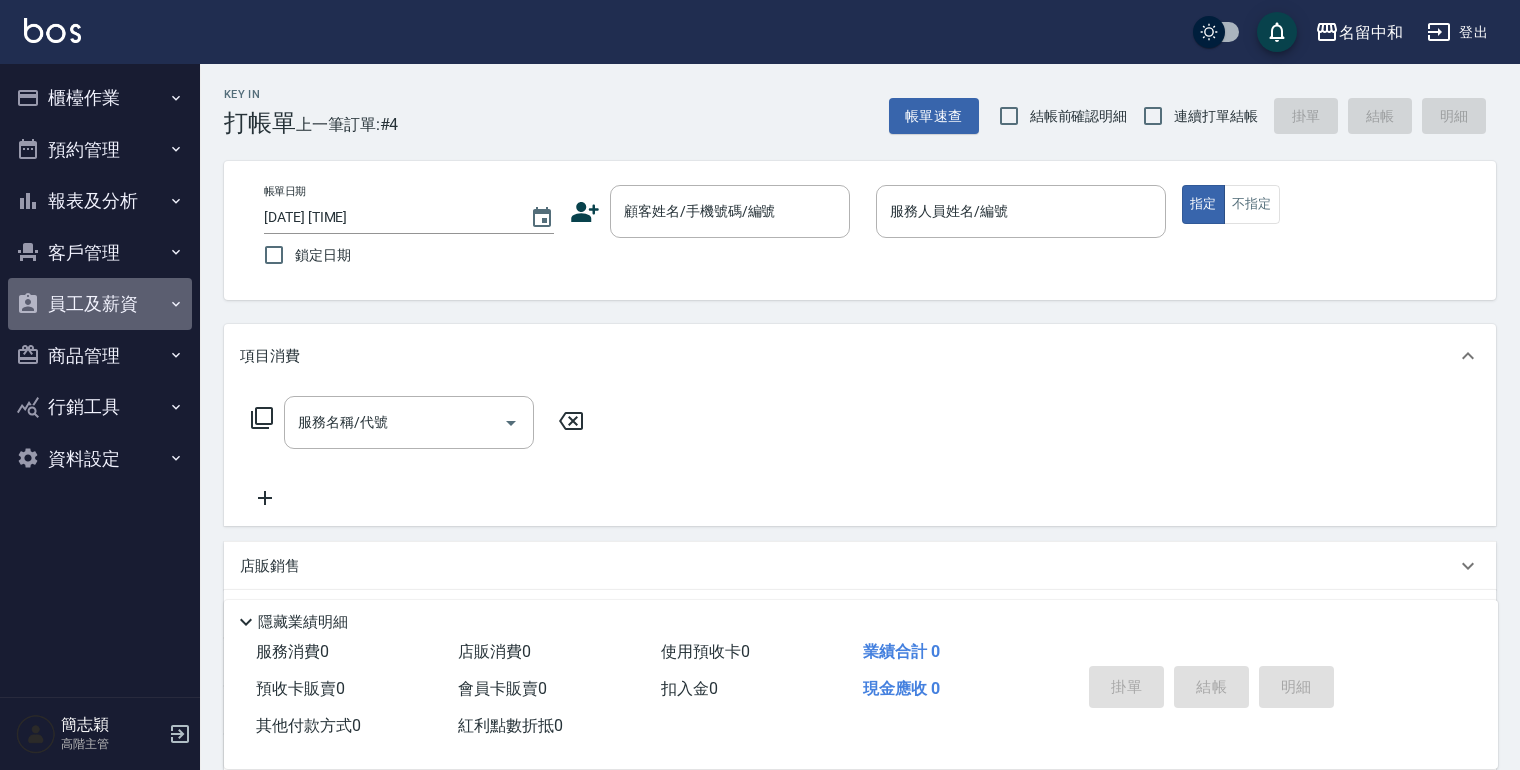click 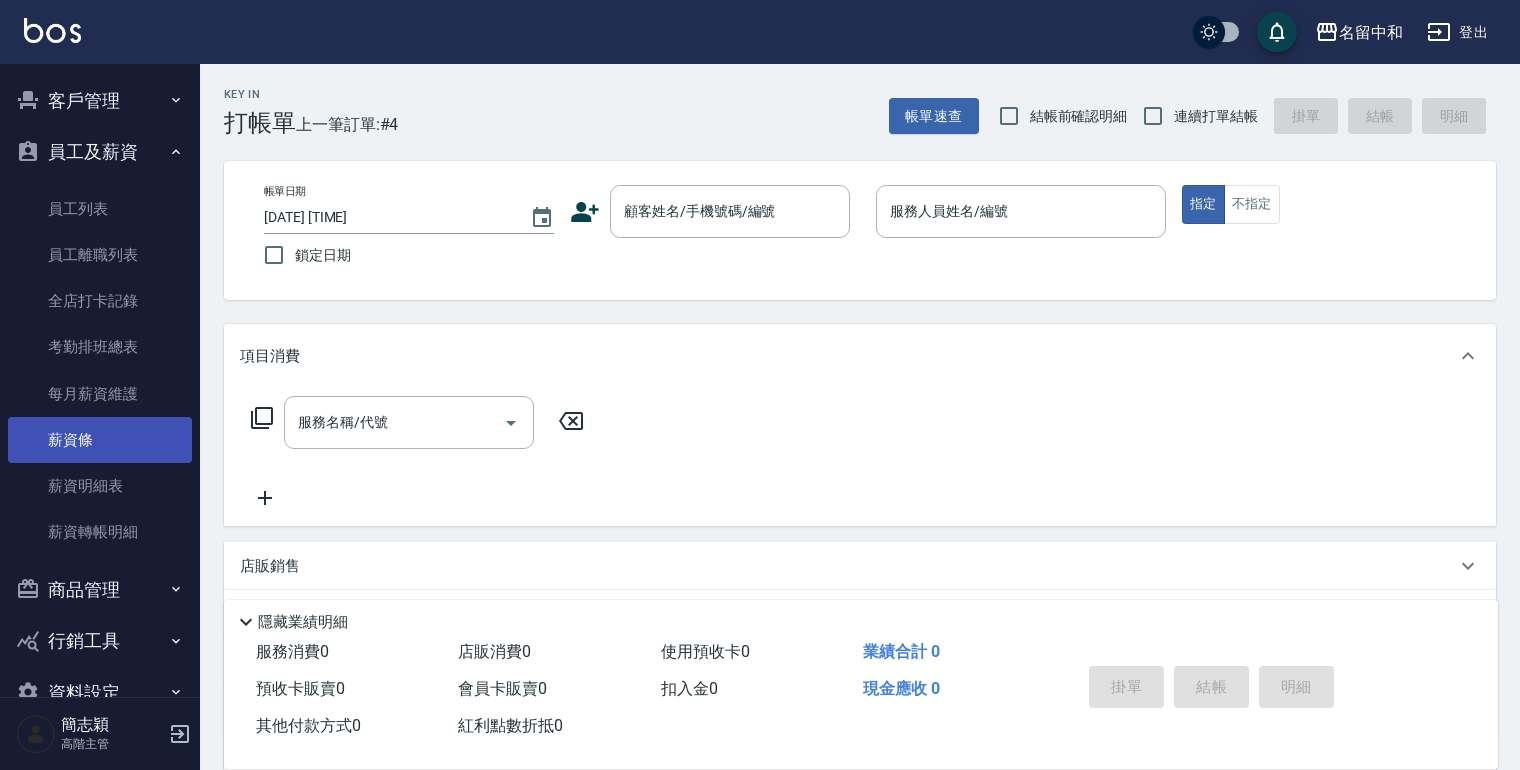 scroll, scrollTop: 197, scrollLeft: 0, axis: vertical 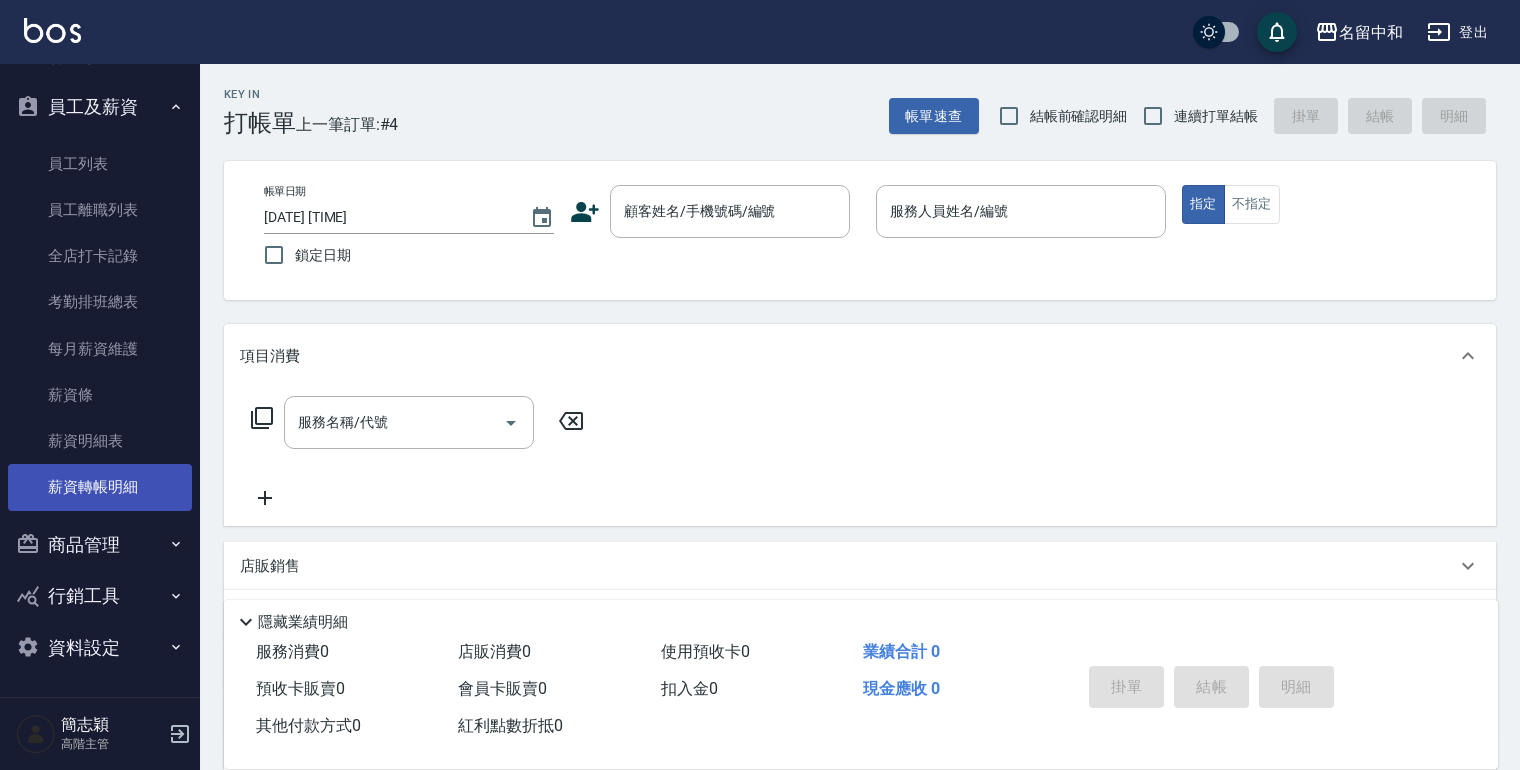 click on "薪資轉帳明細" at bounding box center (100, 487) 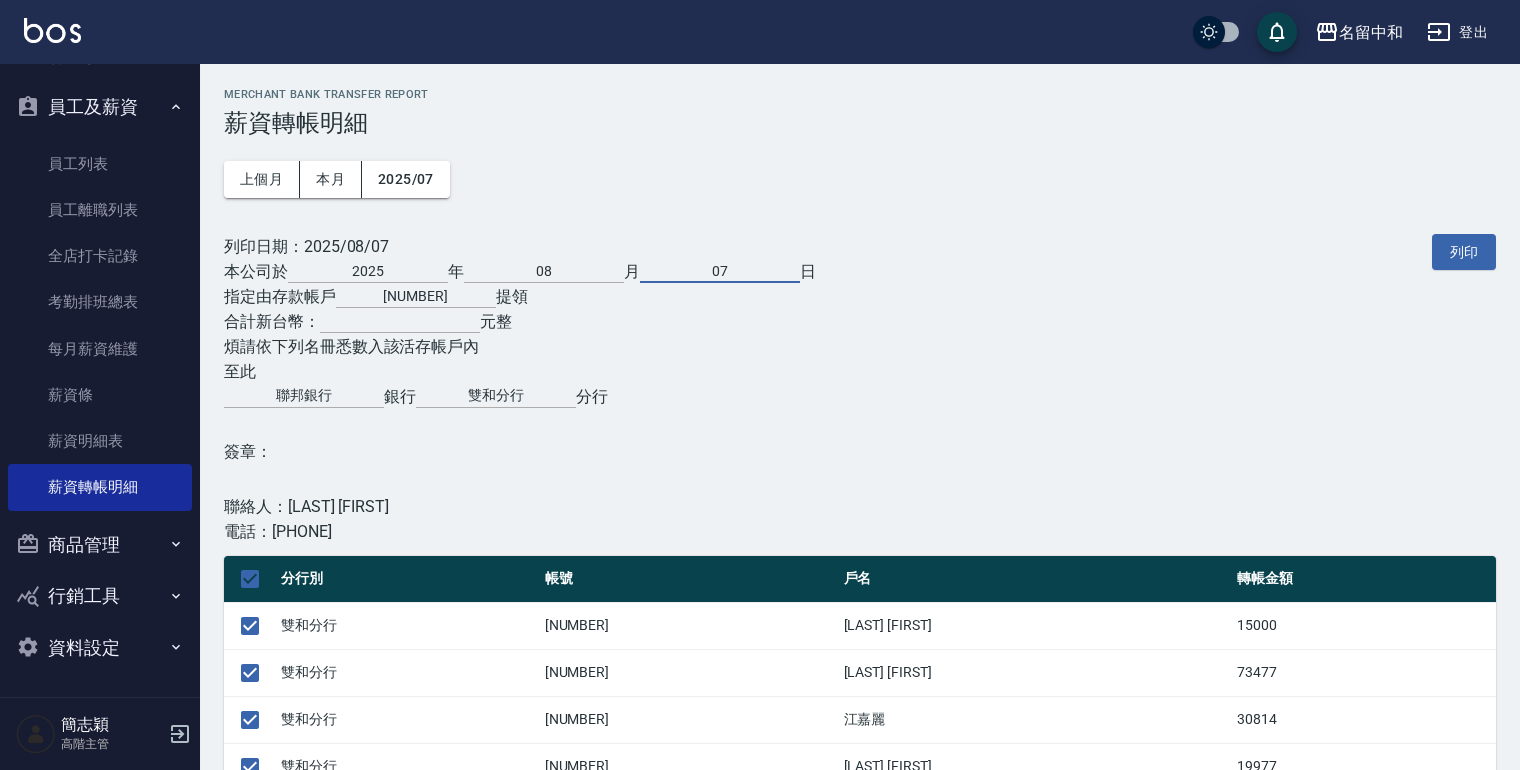 drag, startPoint x: 706, startPoint y: 264, endPoint x: 777, endPoint y: 276, distance: 72.00694 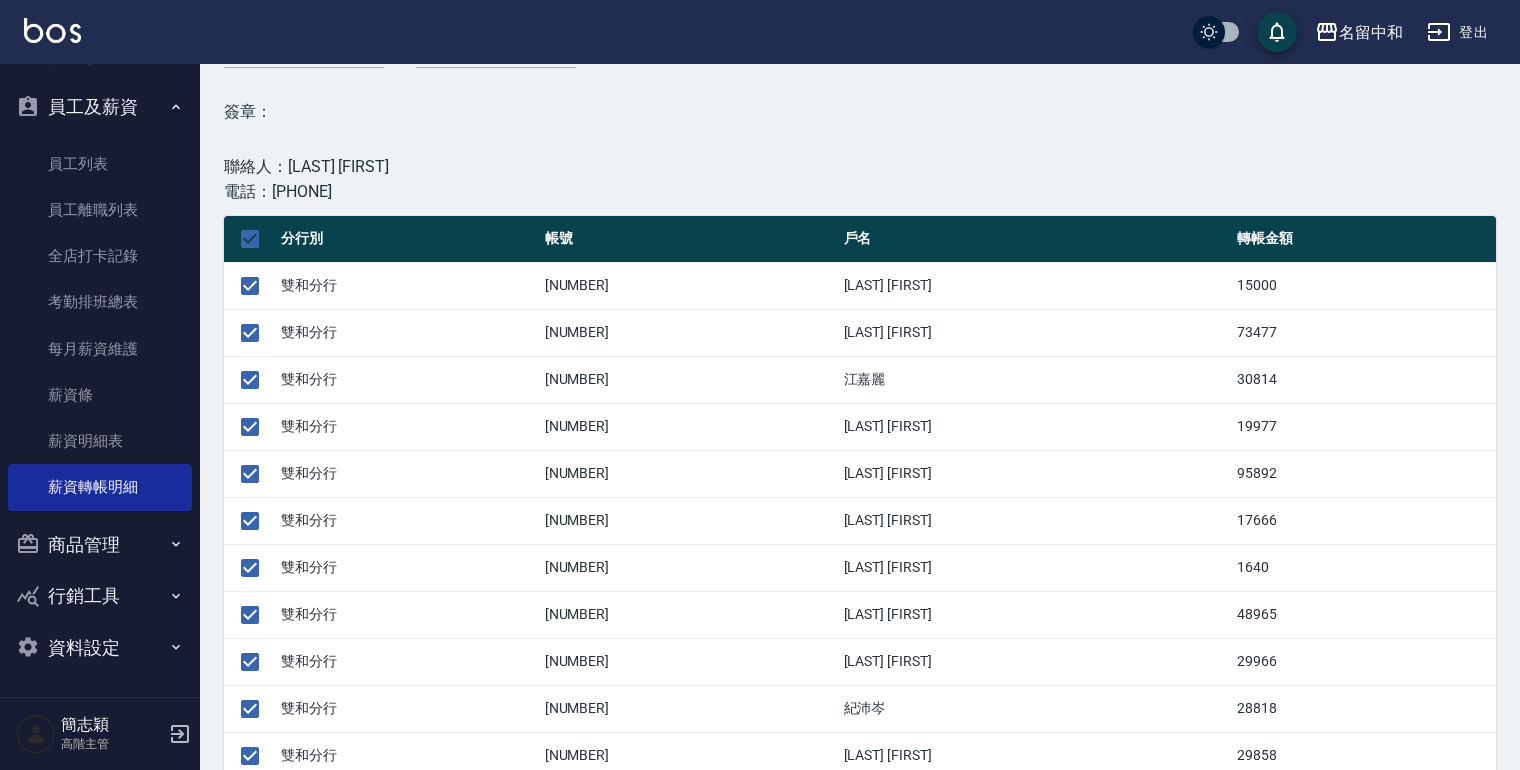 scroll, scrollTop: 171, scrollLeft: 0, axis: vertical 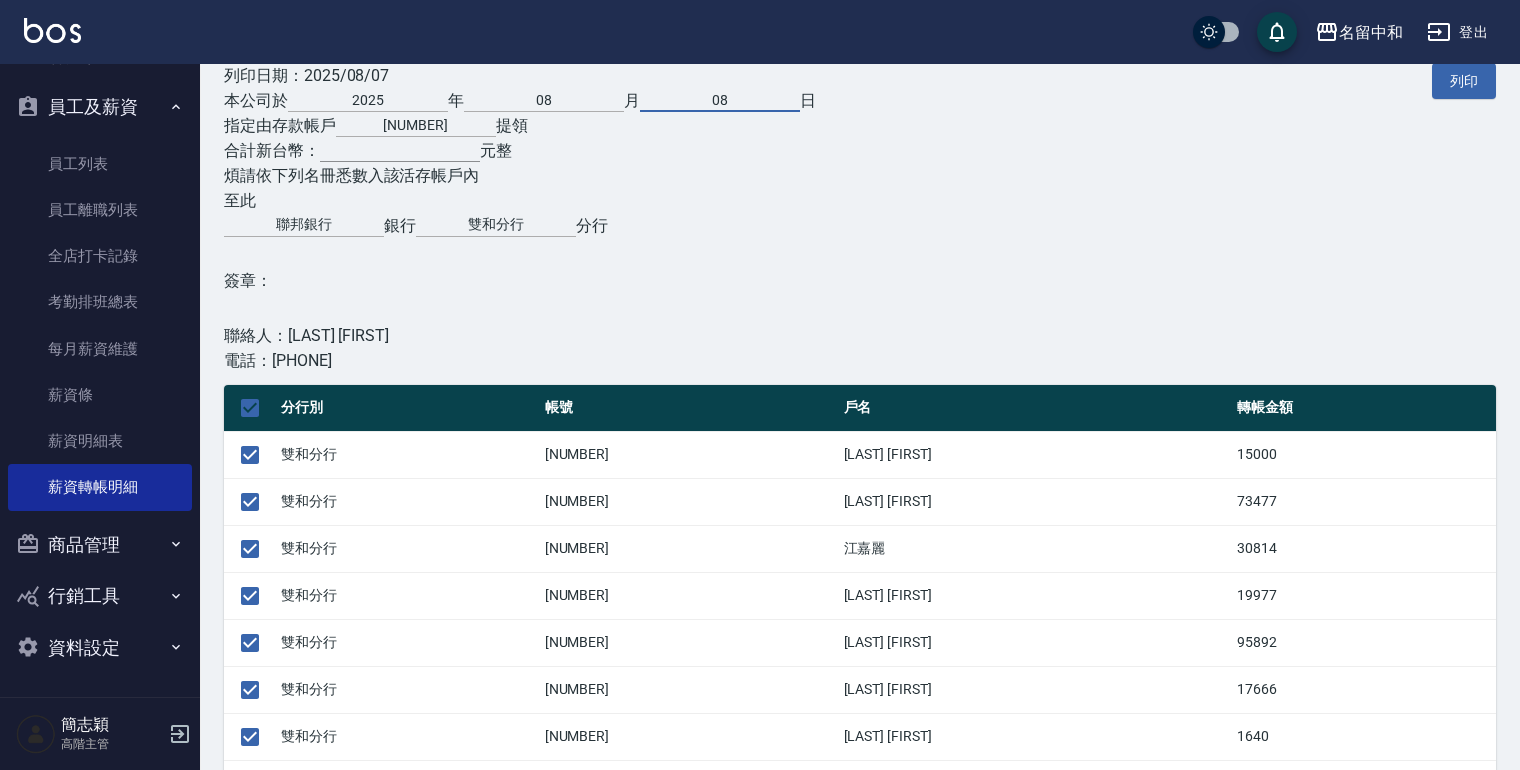 type on "08" 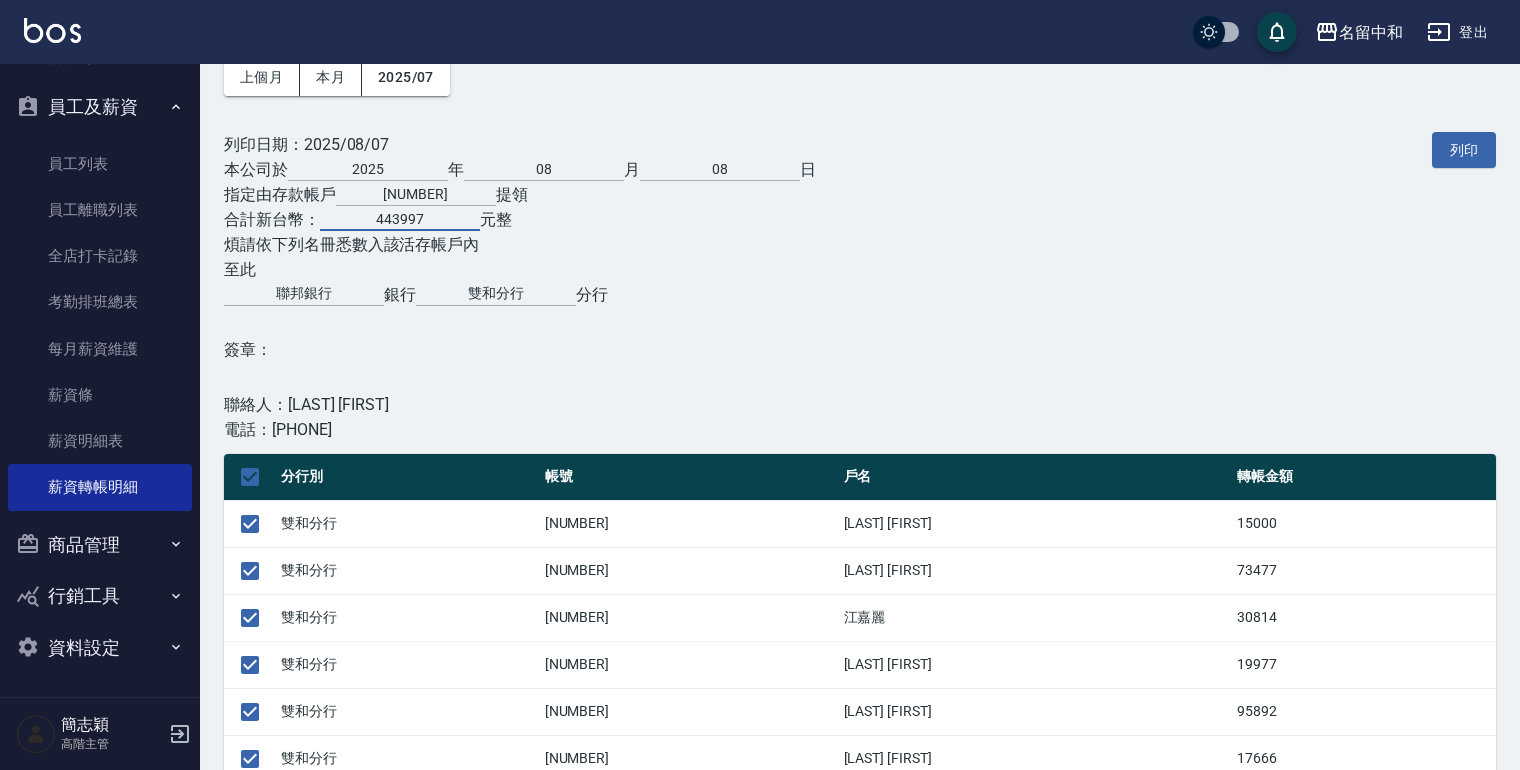 scroll, scrollTop: 91, scrollLeft: 0, axis: vertical 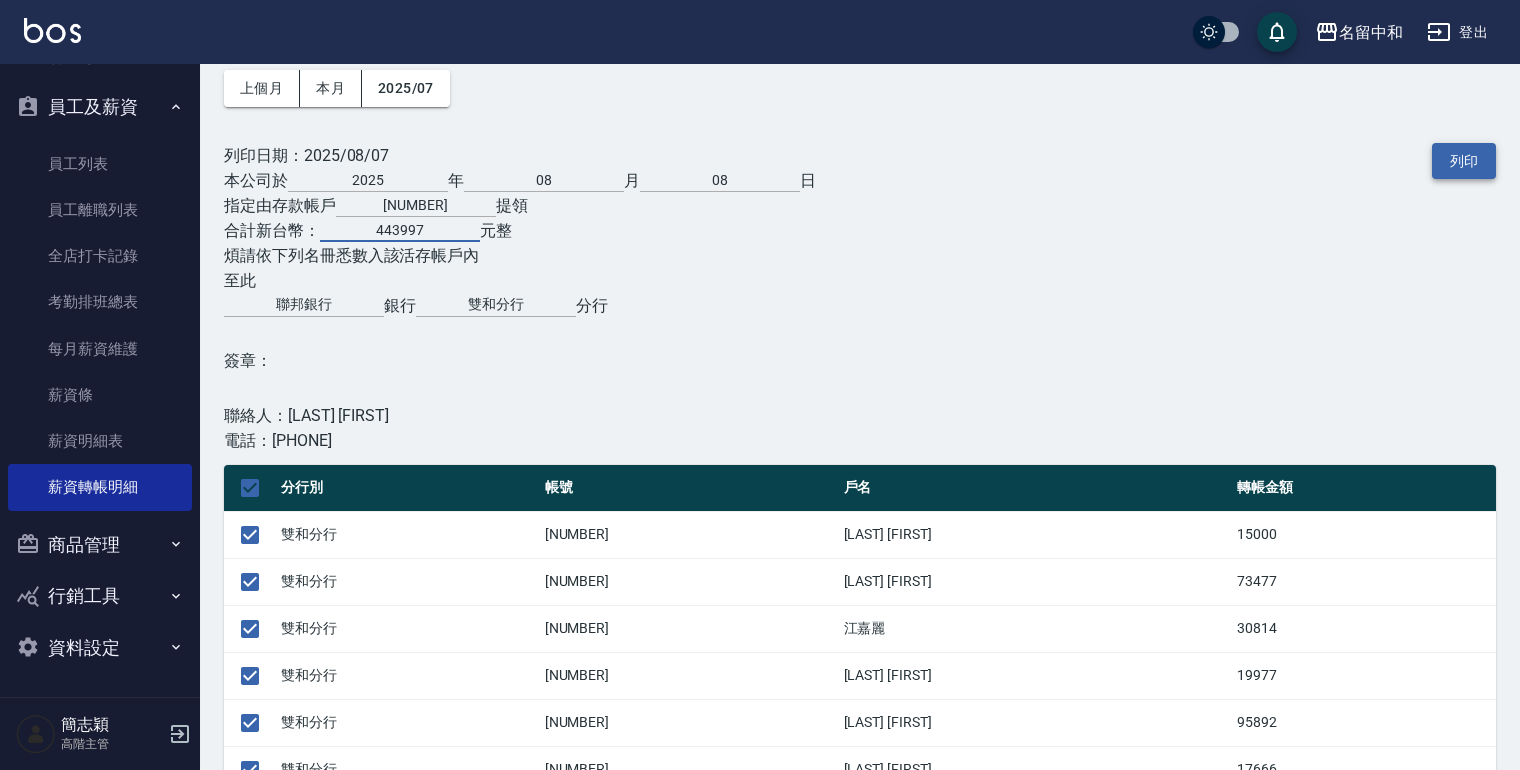 type on "443997" 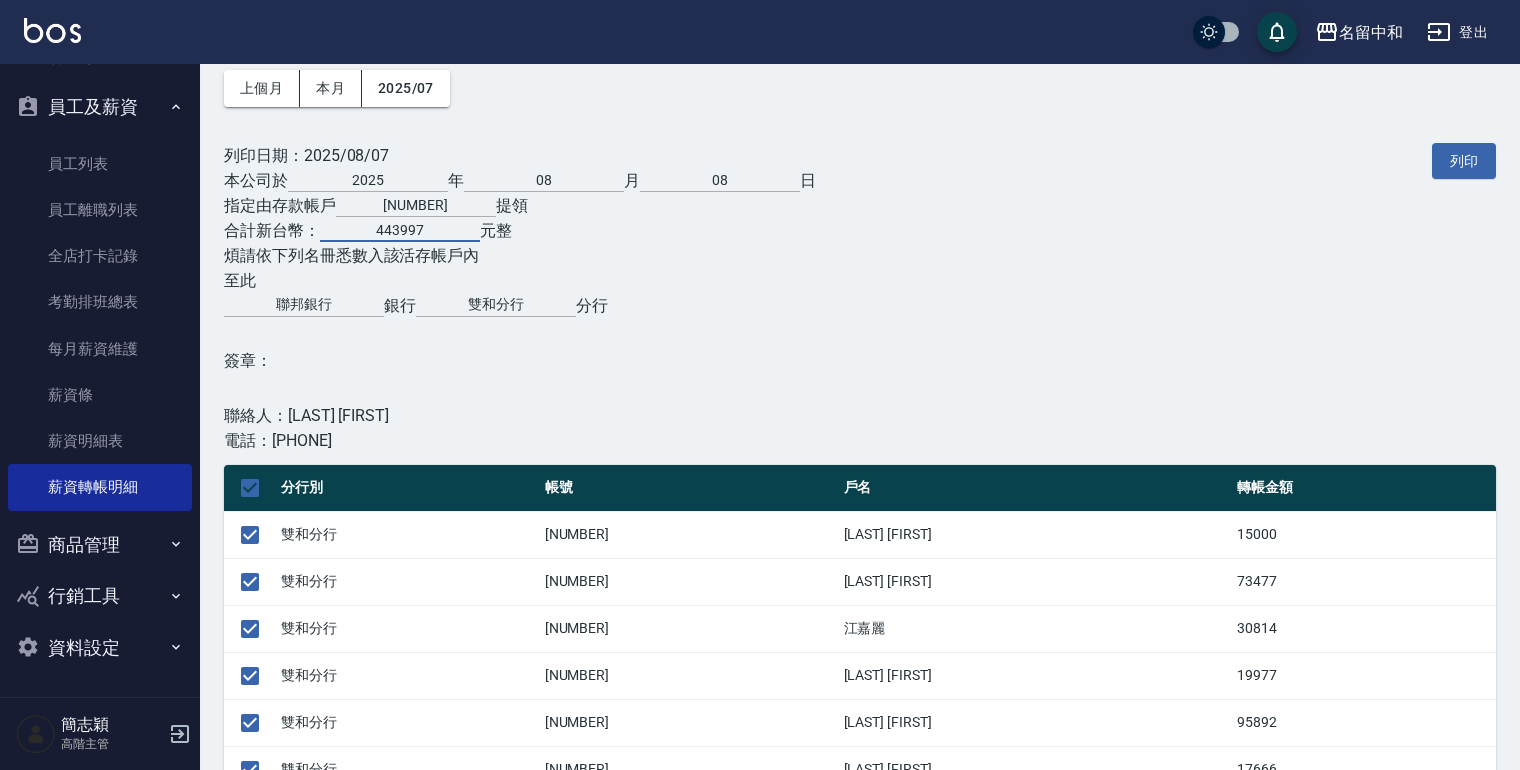 drag, startPoint x: 1448, startPoint y: 164, endPoint x: 103, endPoint y: 675, distance: 1438.8002 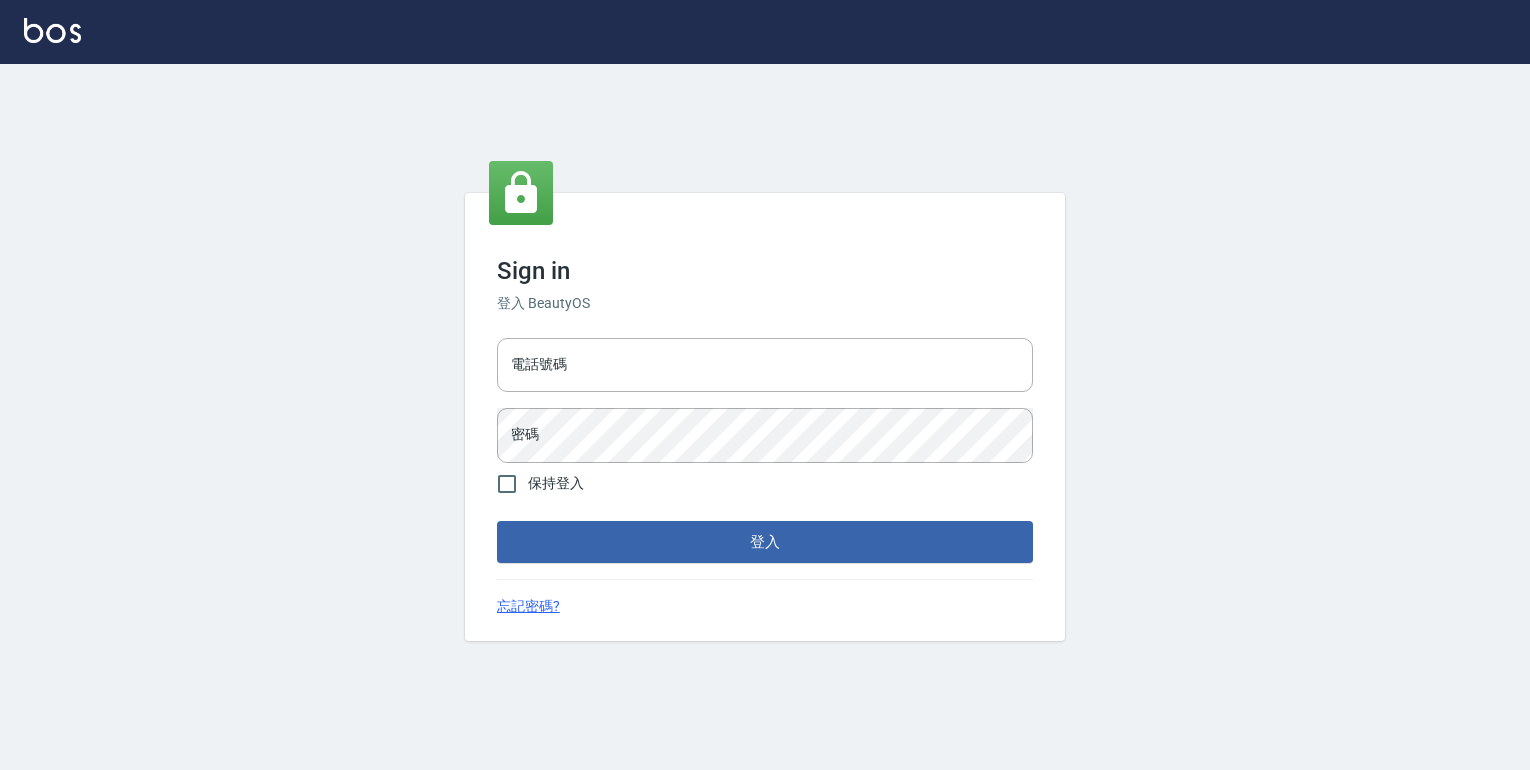 scroll, scrollTop: 0, scrollLeft: 0, axis: both 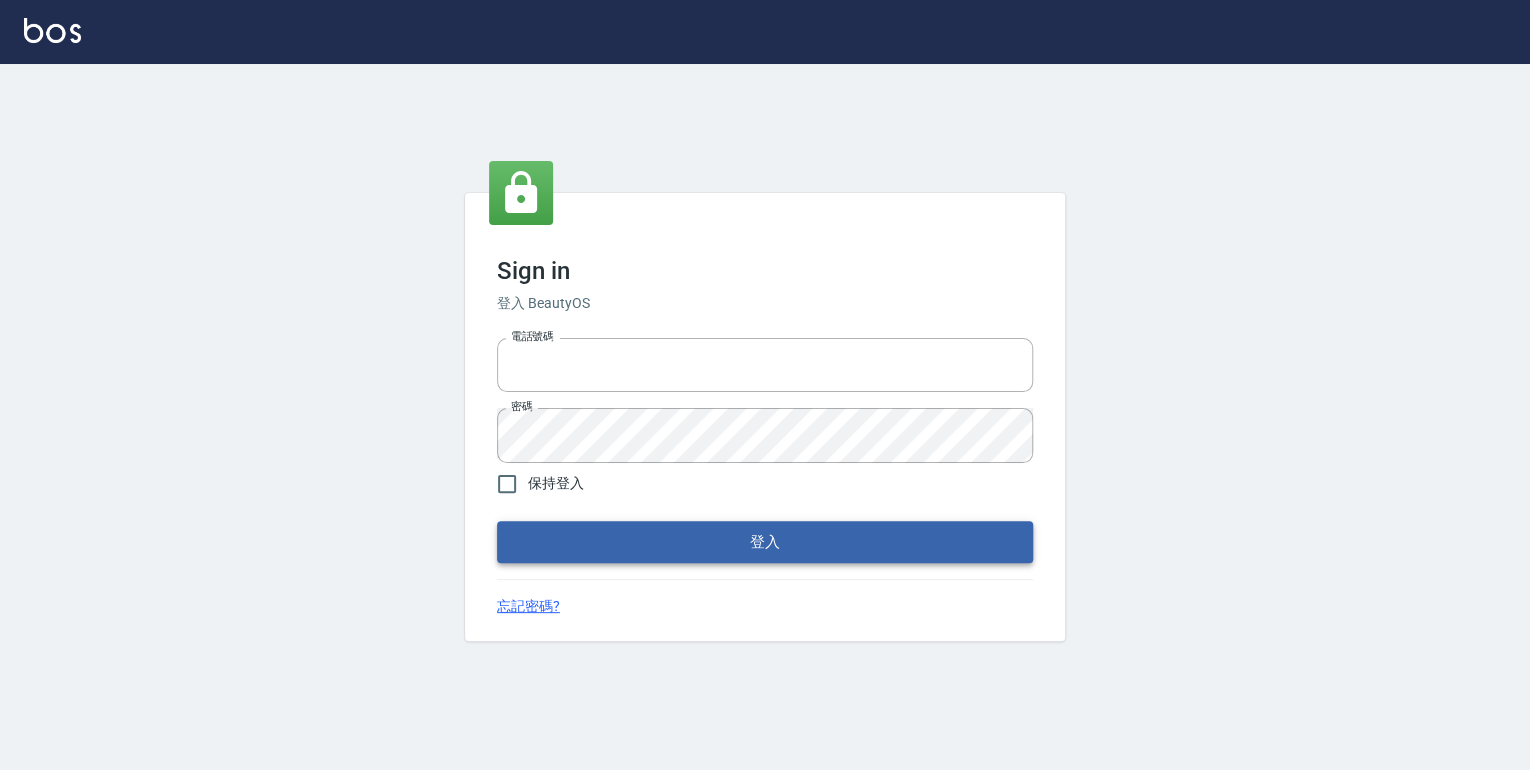 type on "0952331713" 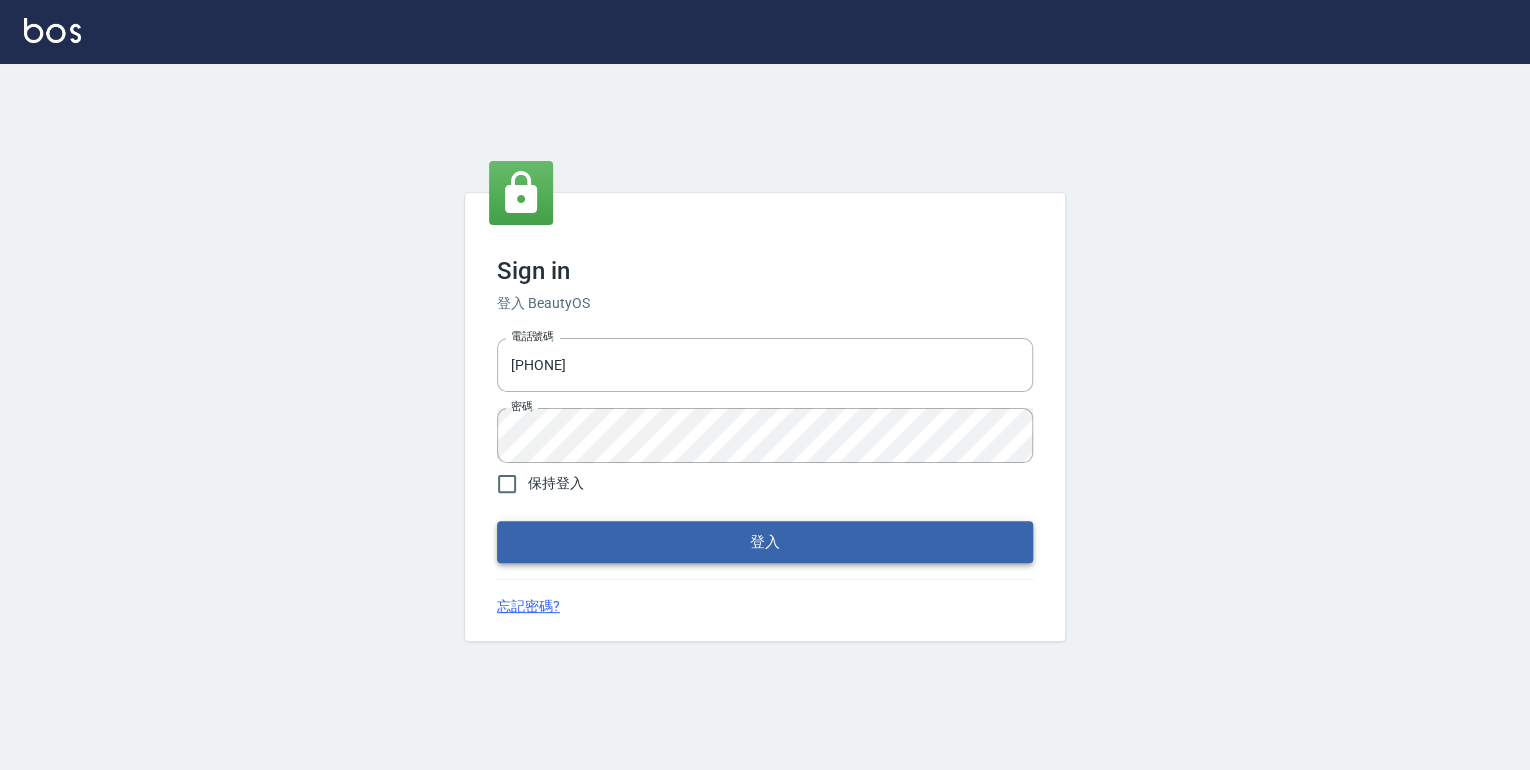 click on "登入" at bounding box center (765, 542) 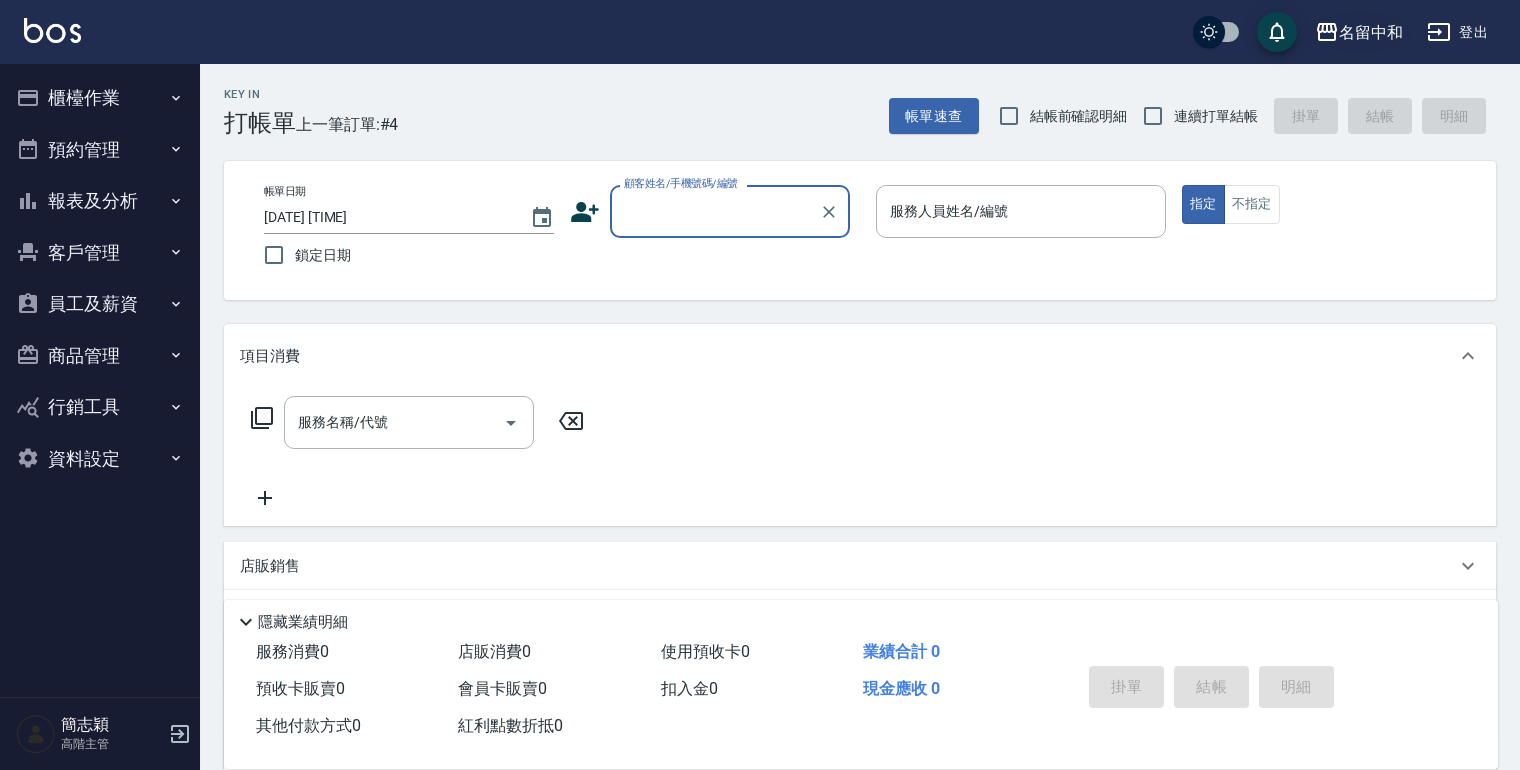 click 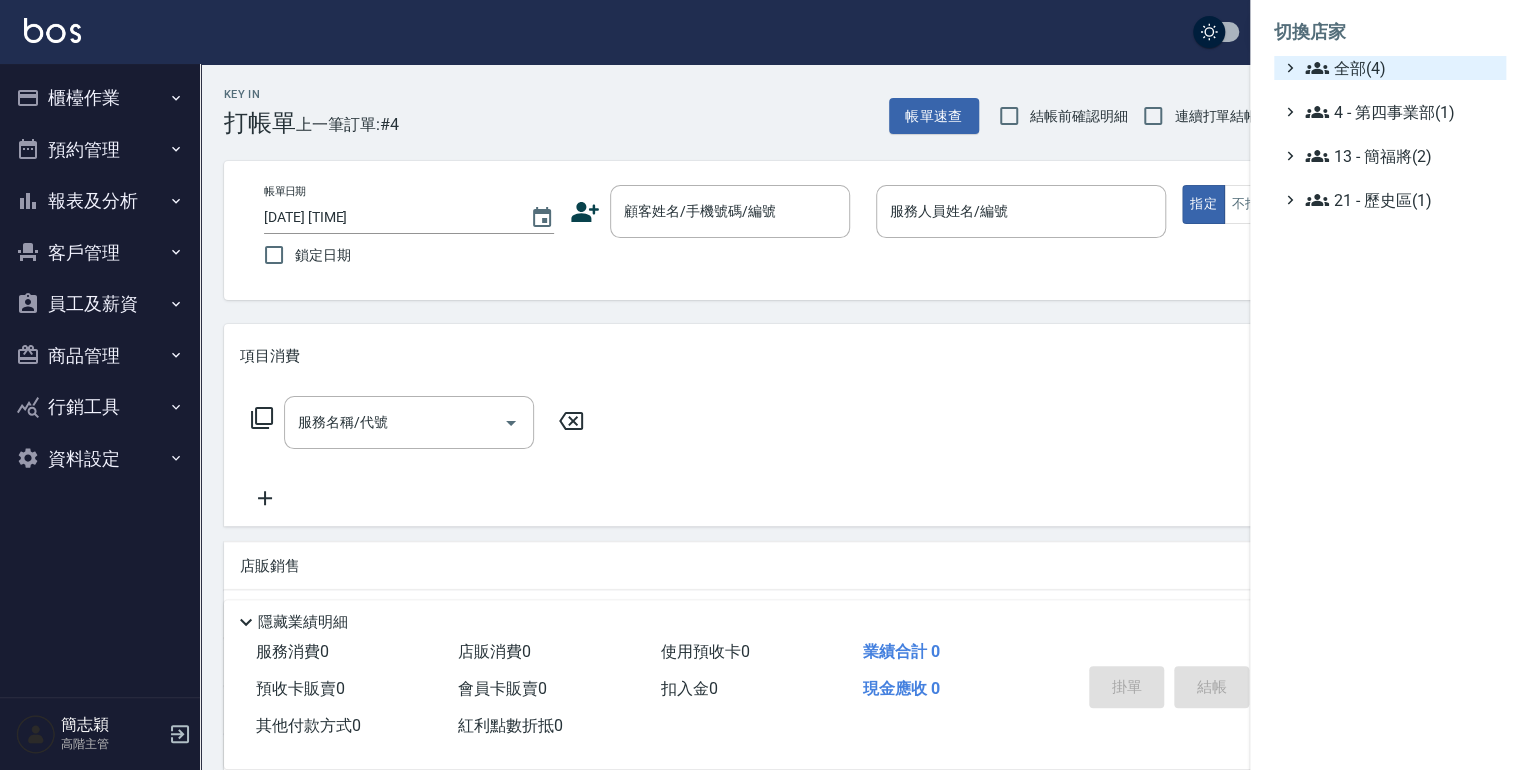 click 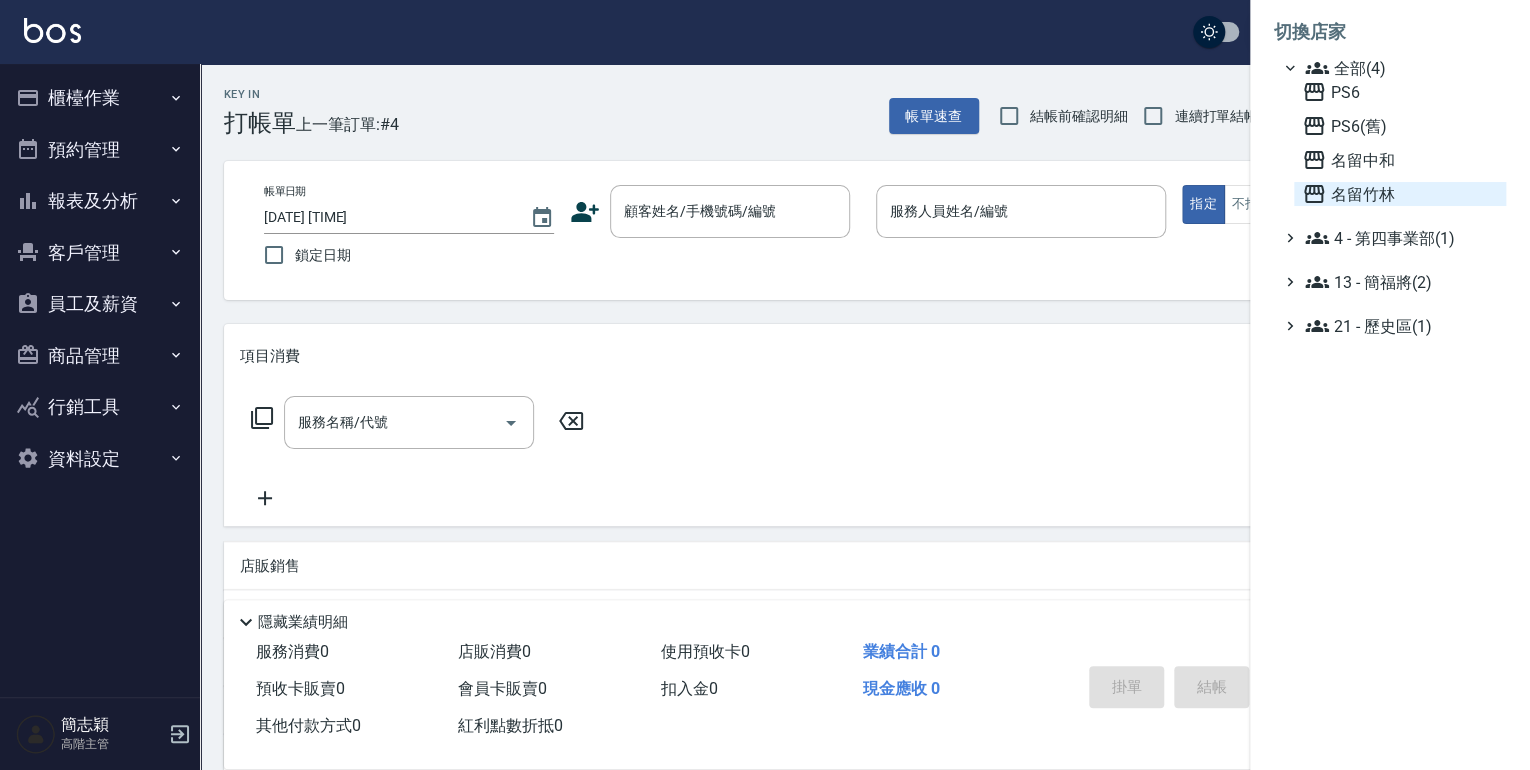 click 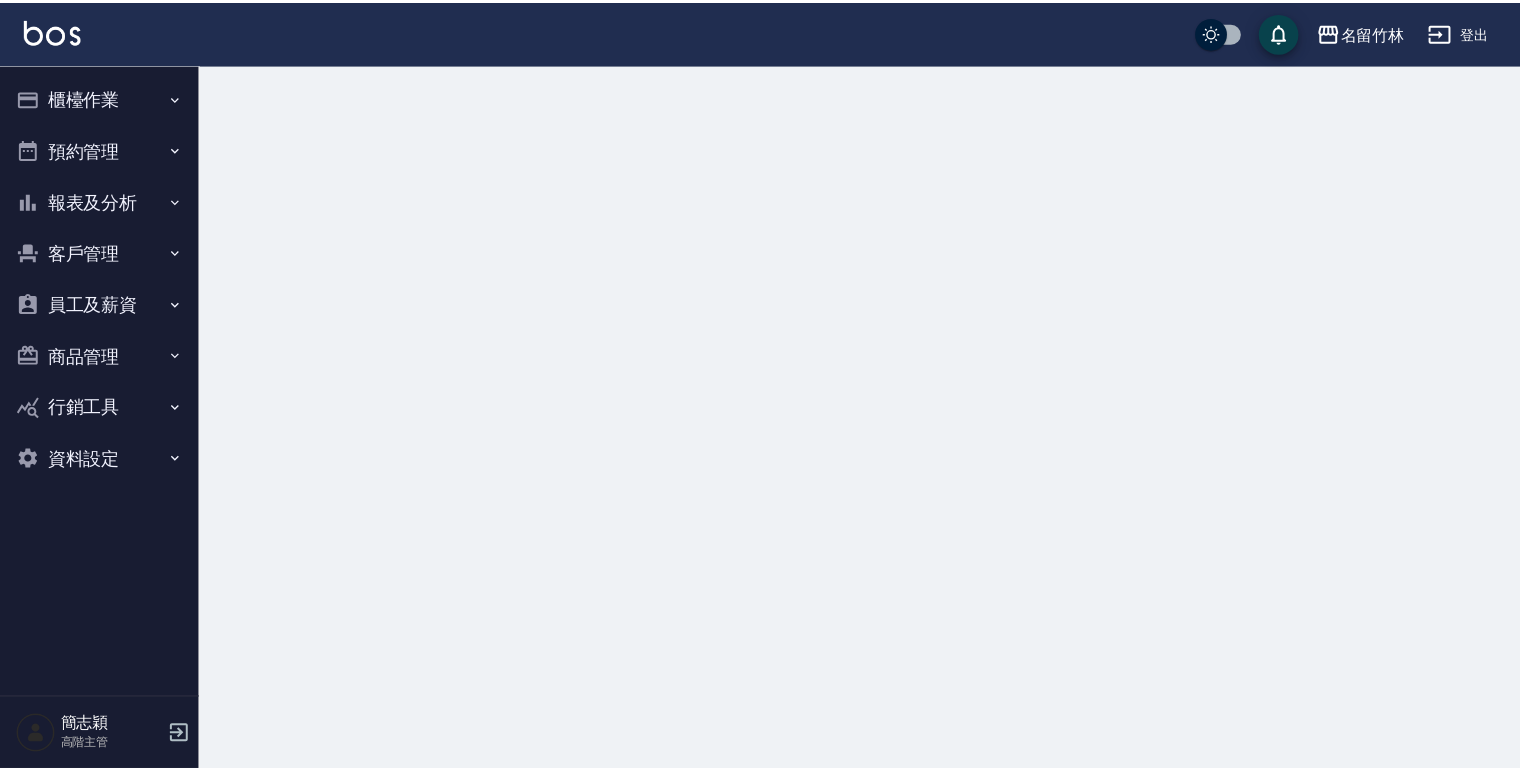 scroll, scrollTop: 0, scrollLeft: 0, axis: both 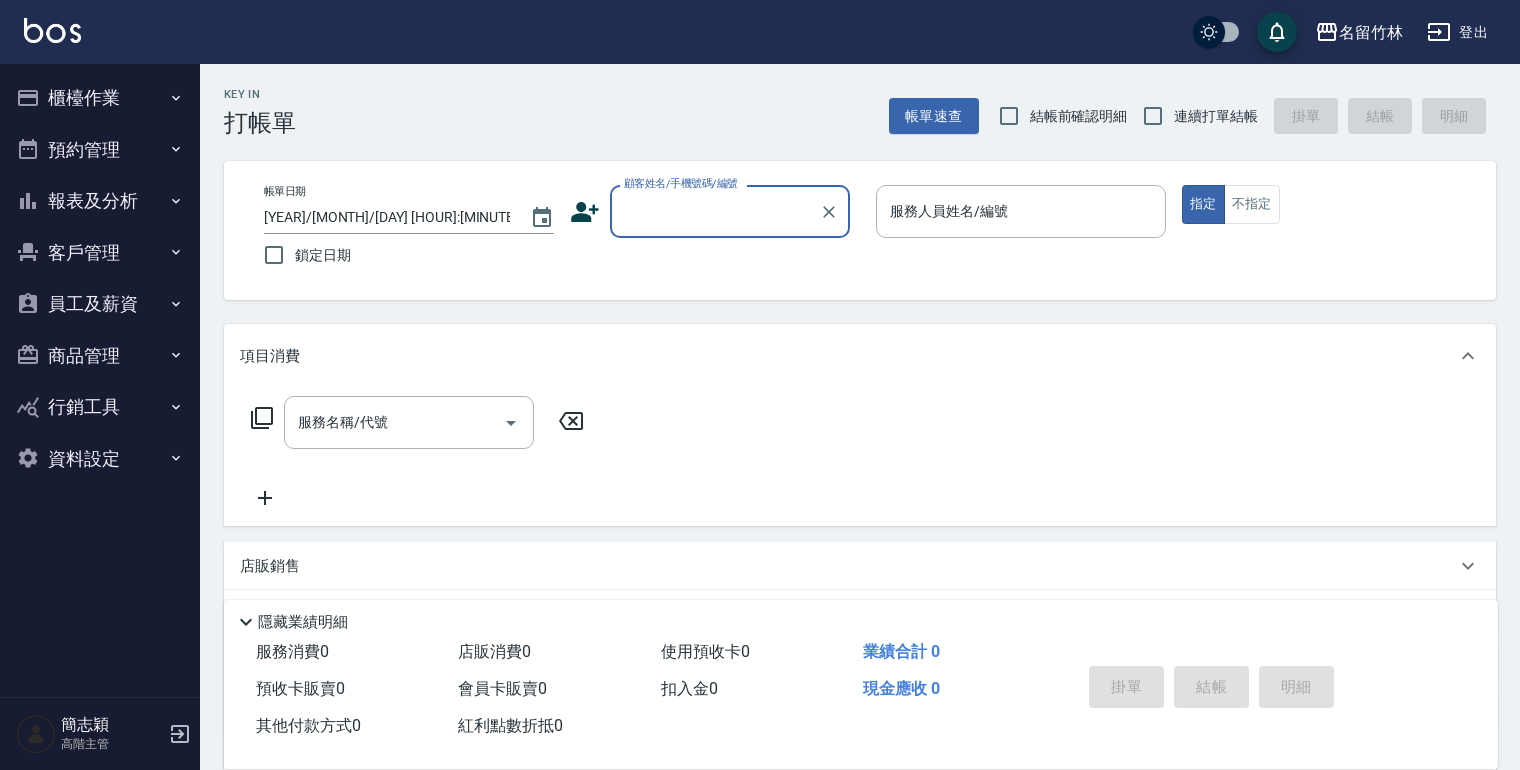 click 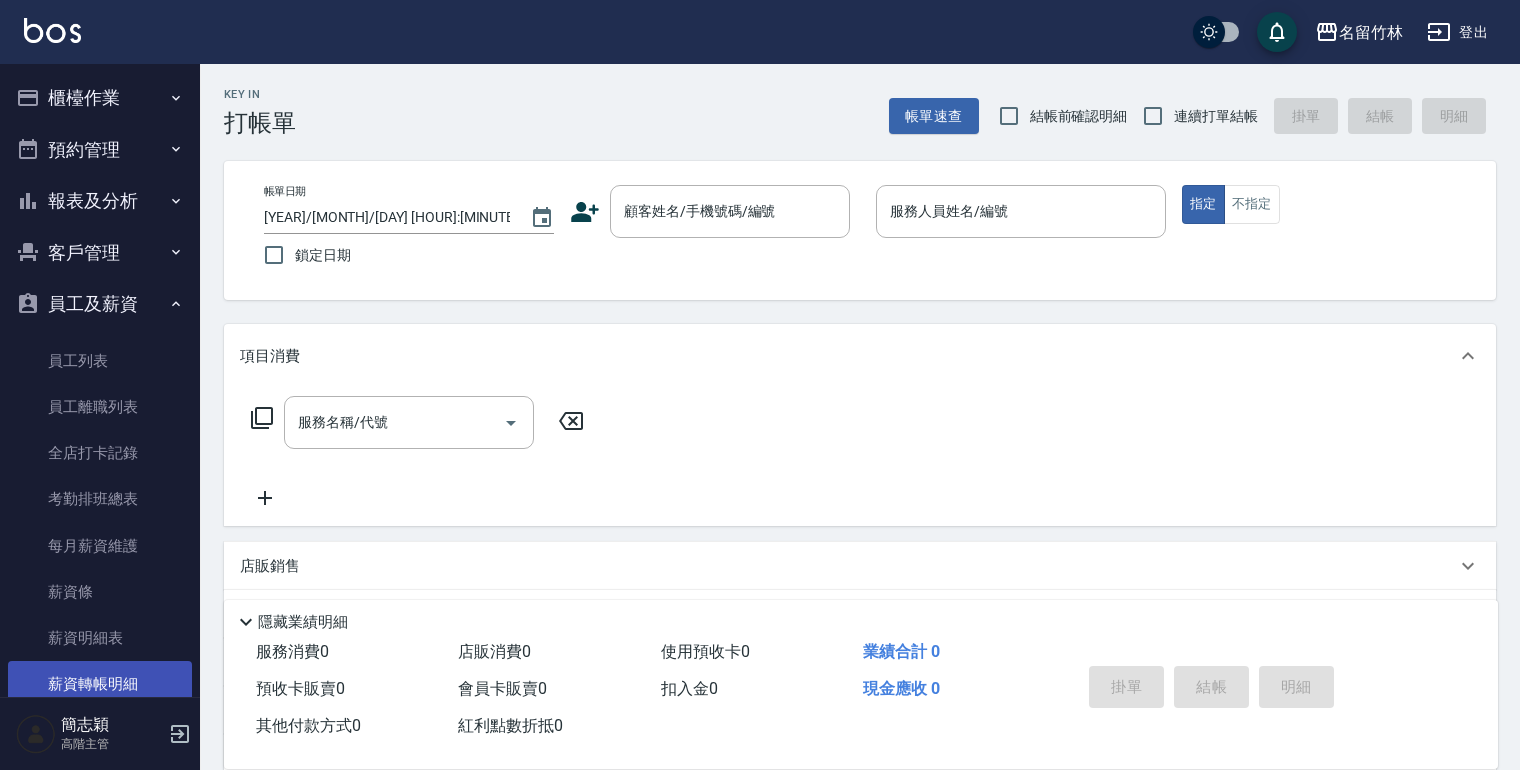 click on "薪資轉帳明細" at bounding box center (100, 684) 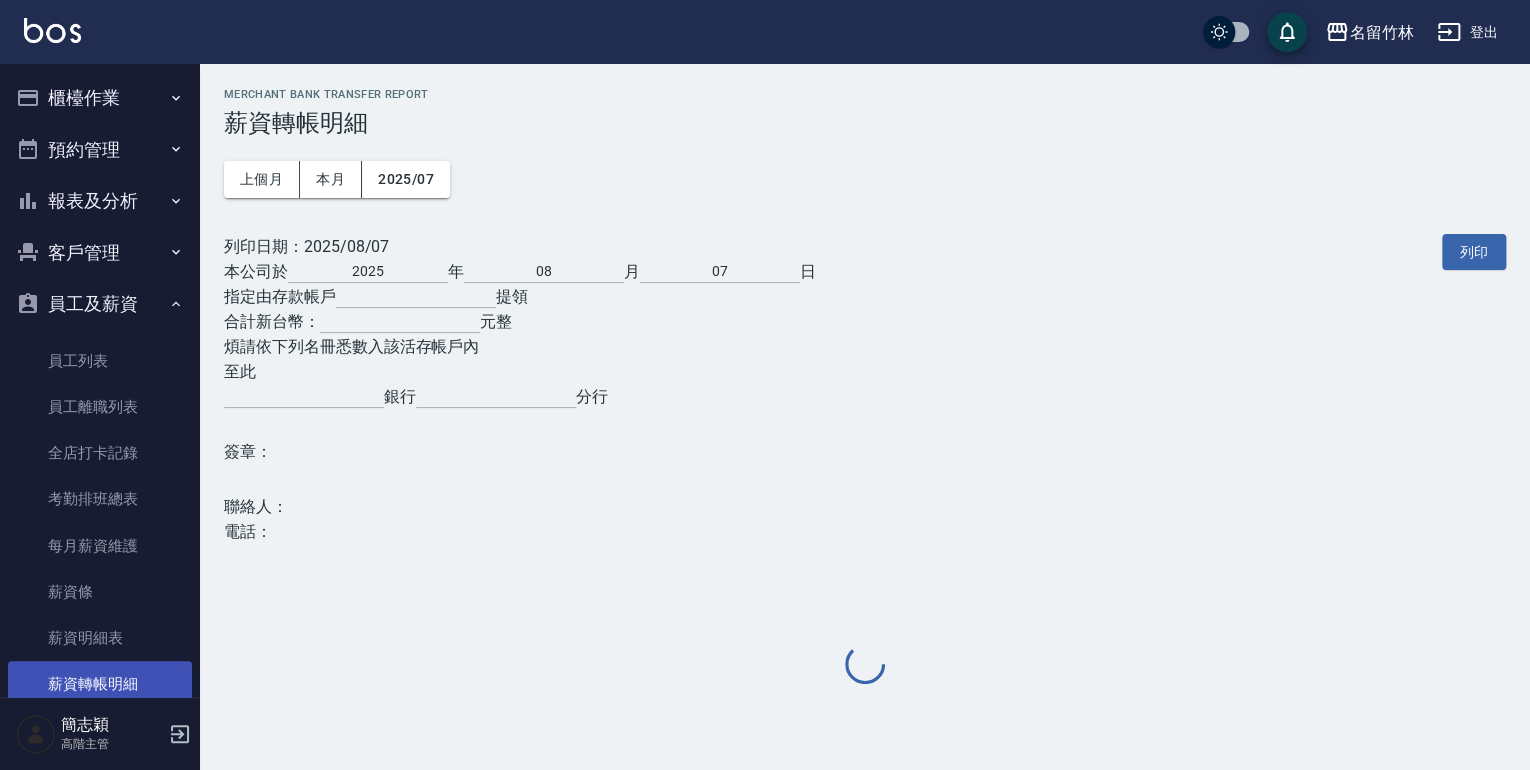 type on "[NUMBER]" 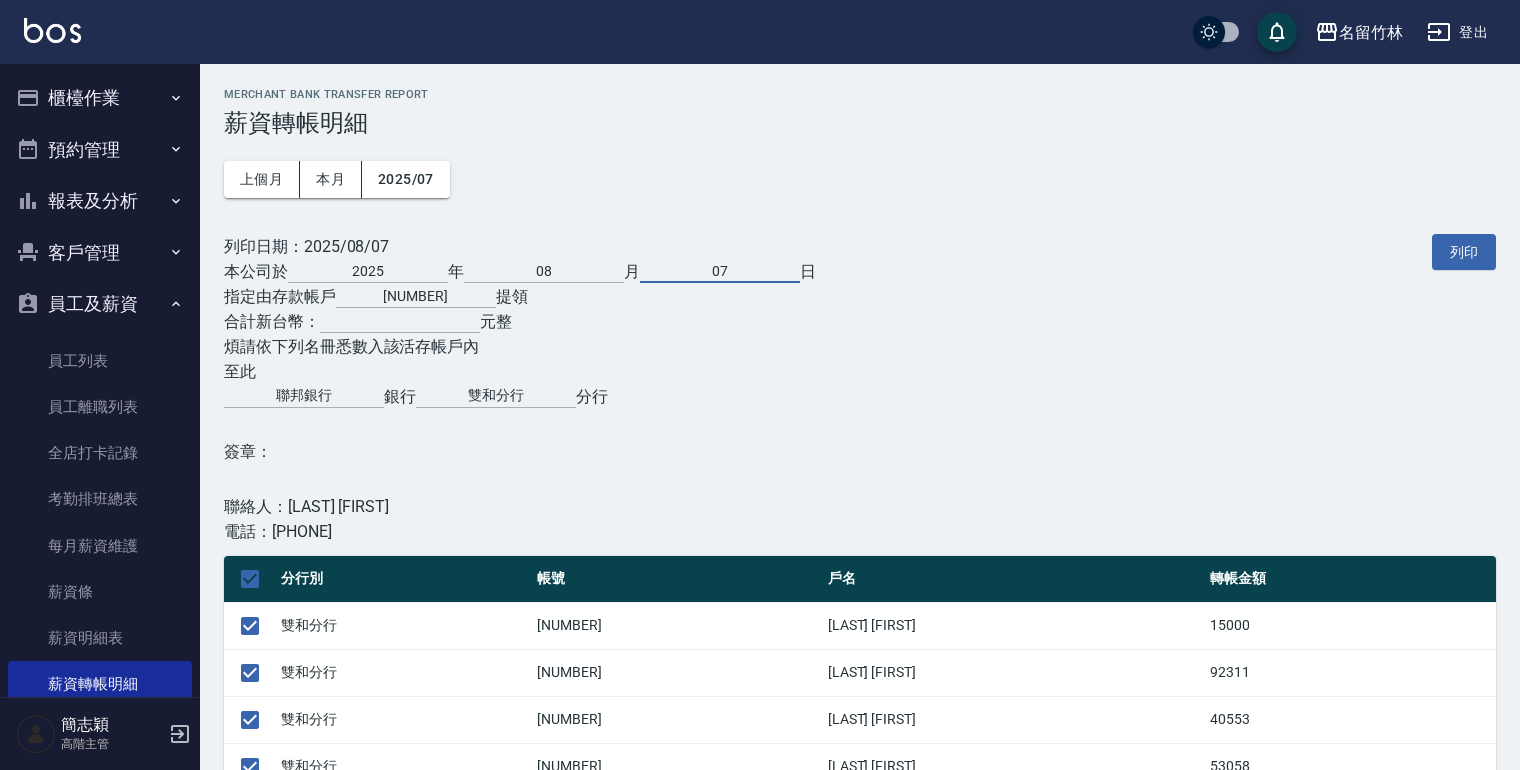 drag, startPoint x: 703, startPoint y: 276, endPoint x: 827, endPoint y: 302, distance: 126.69649 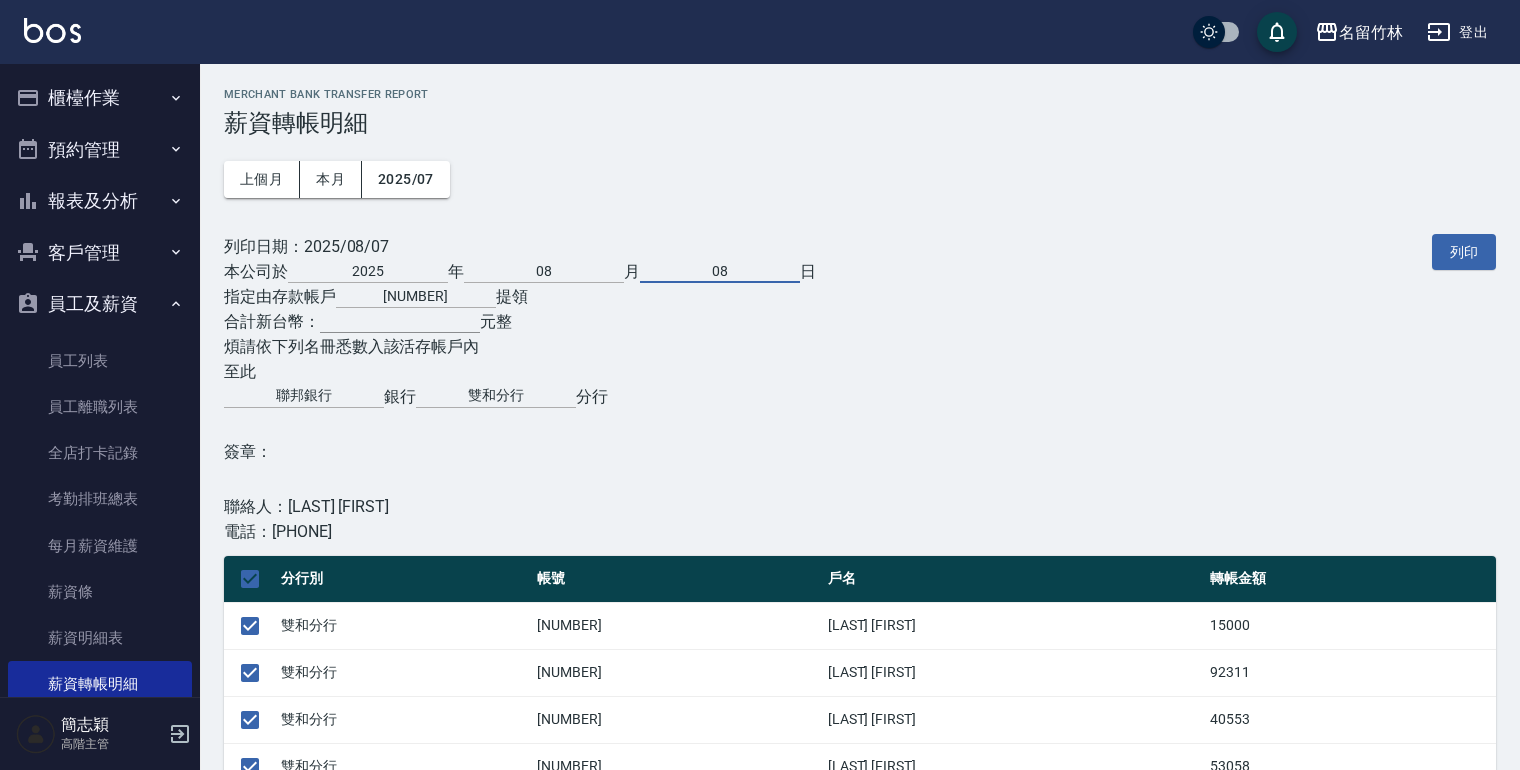 type on "08" 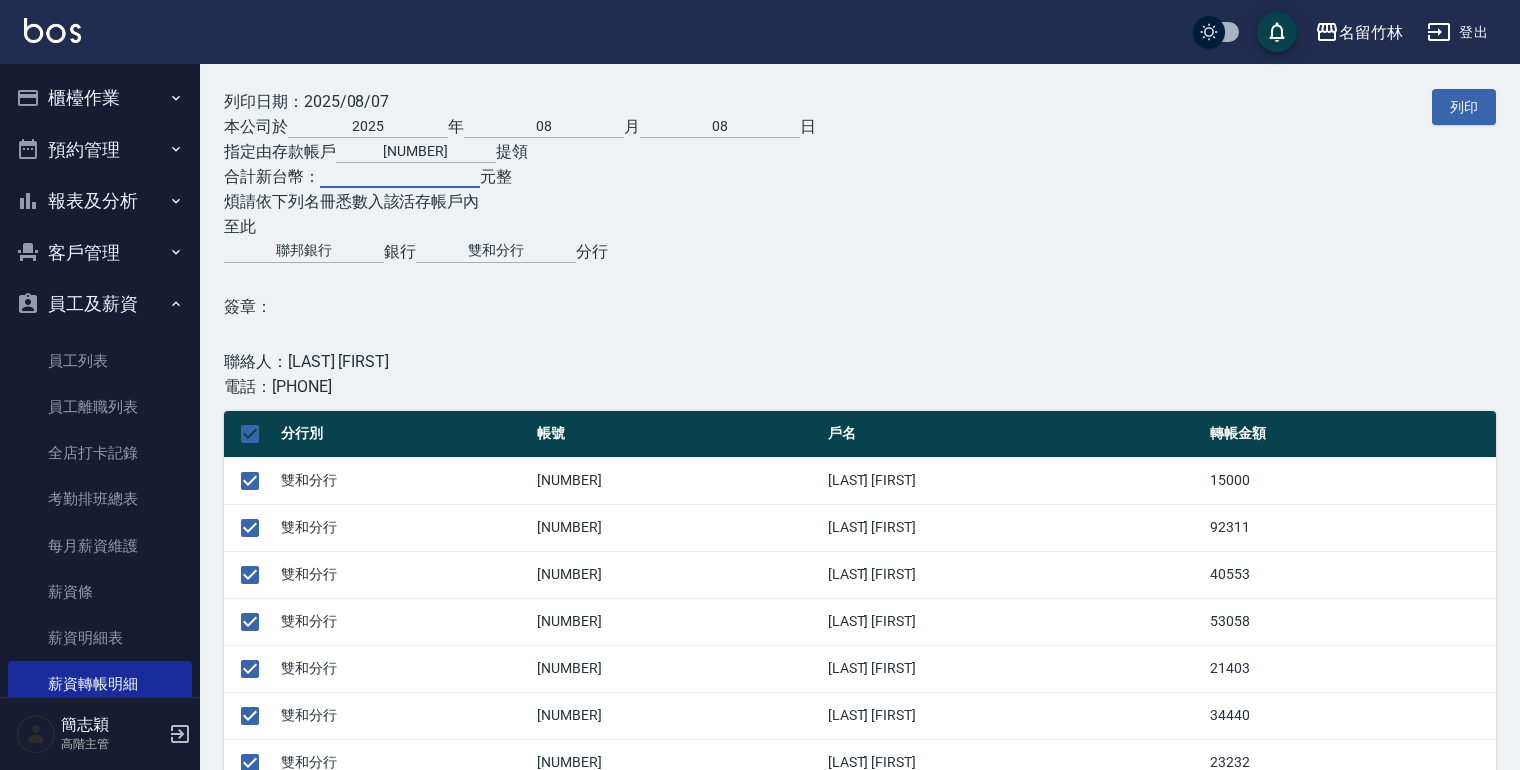 scroll, scrollTop: 0, scrollLeft: 0, axis: both 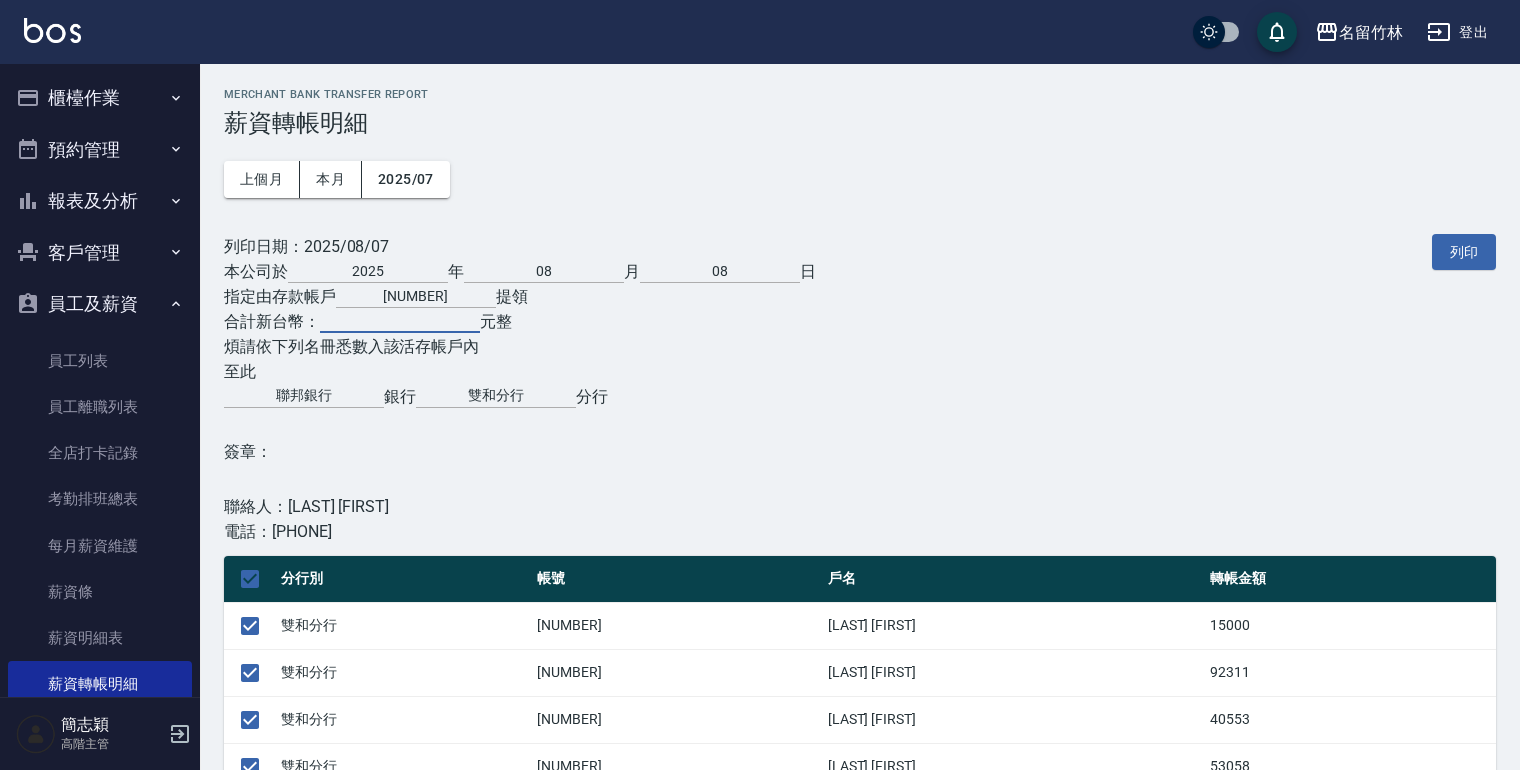 click at bounding box center (400, 318) 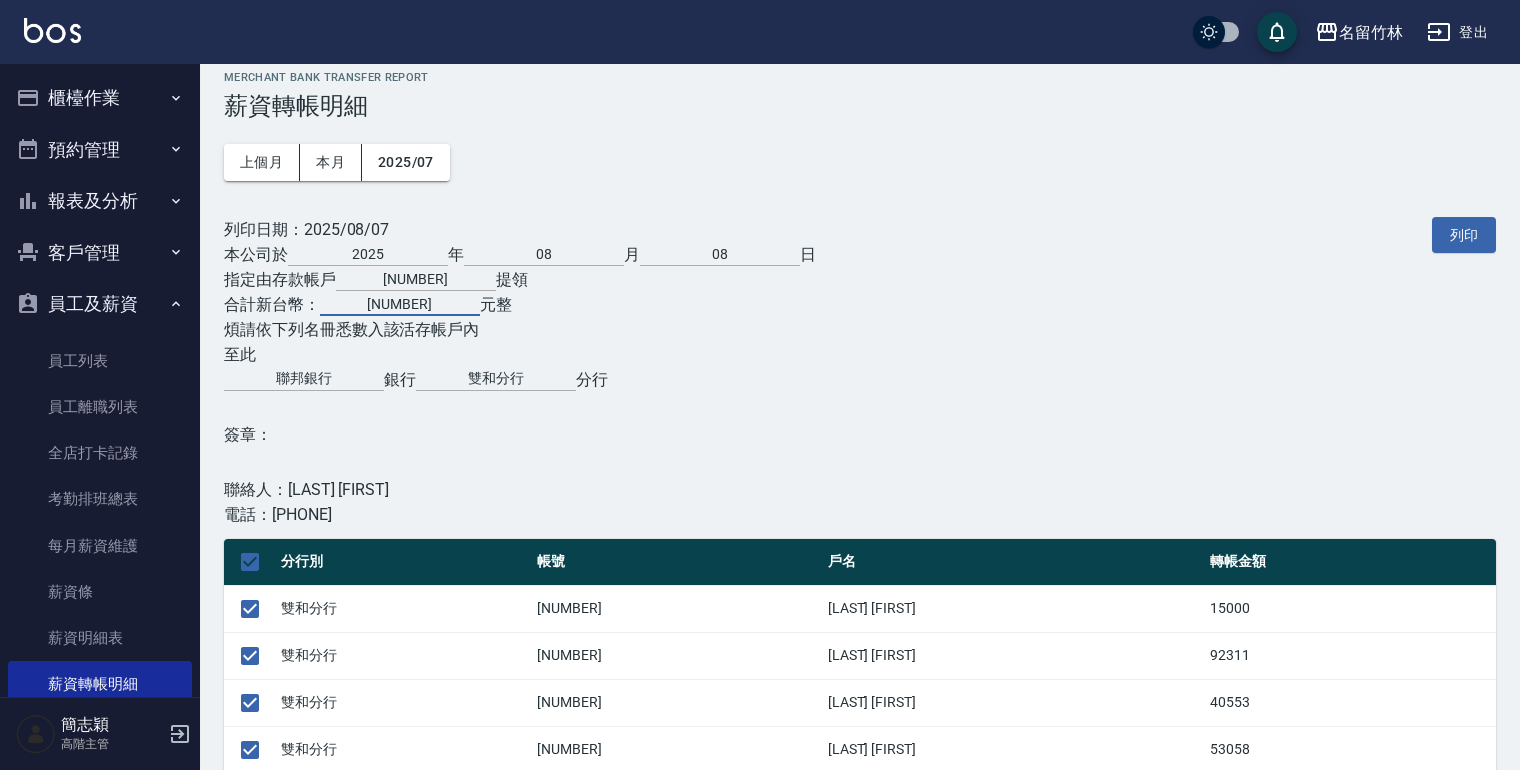 scroll, scrollTop: 0, scrollLeft: 0, axis: both 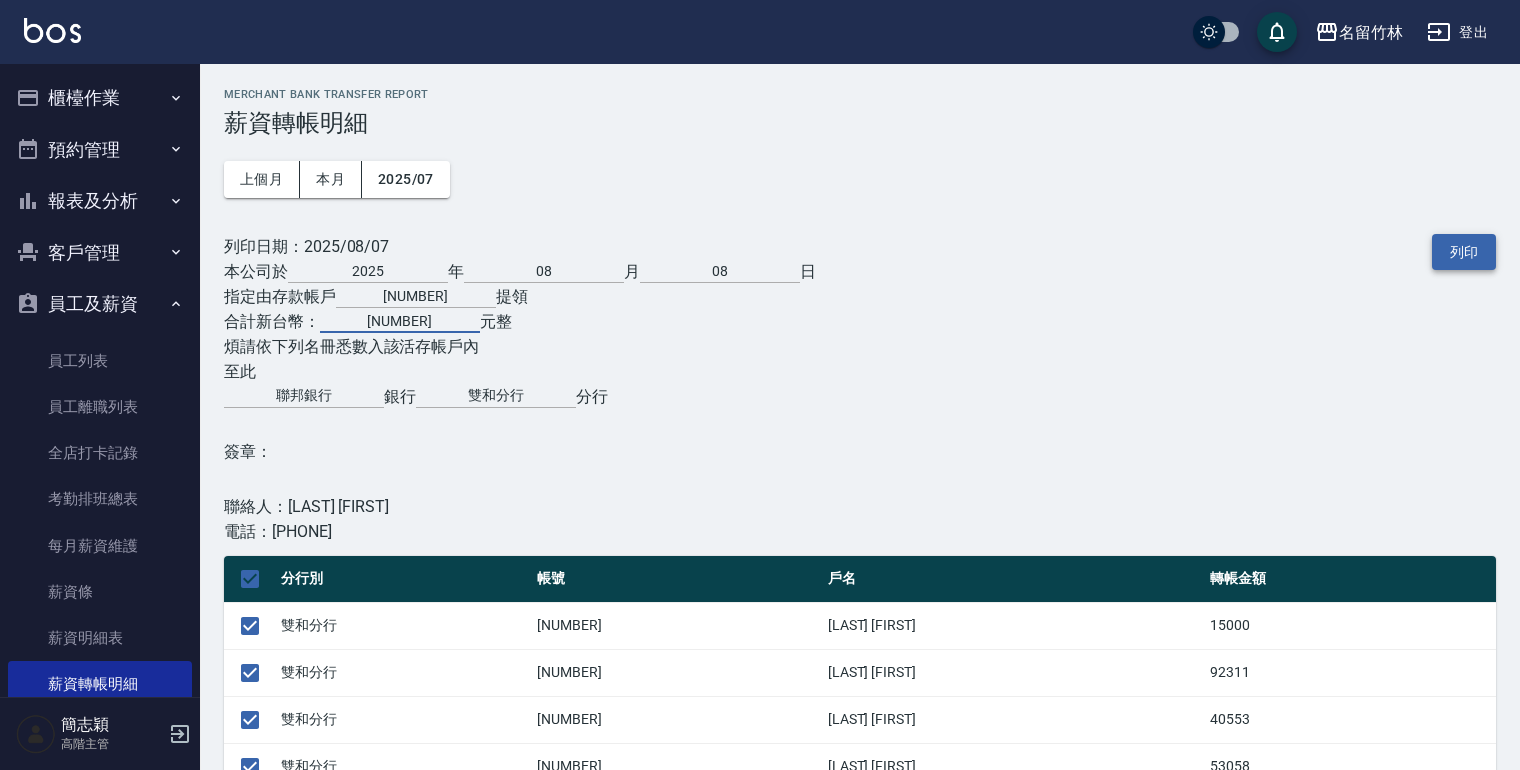 type on "[NUMBER]" 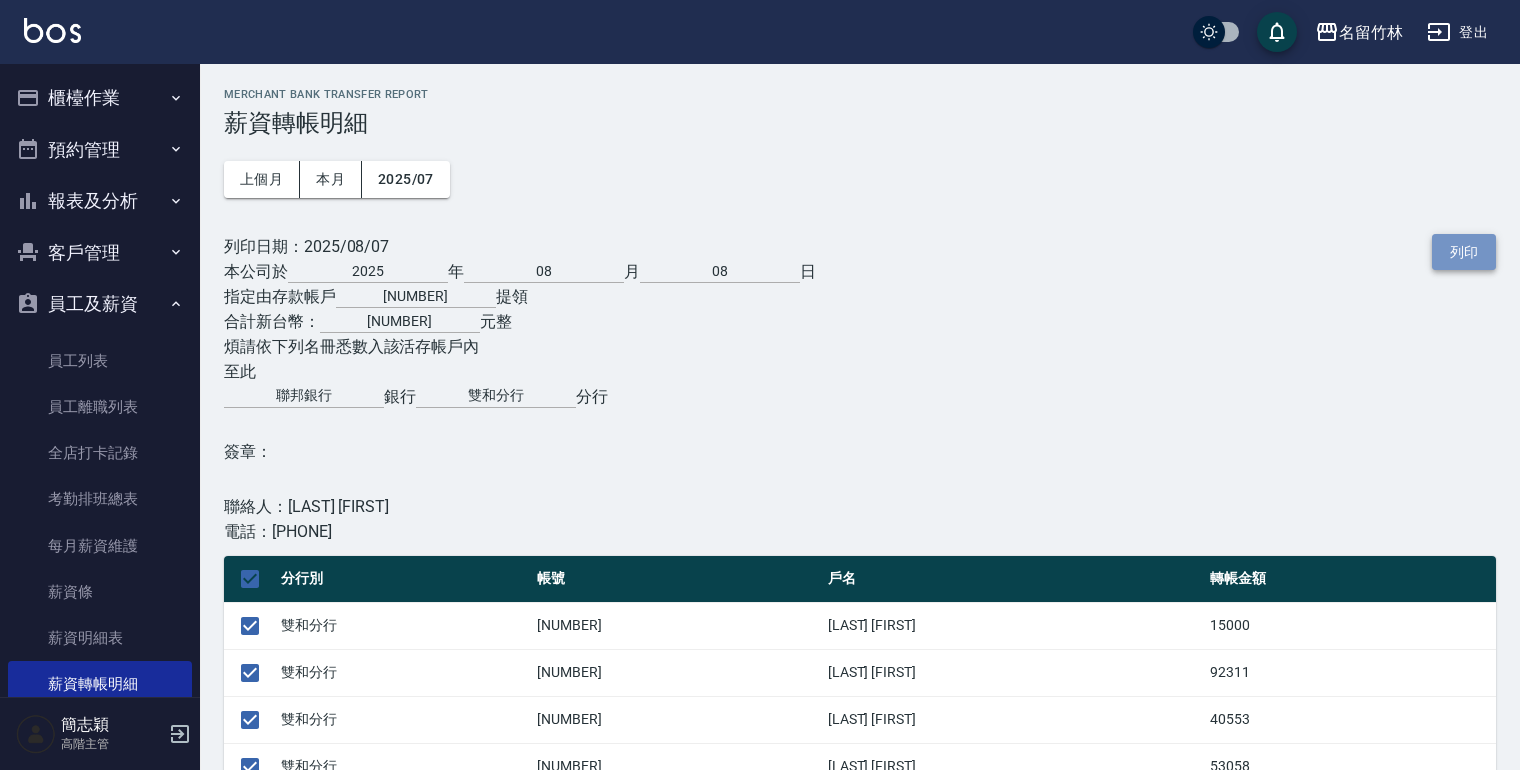 click on "列印" at bounding box center [1464, 252] 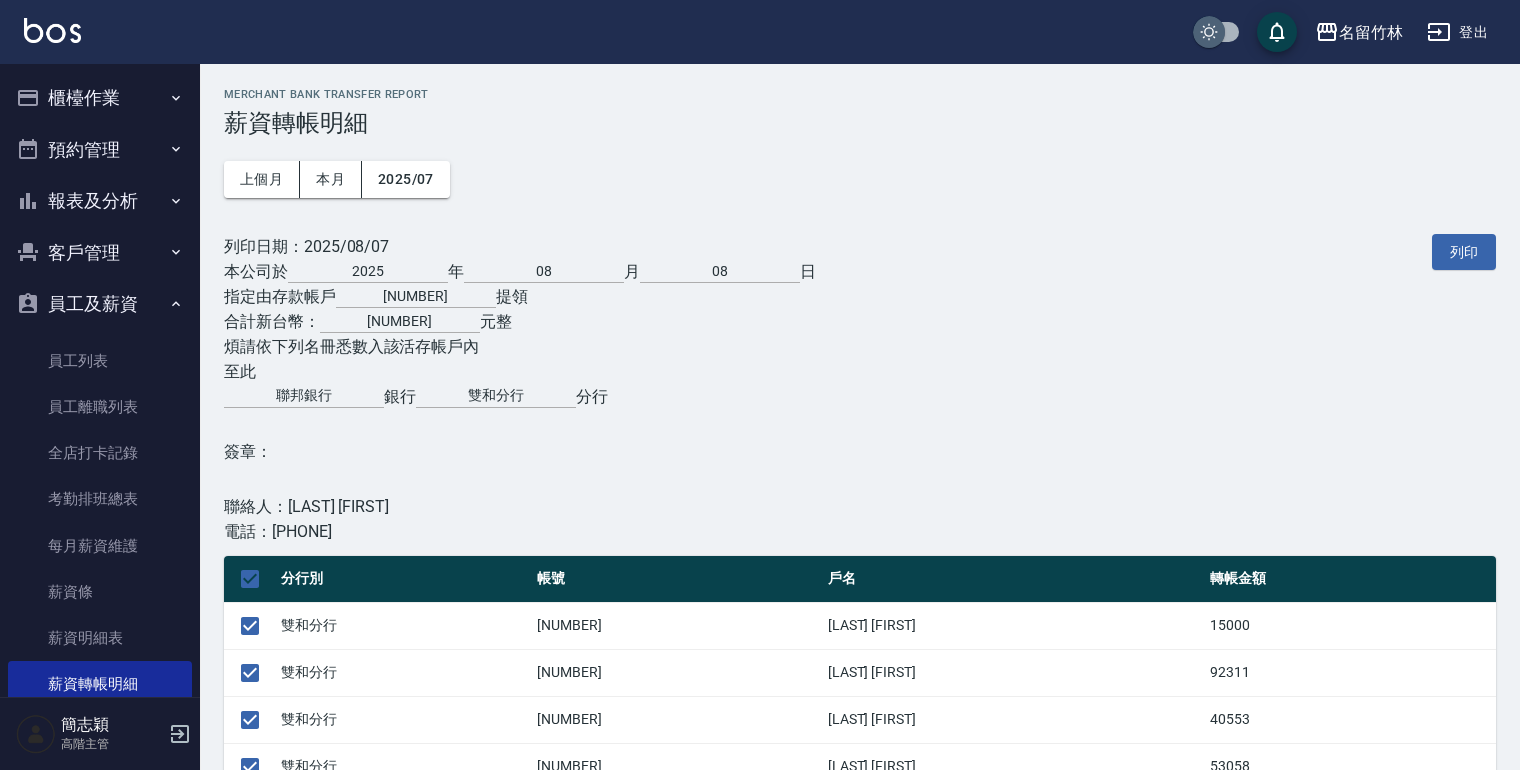 click at bounding box center (1209, 32) 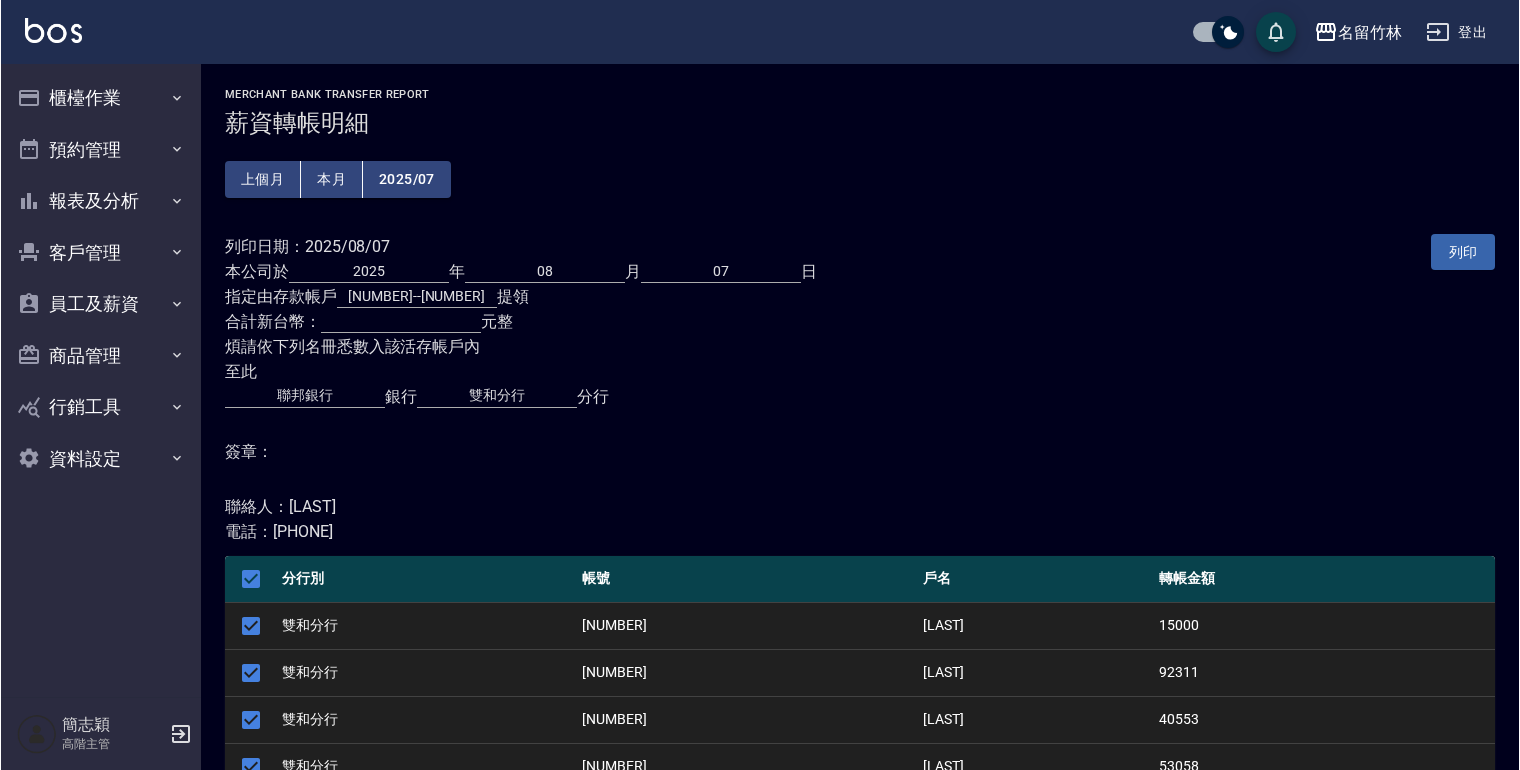 scroll, scrollTop: 0, scrollLeft: 0, axis: both 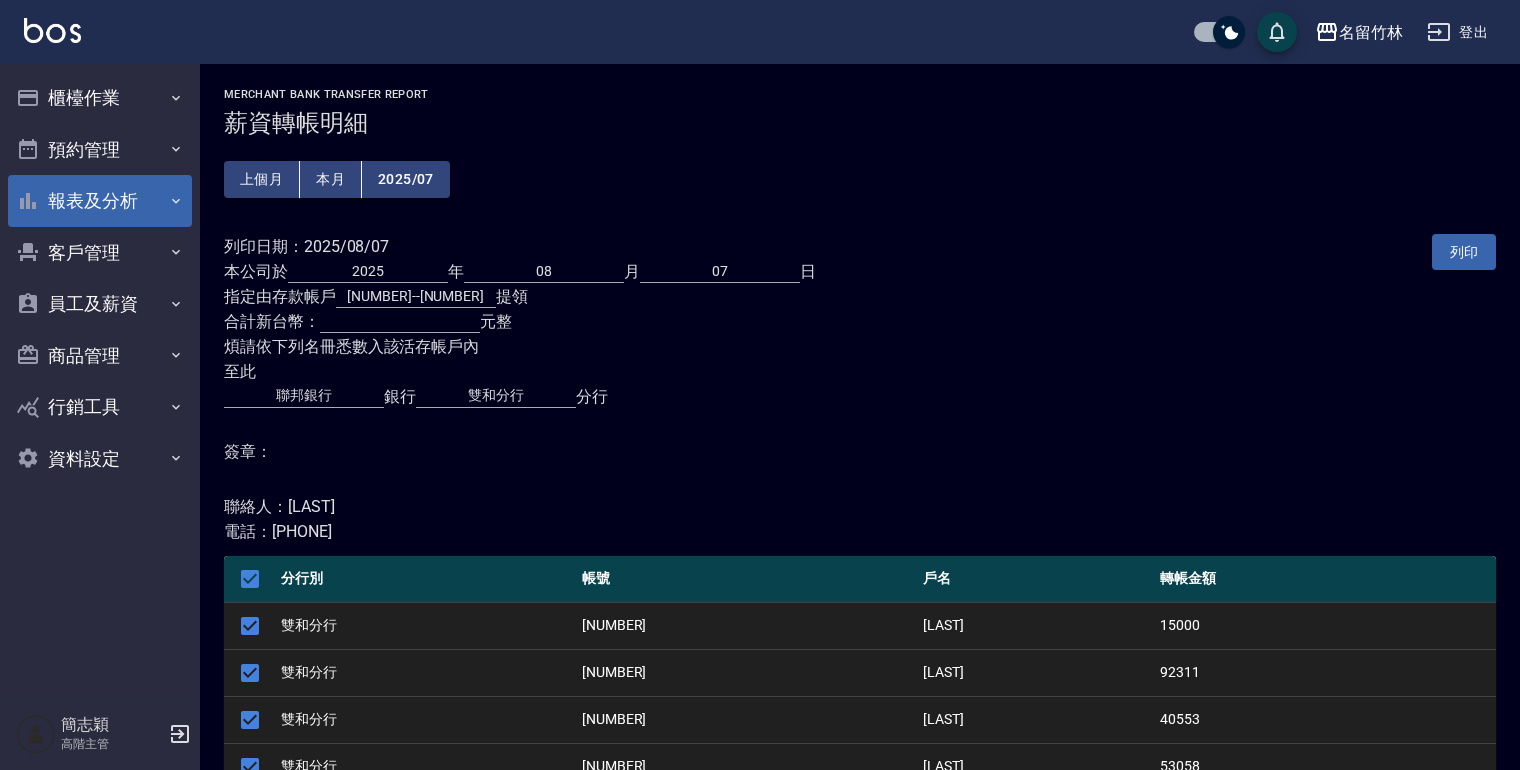 click 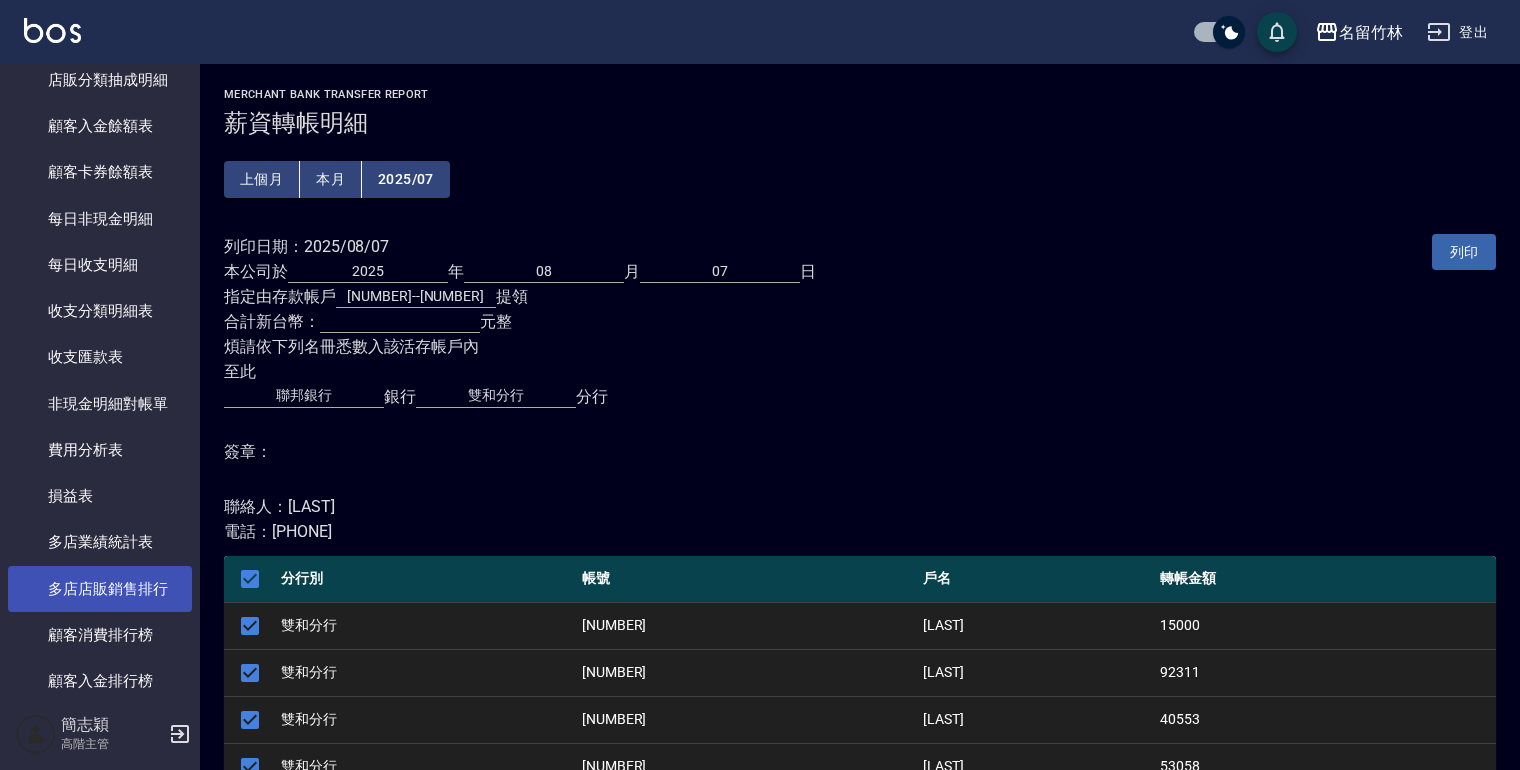 scroll, scrollTop: 1520, scrollLeft: 0, axis: vertical 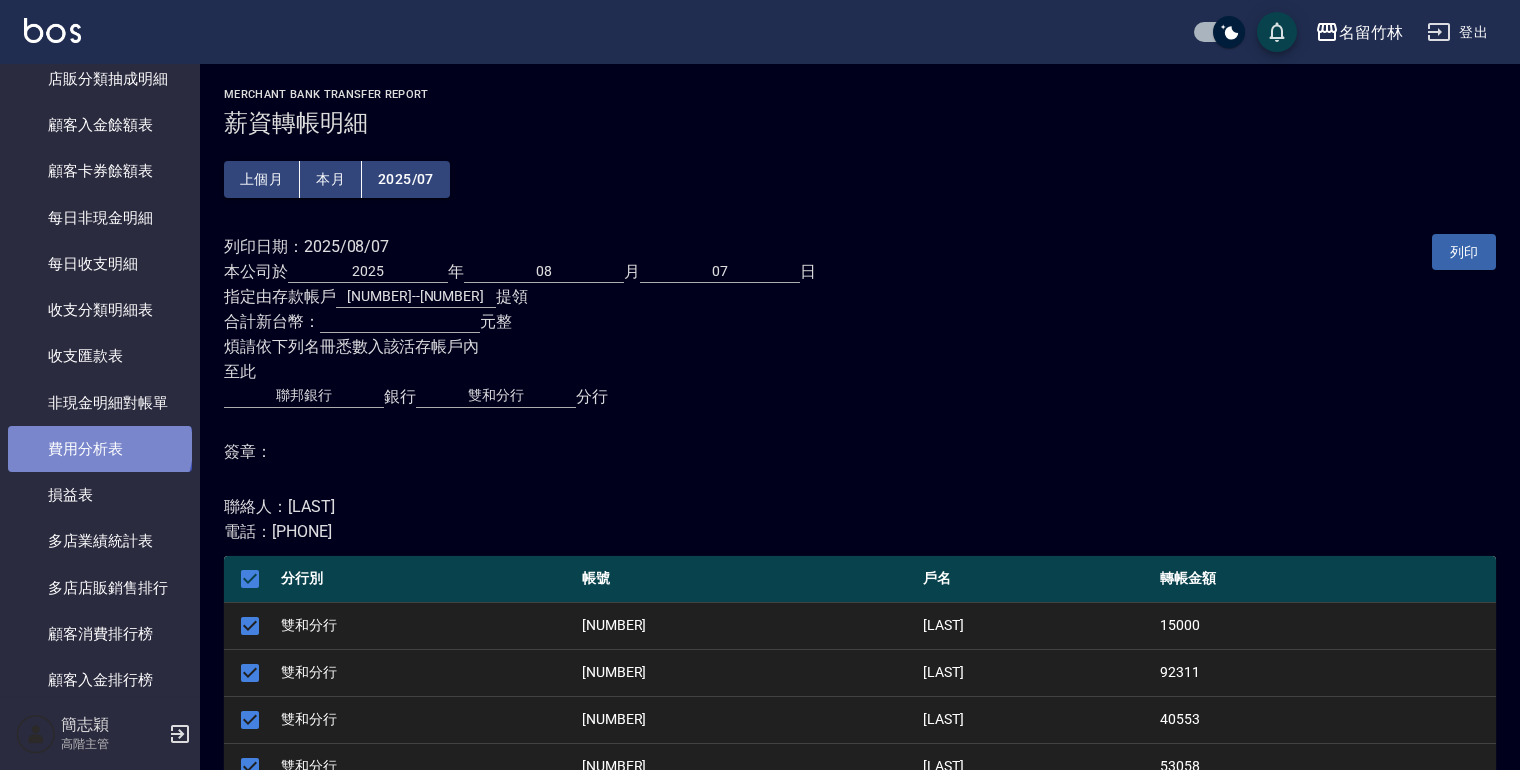click on "費用分析表" at bounding box center (100, 449) 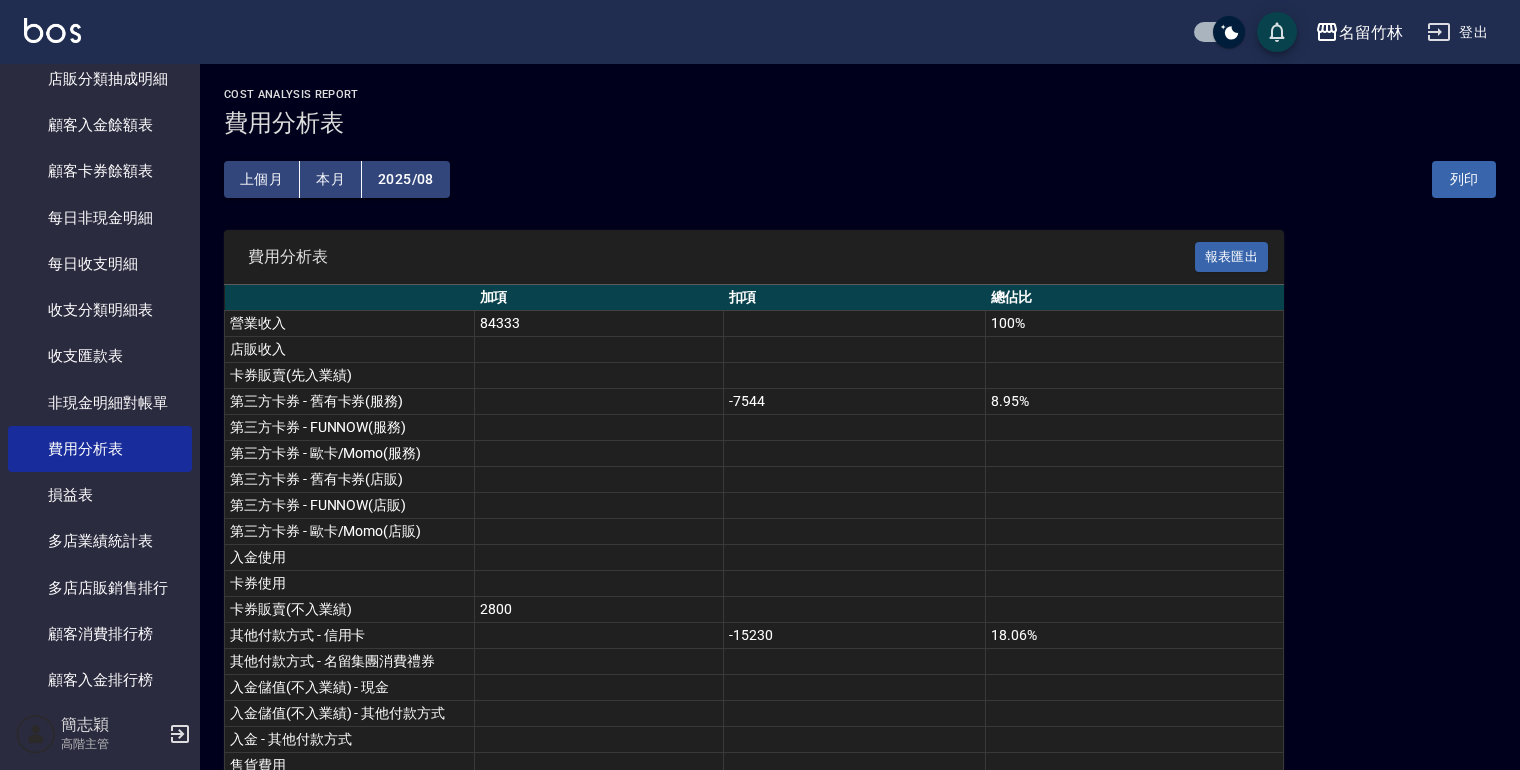 click on "上個月" at bounding box center [262, 179] 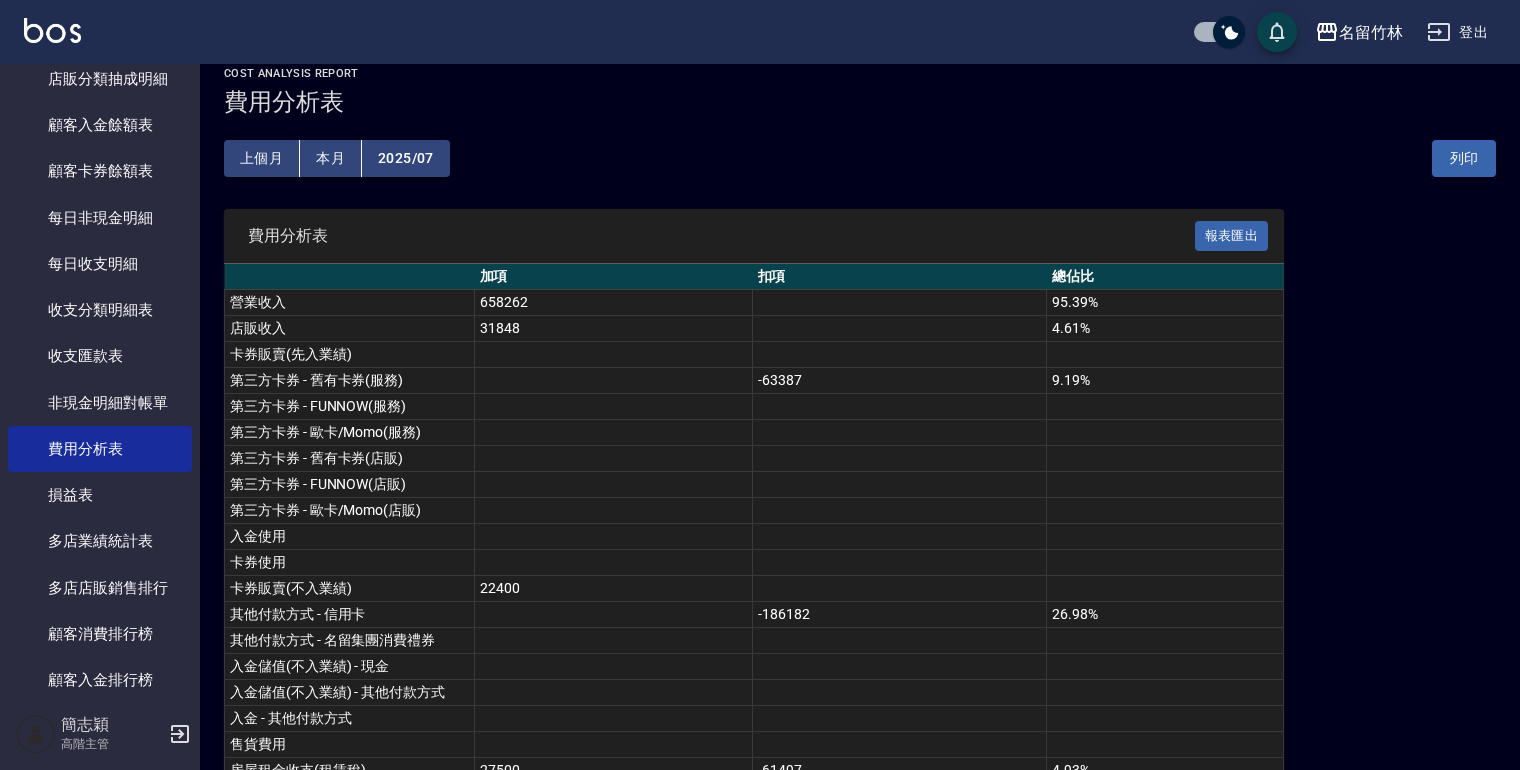 scroll, scrollTop: 0, scrollLeft: 0, axis: both 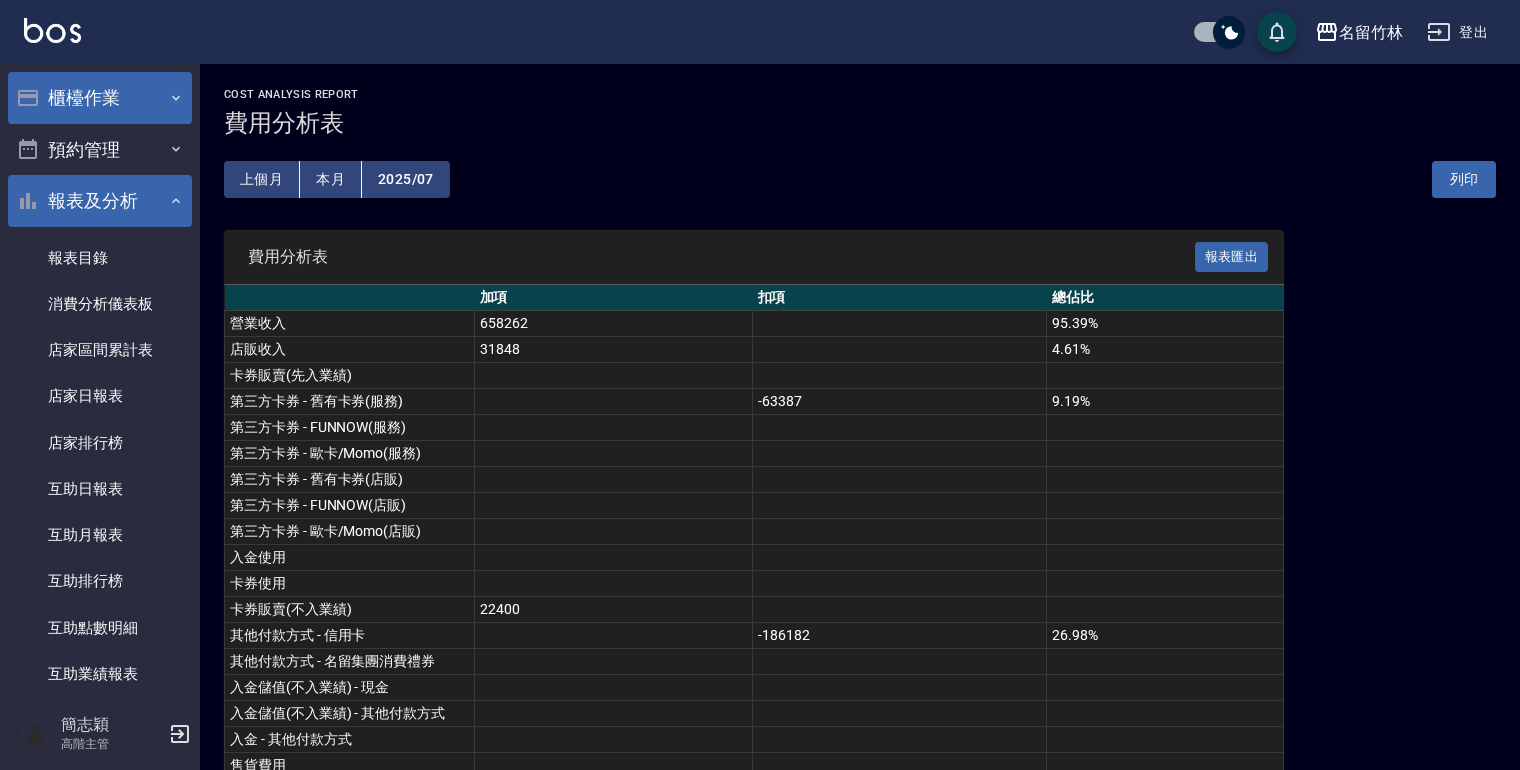 click 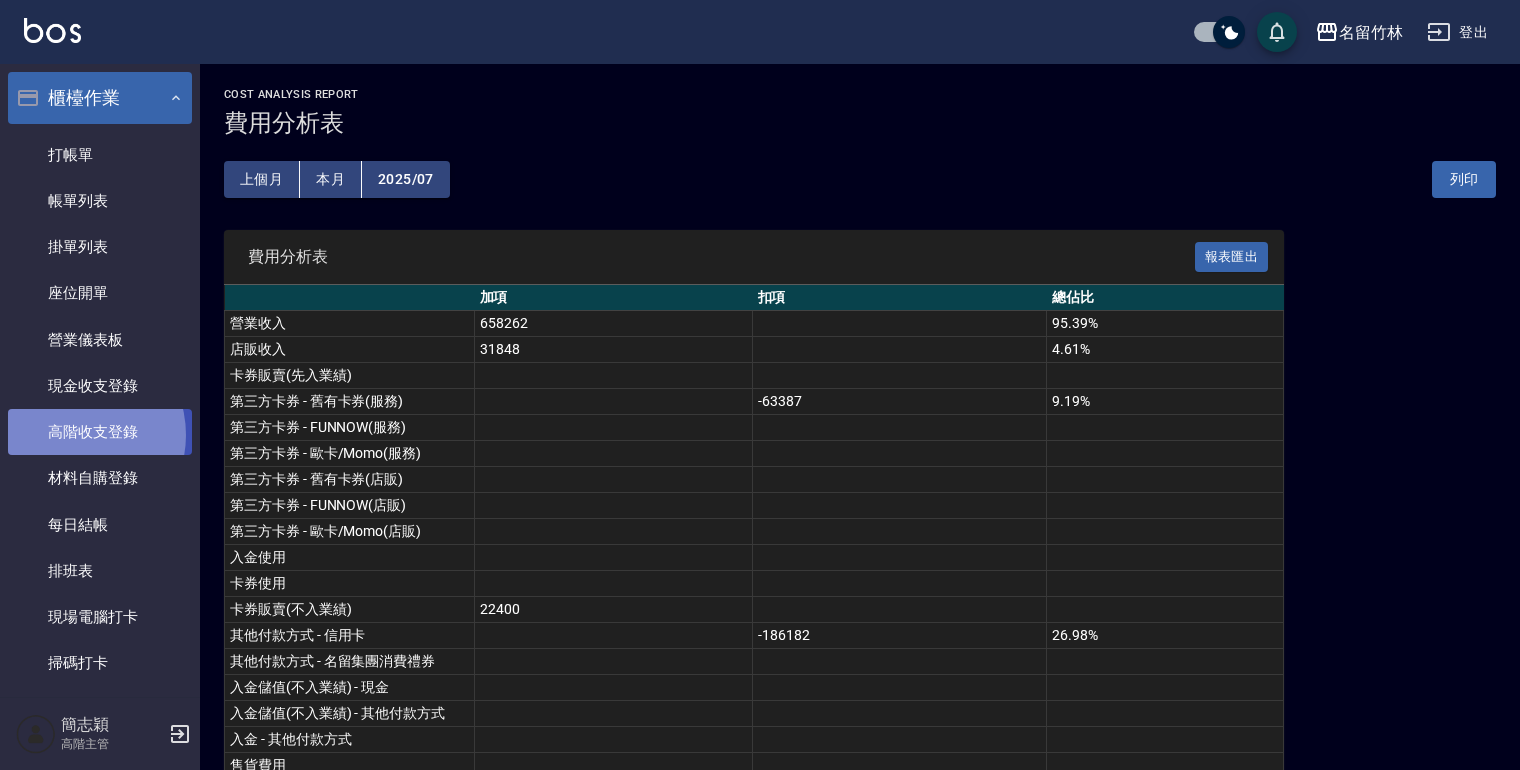 click on "高階收支登錄" at bounding box center [100, 432] 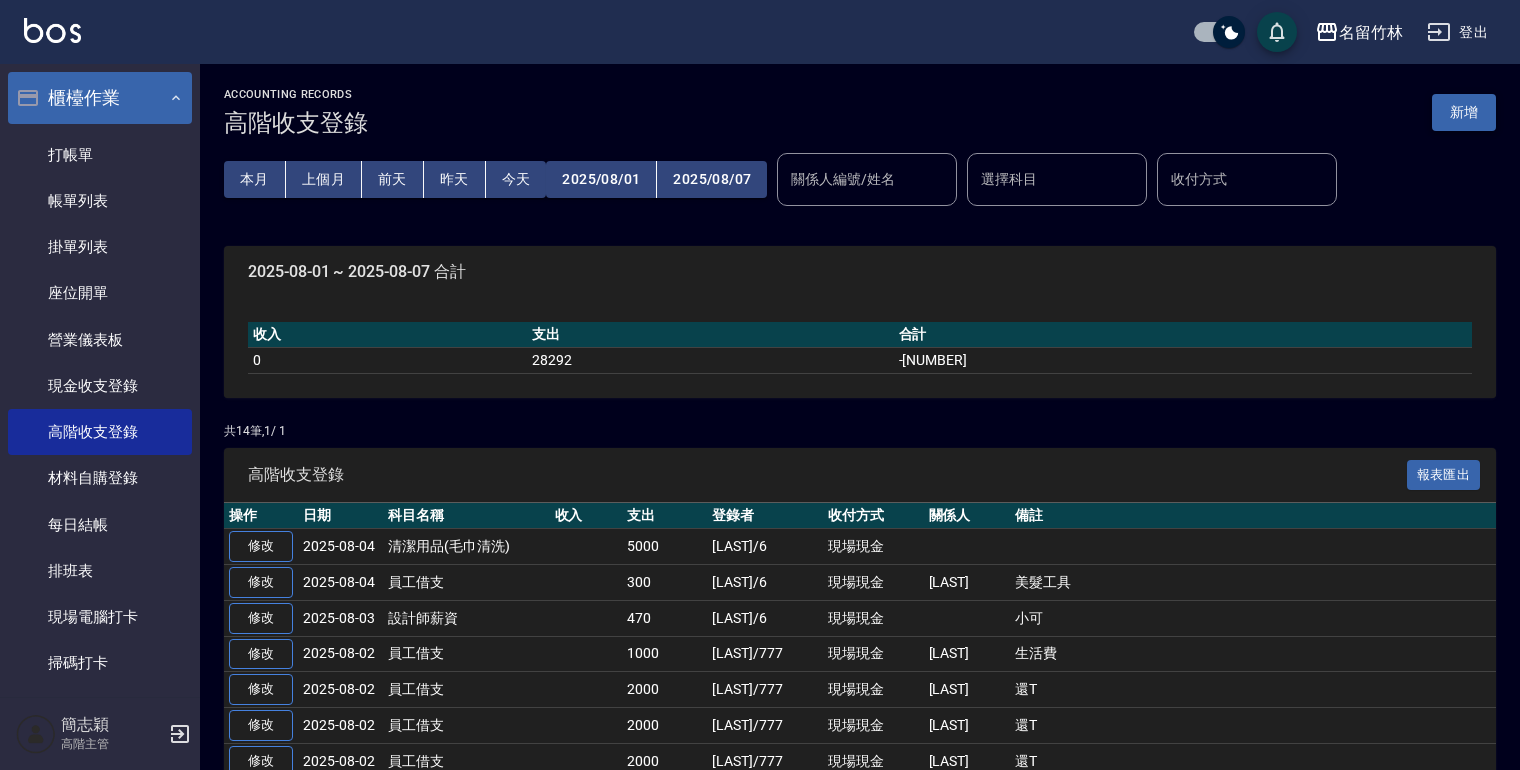 click on "新增" at bounding box center [1464, 112] 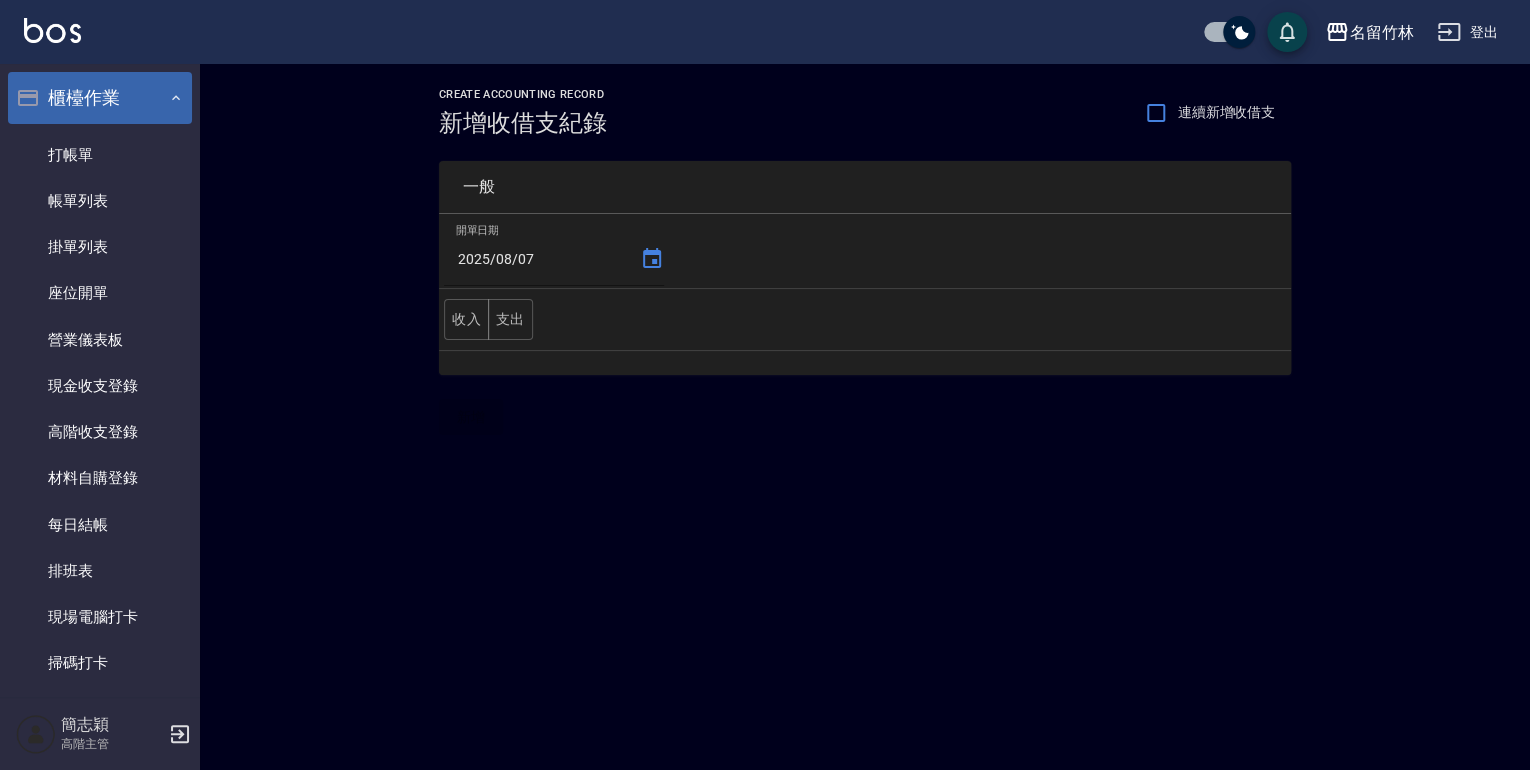 click 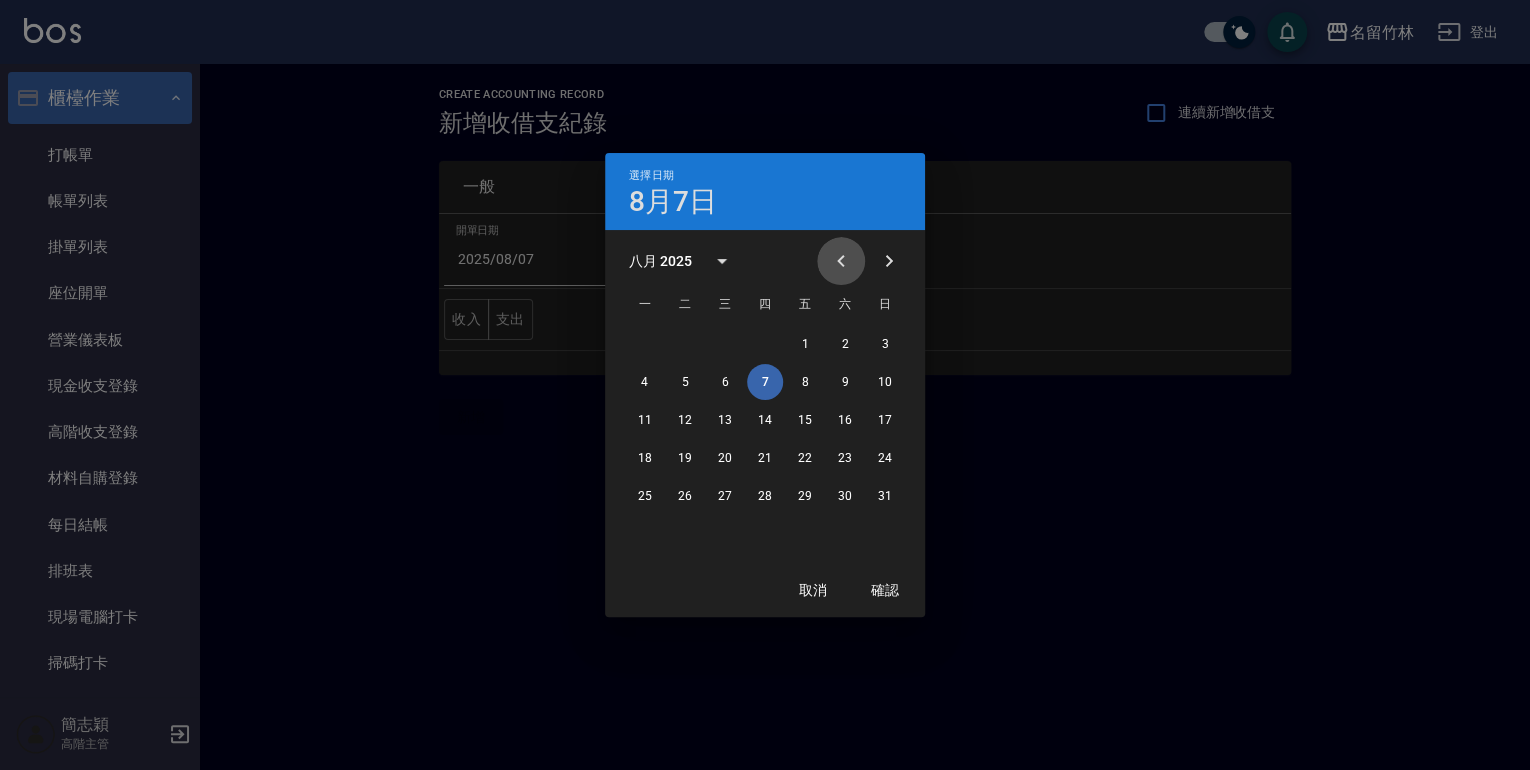 click 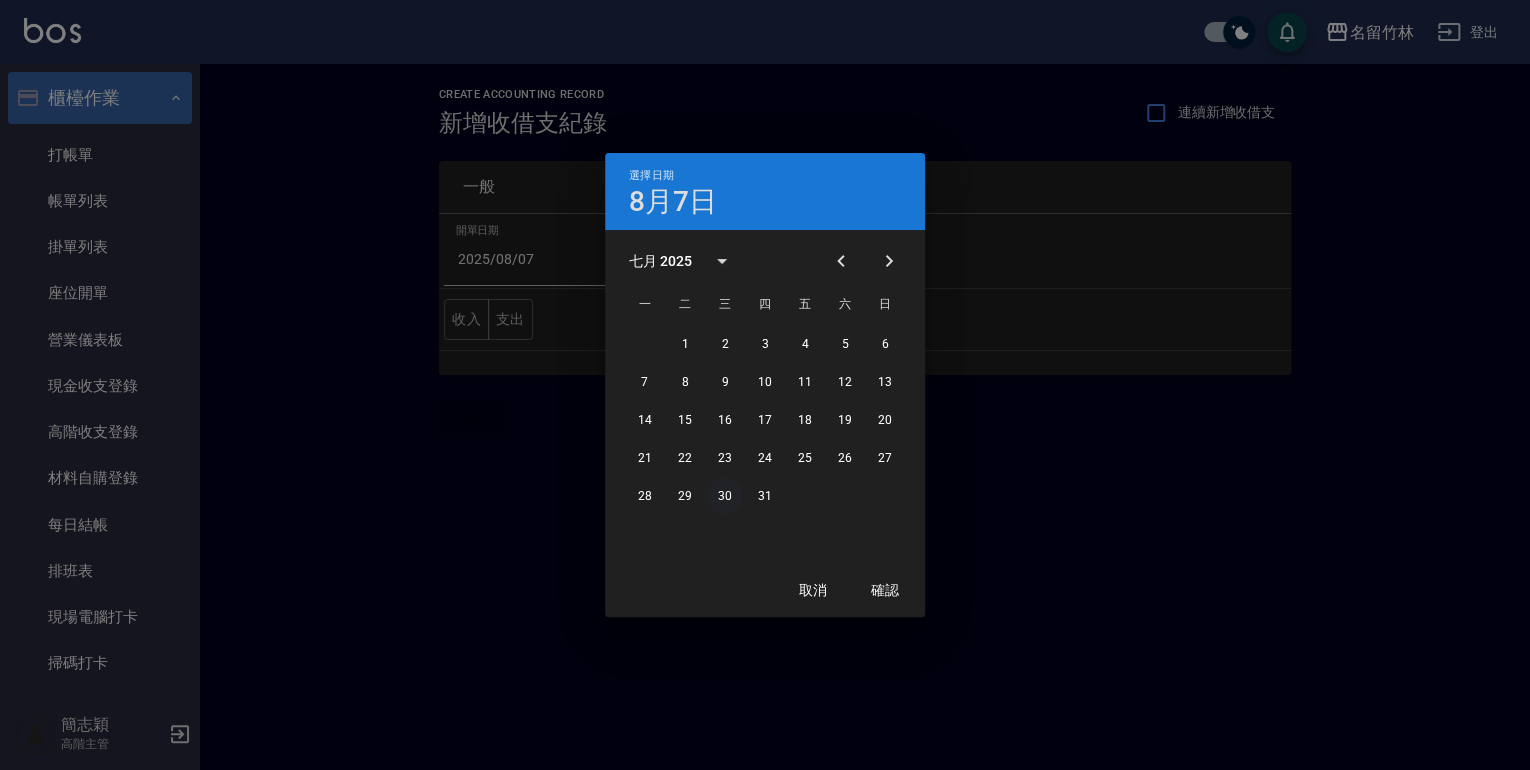 click on "30" at bounding box center [725, 496] 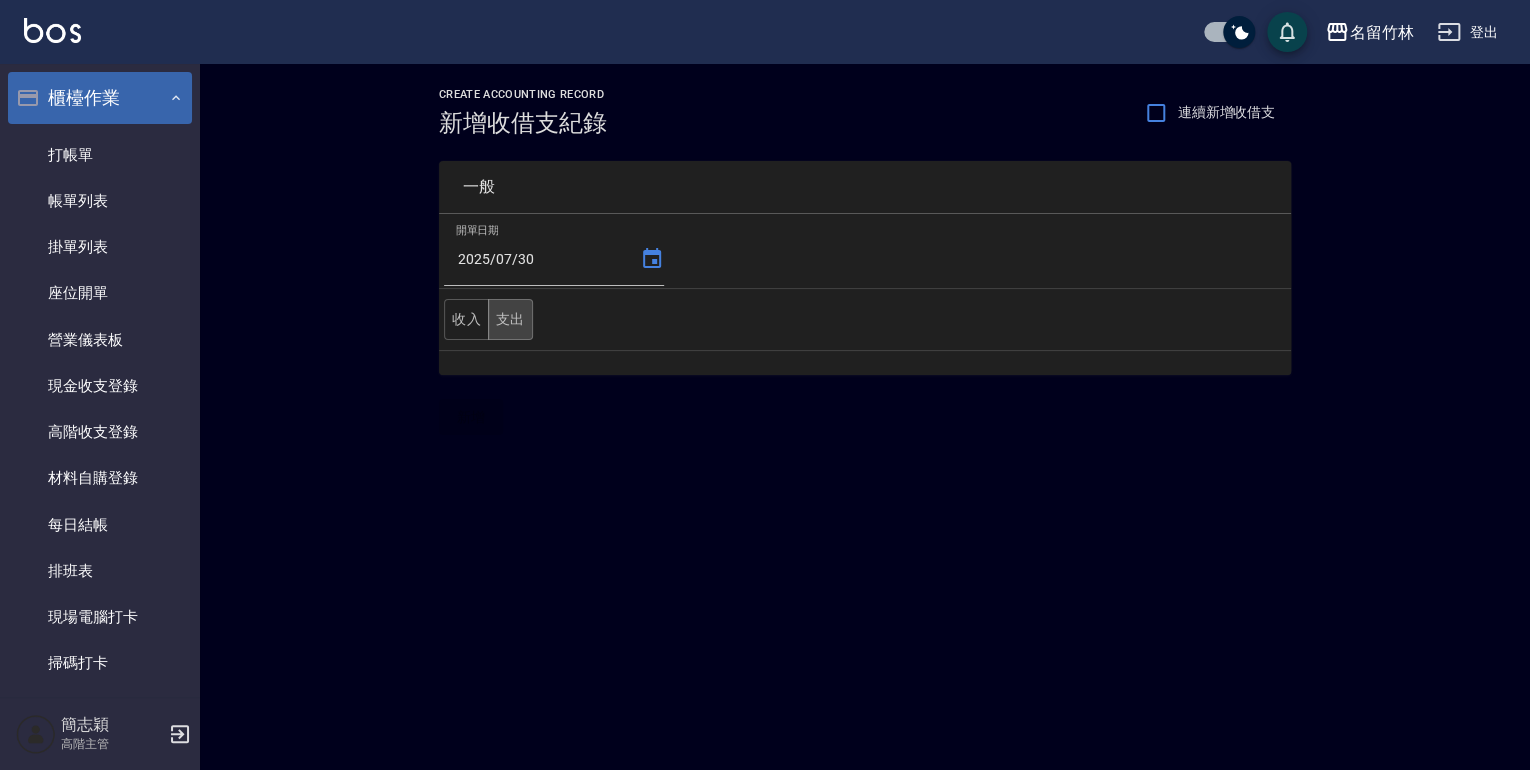 click on "支出" at bounding box center [510, 319] 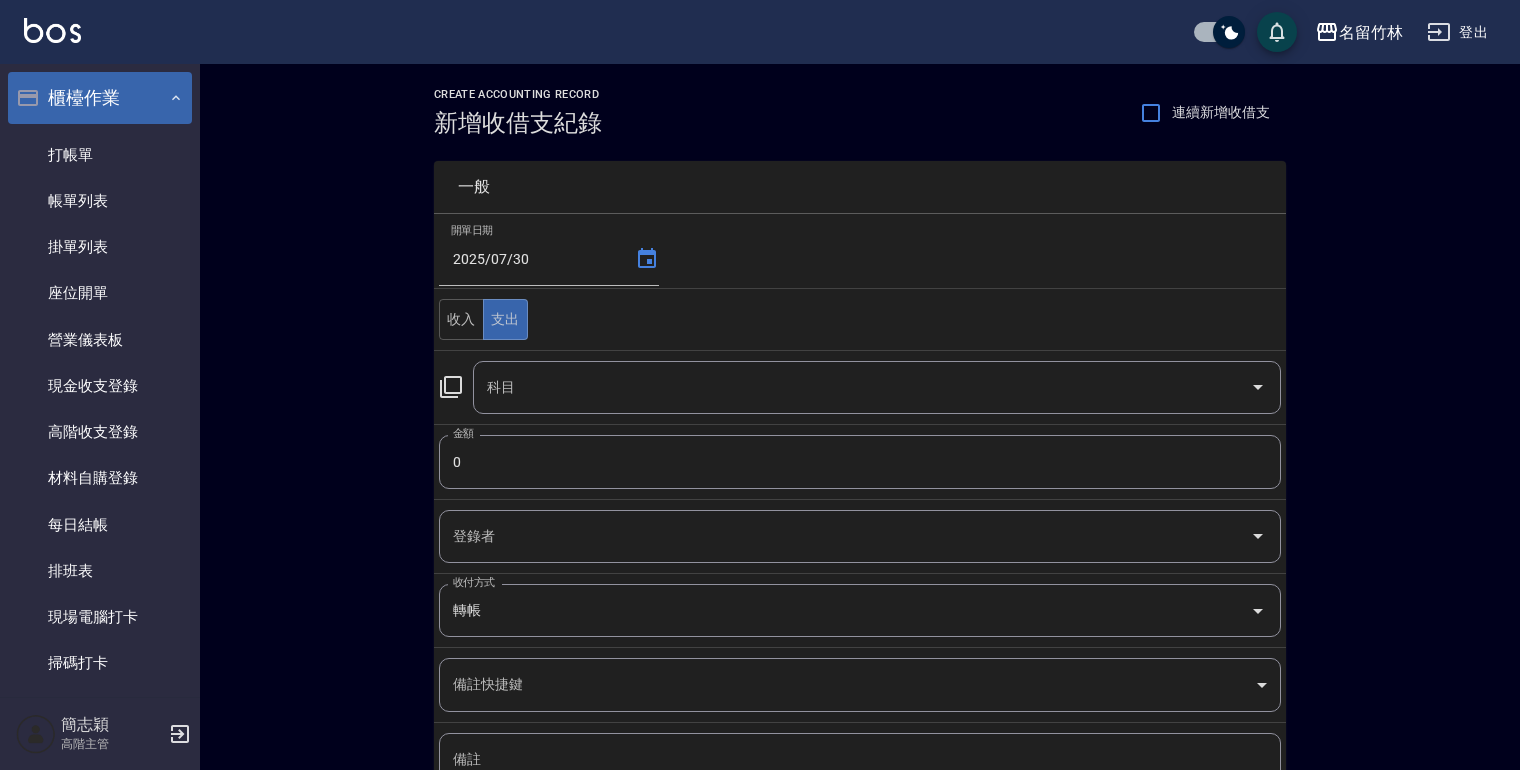 click 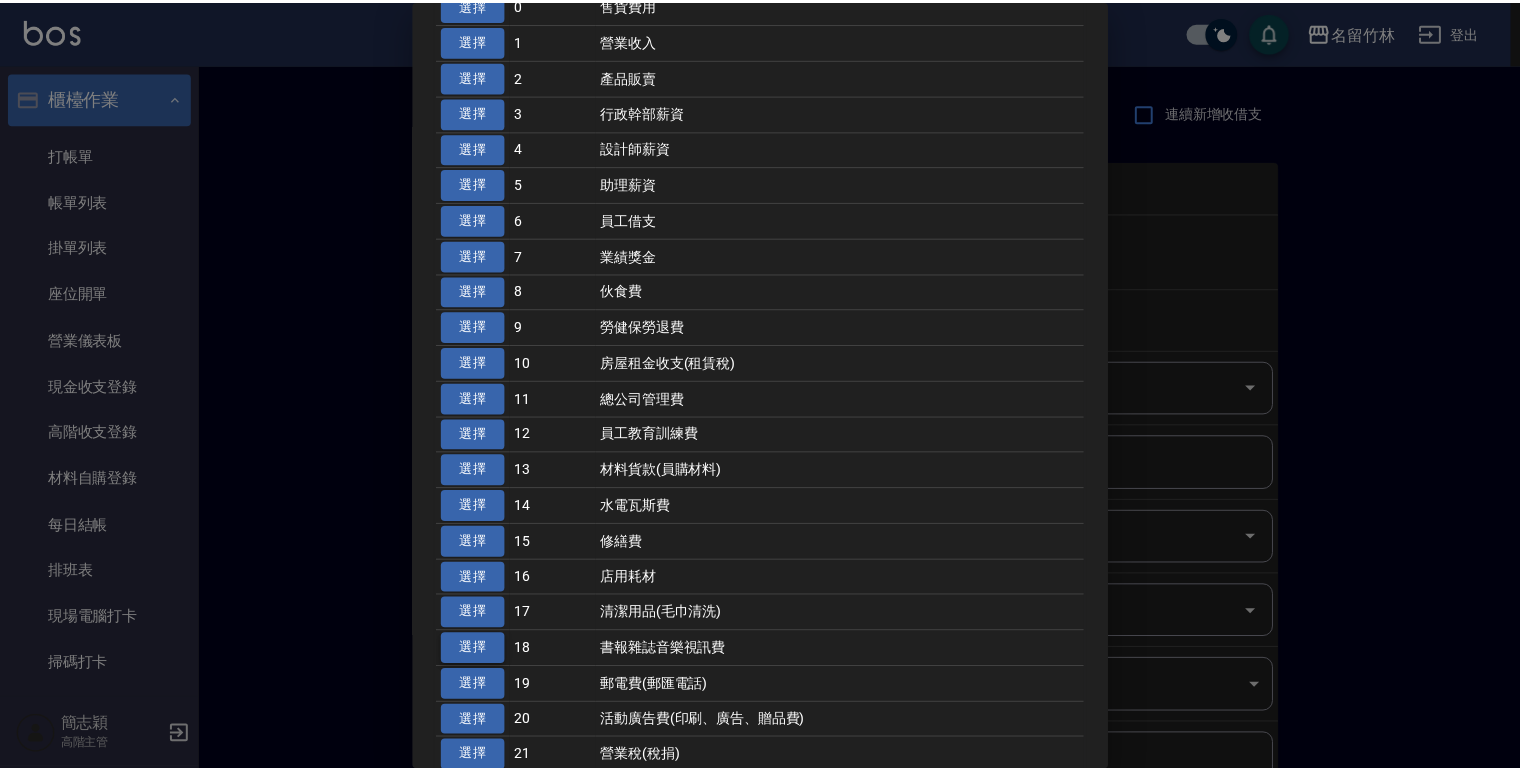 scroll, scrollTop: 160, scrollLeft: 0, axis: vertical 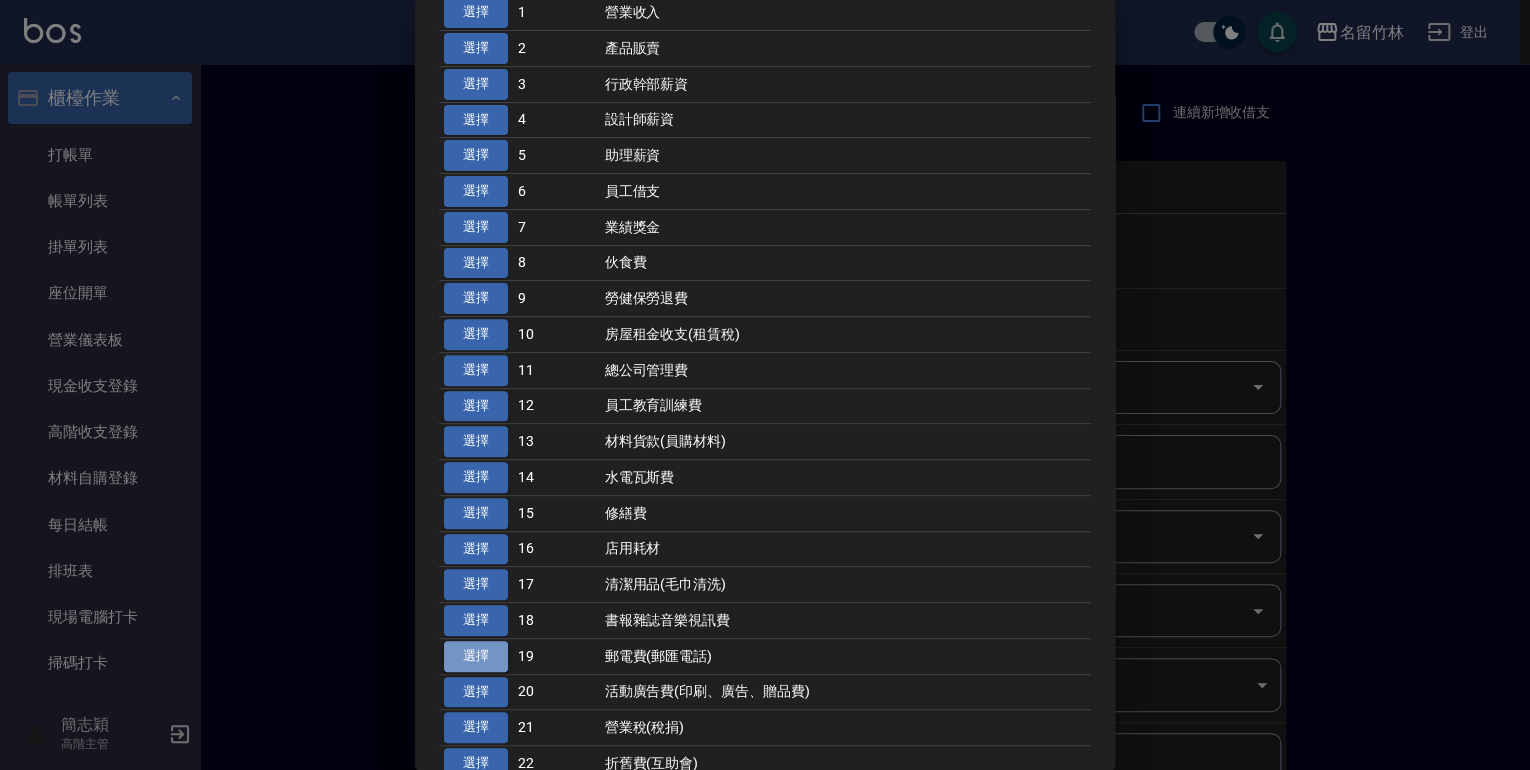 click on "選擇" at bounding box center [476, 656] 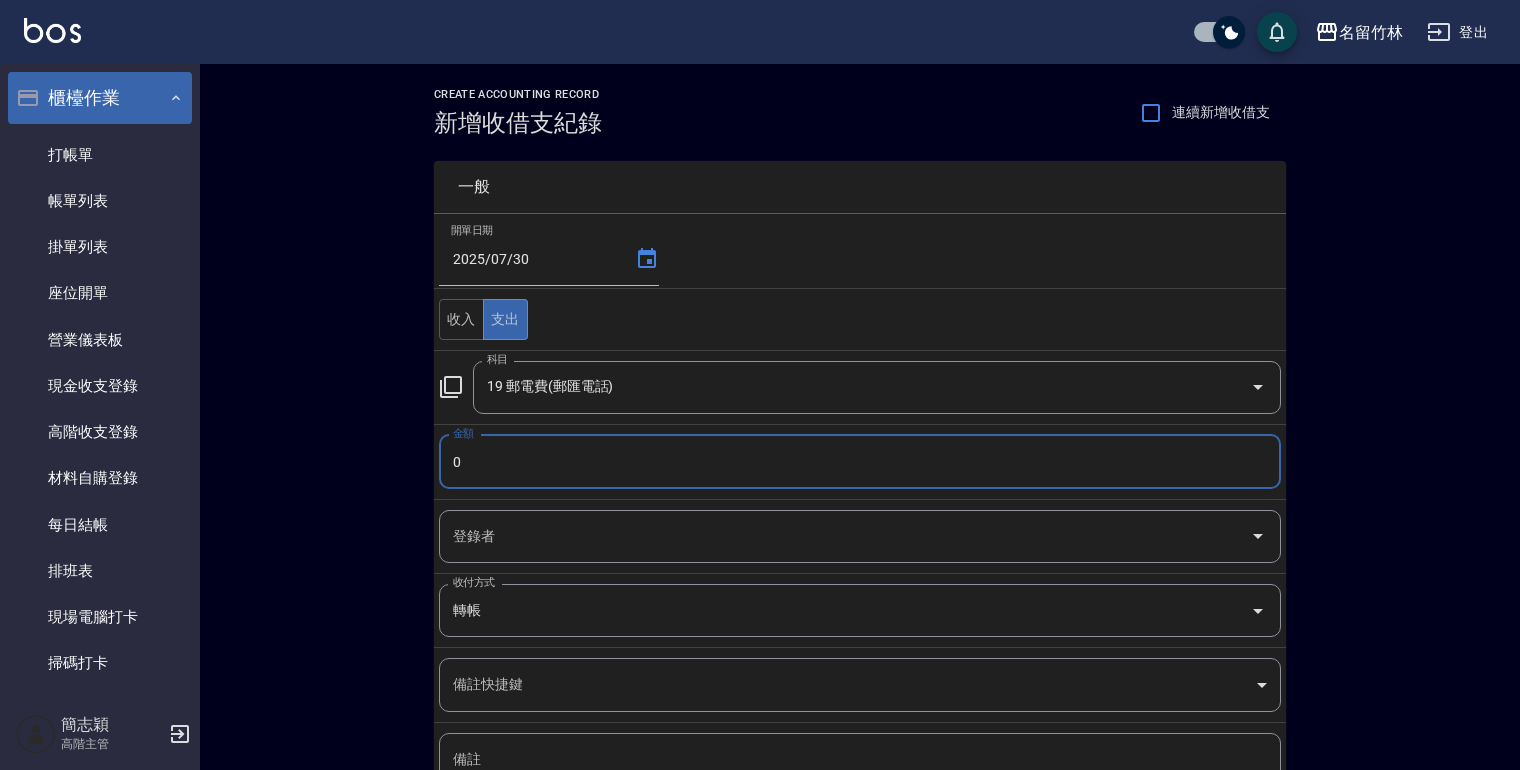 click on "0" at bounding box center (860, 462) 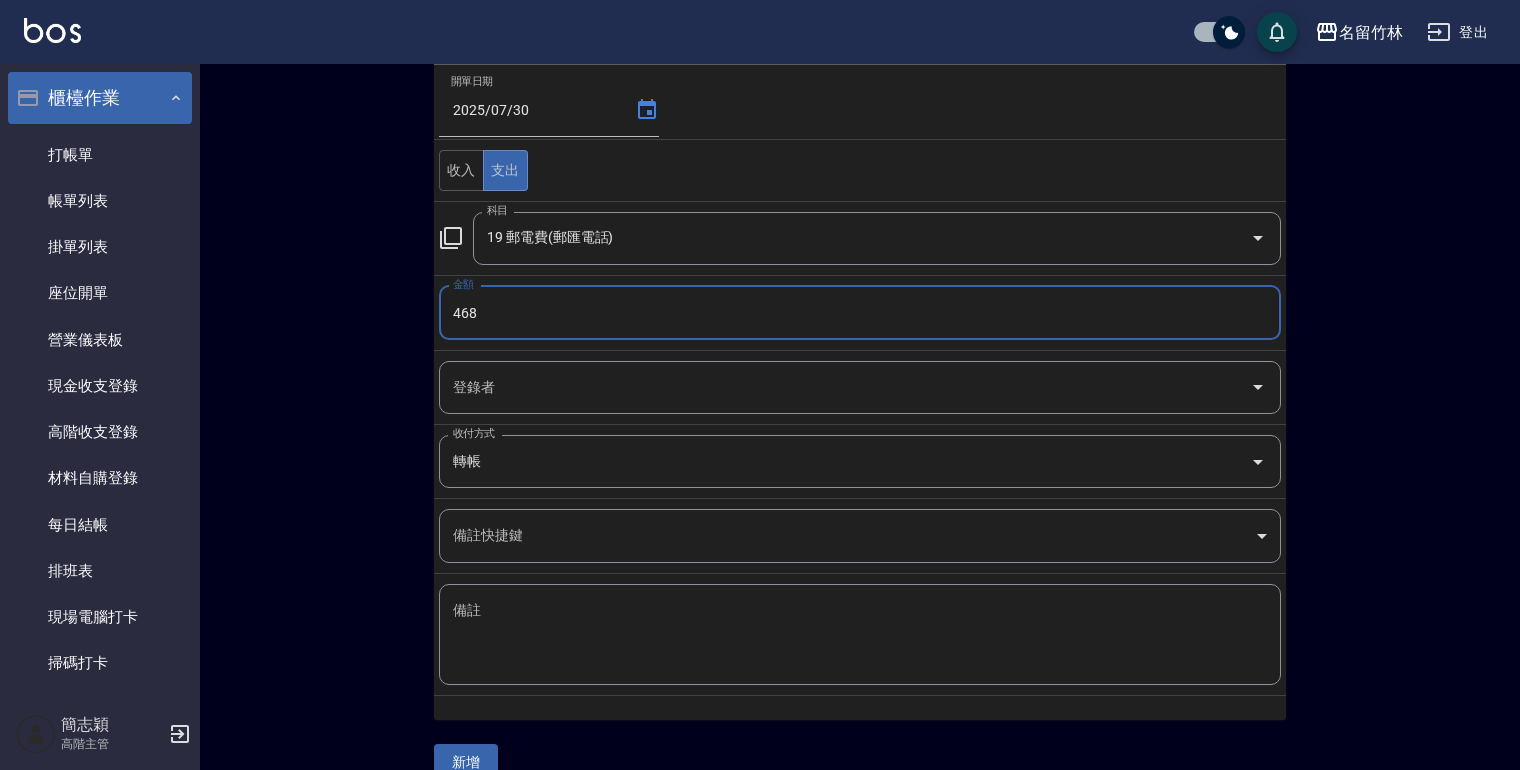 scroll, scrollTop: 182, scrollLeft: 0, axis: vertical 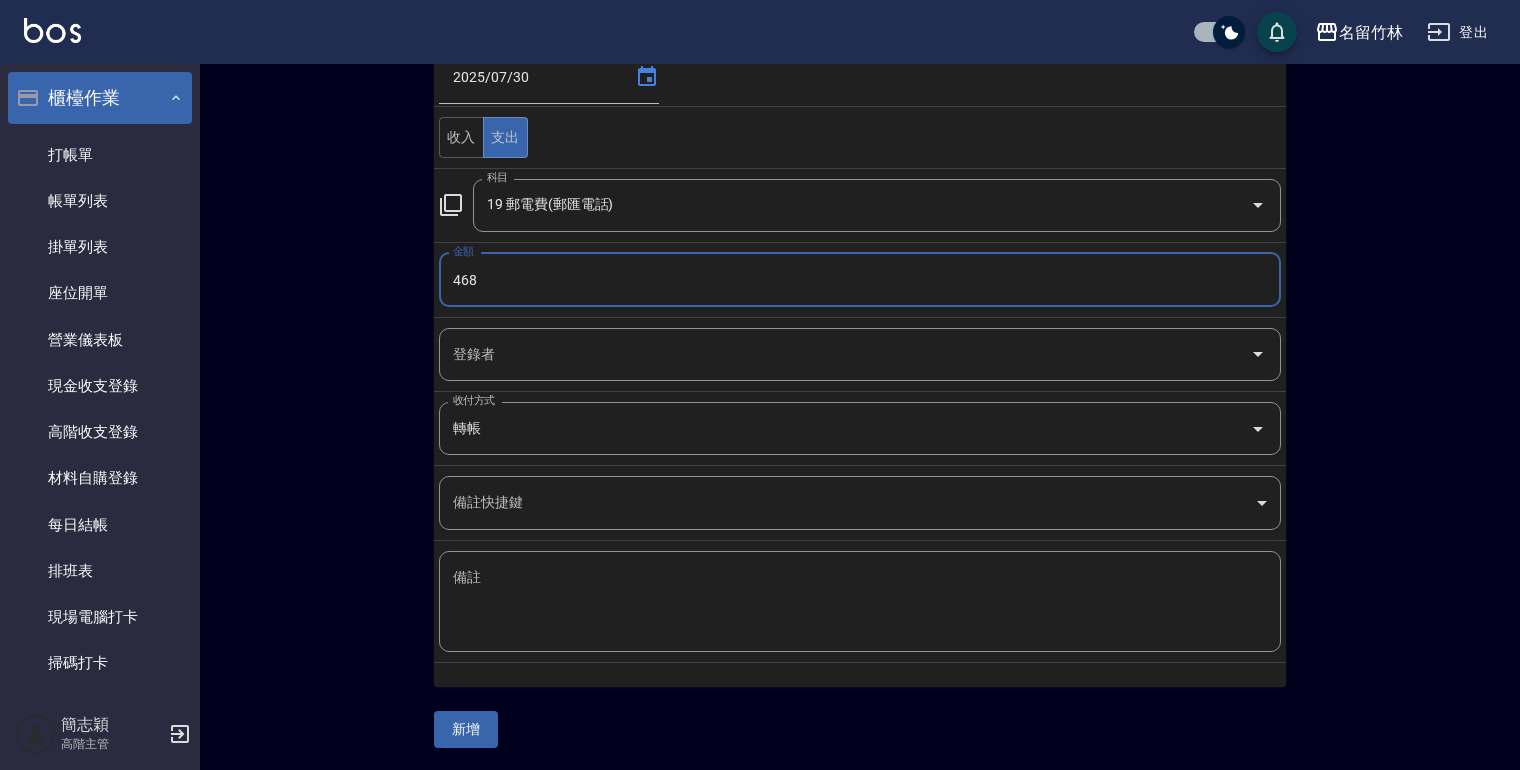 type on "468" 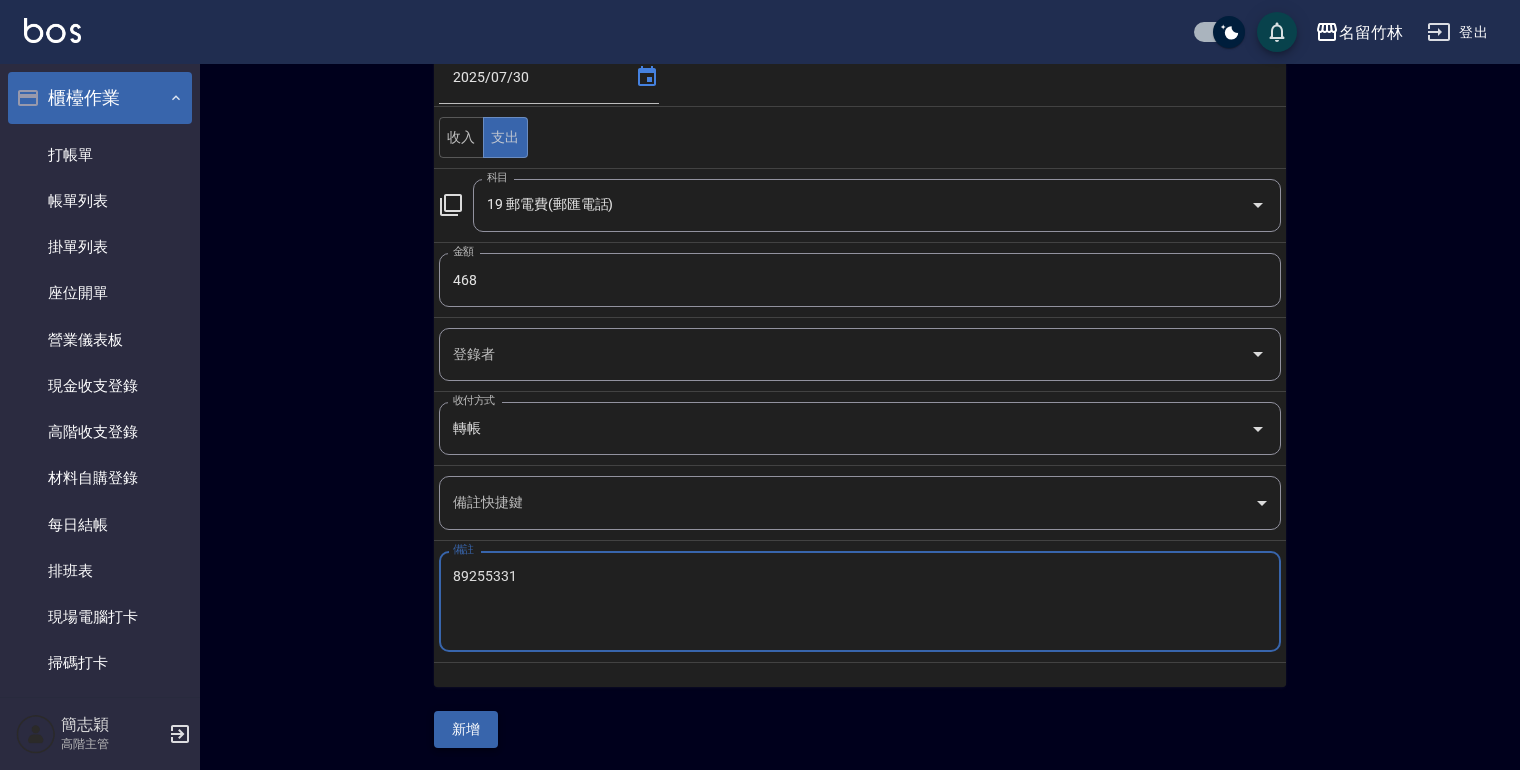 type on "89255331" 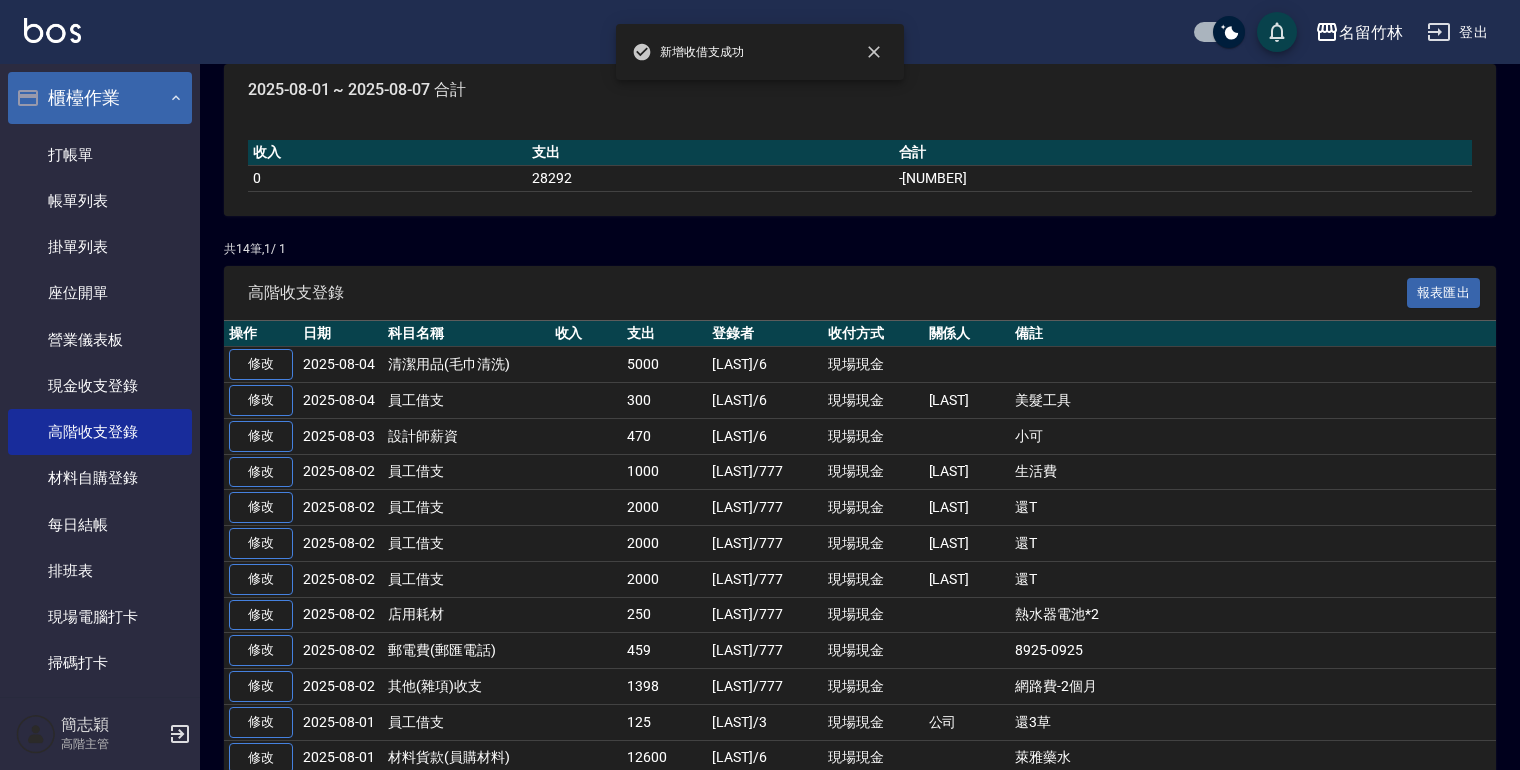 scroll, scrollTop: 0, scrollLeft: 0, axis: both 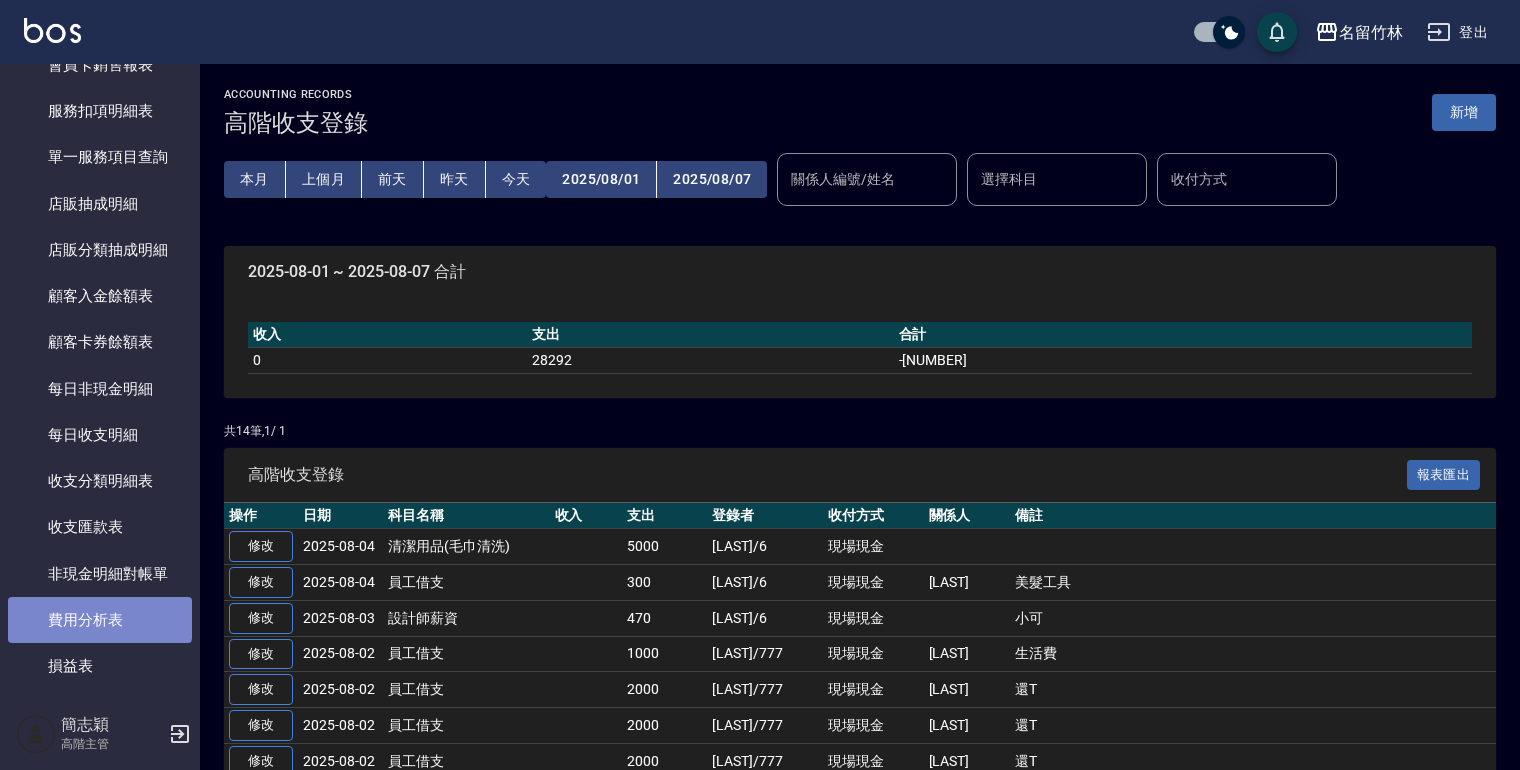 click on "費用分析表" at bounding box center [100, 620] 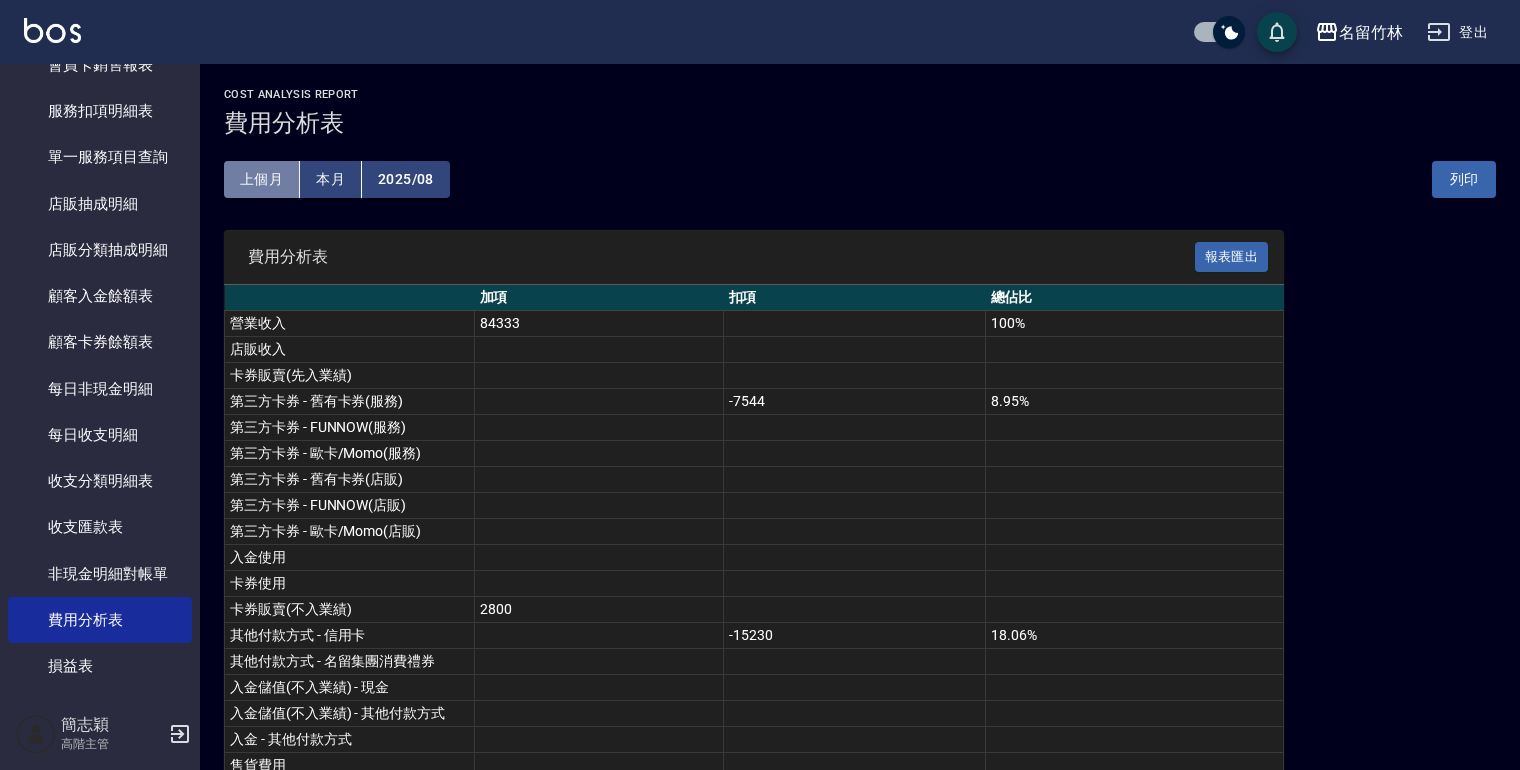 click on "上個月" at bounding box center [262, 179] 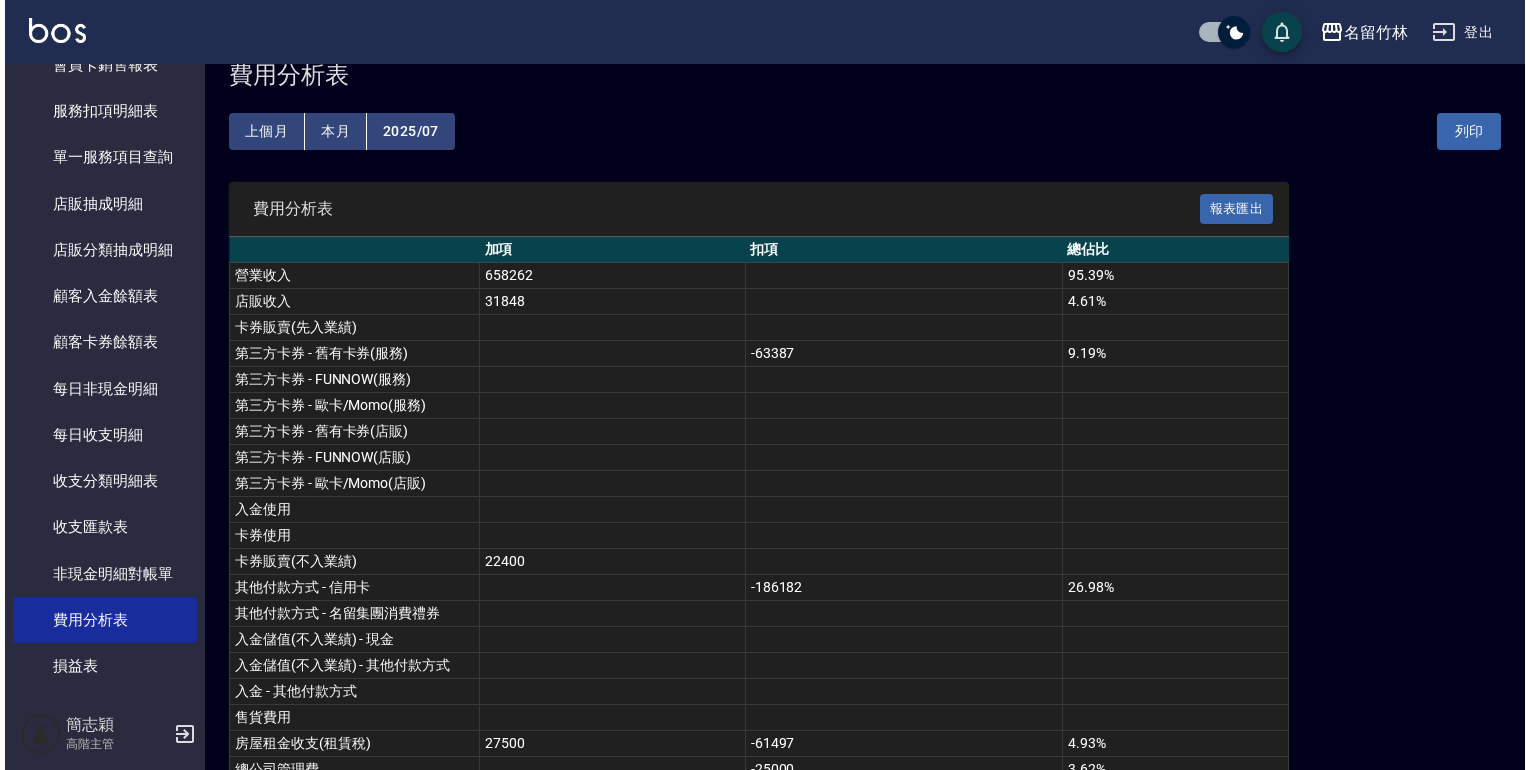 scroll, scrollTop: 0, scrollLeft: 0, axis: both 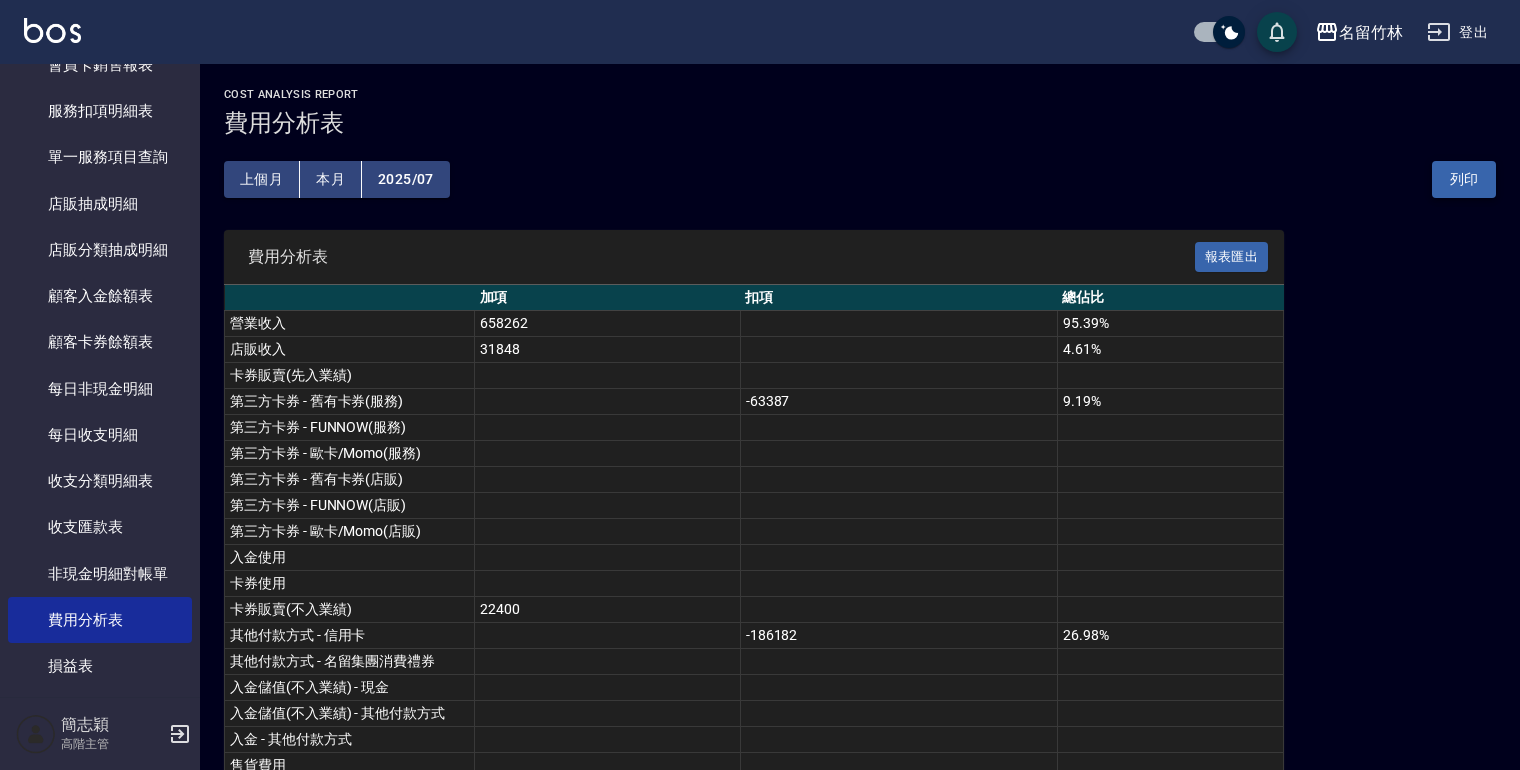 click on "列印" at bounding box center (1464, 179) 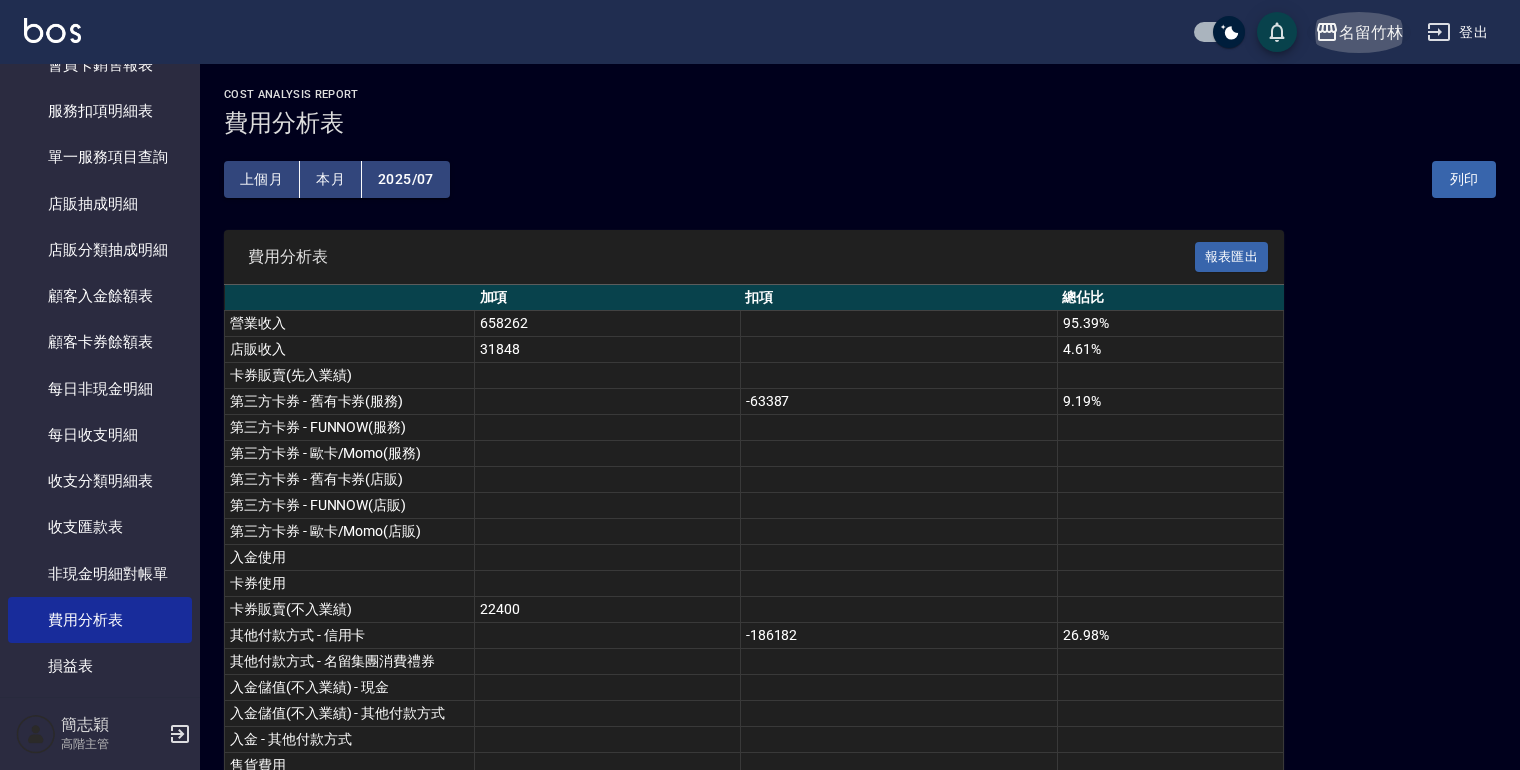 click 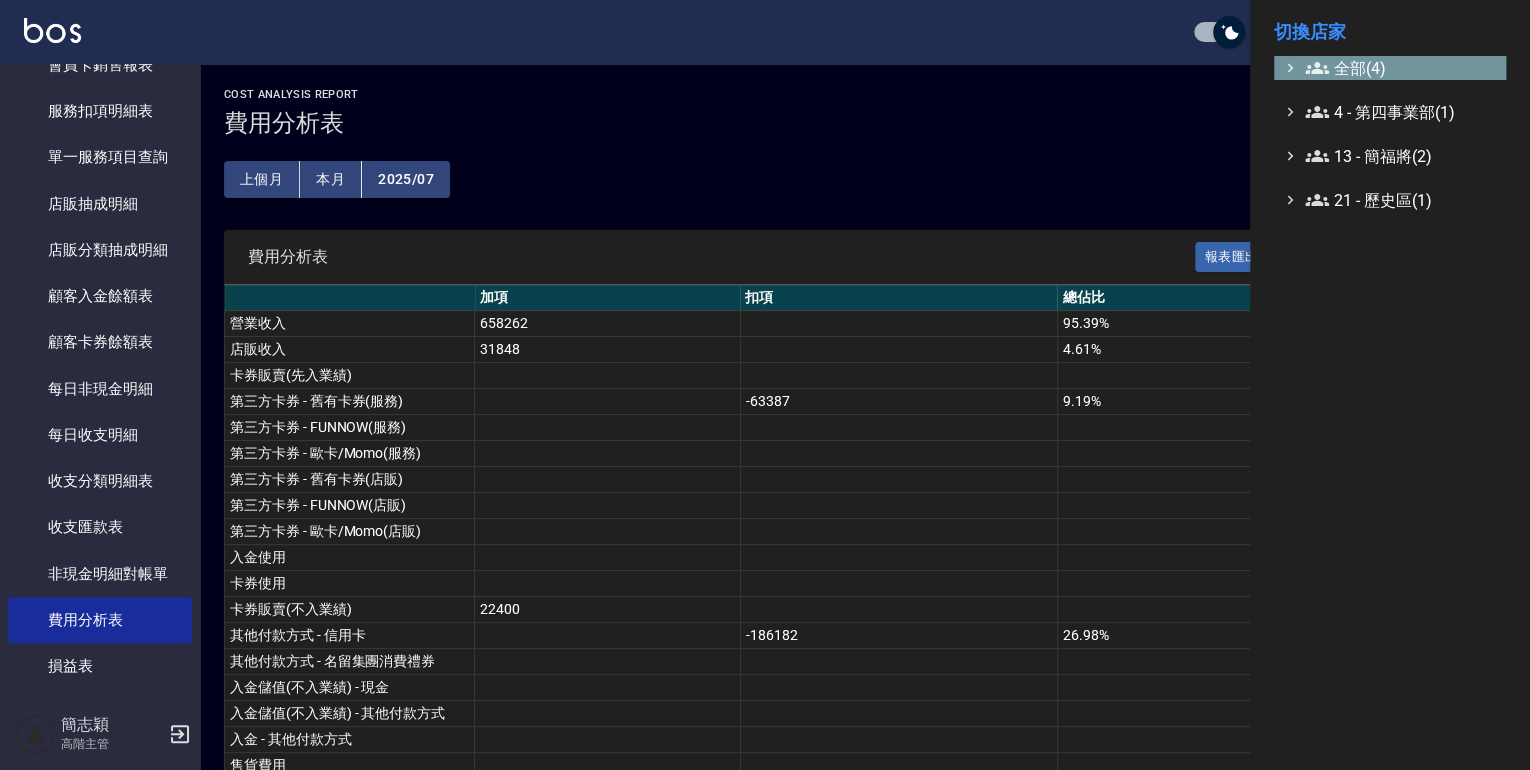 click 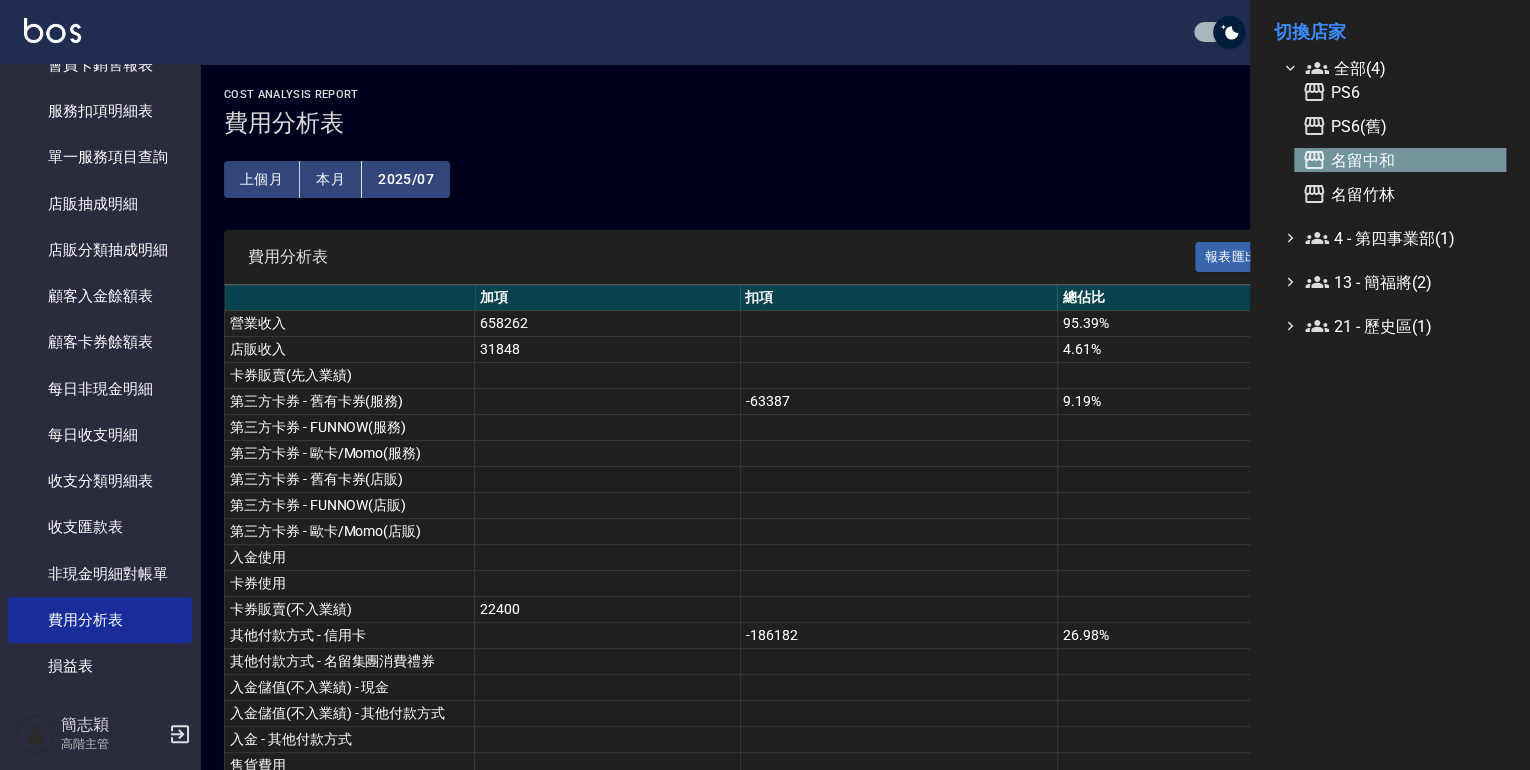 click 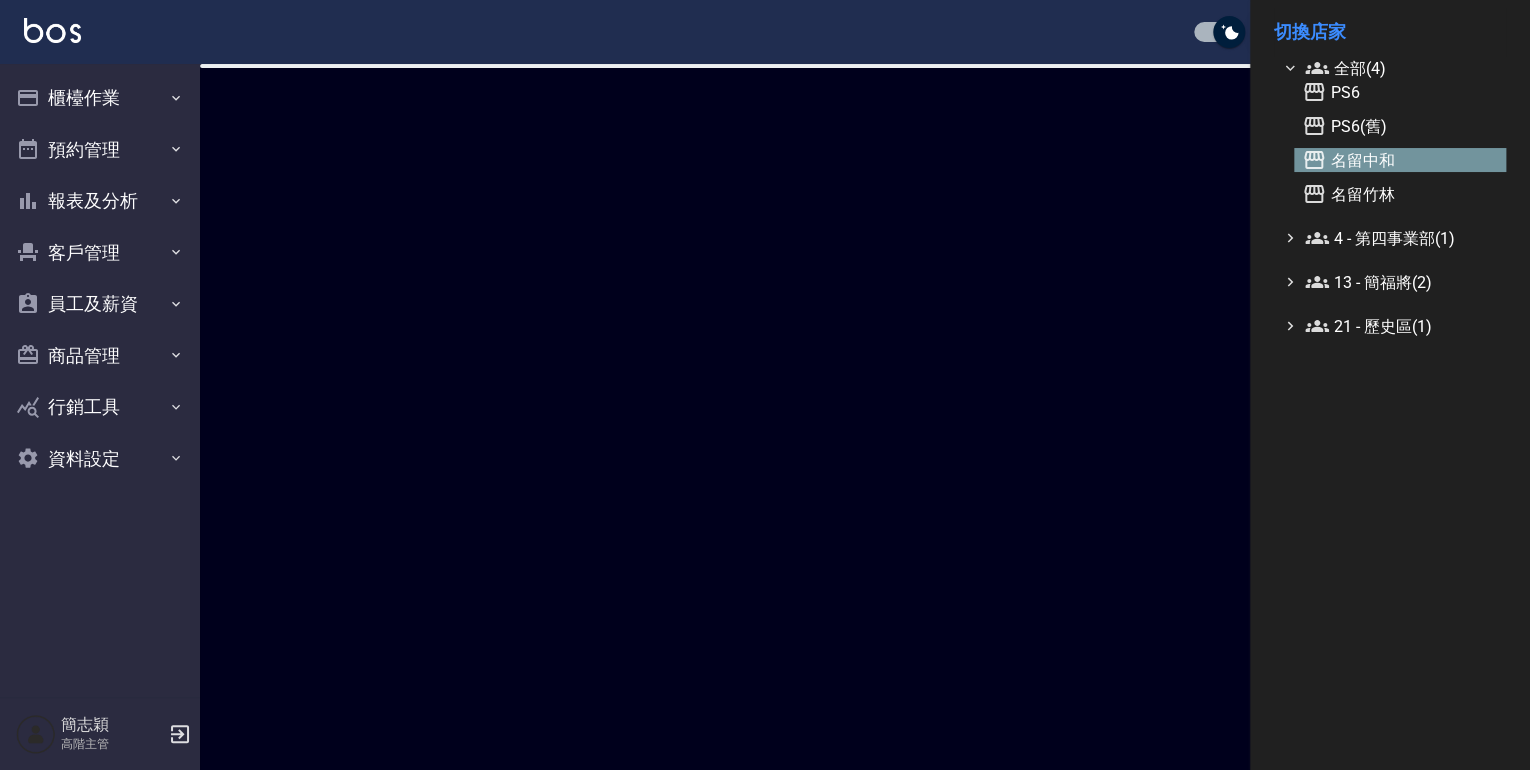 scroll, scrollTop: 0, scrollLeft: 0, axis: both 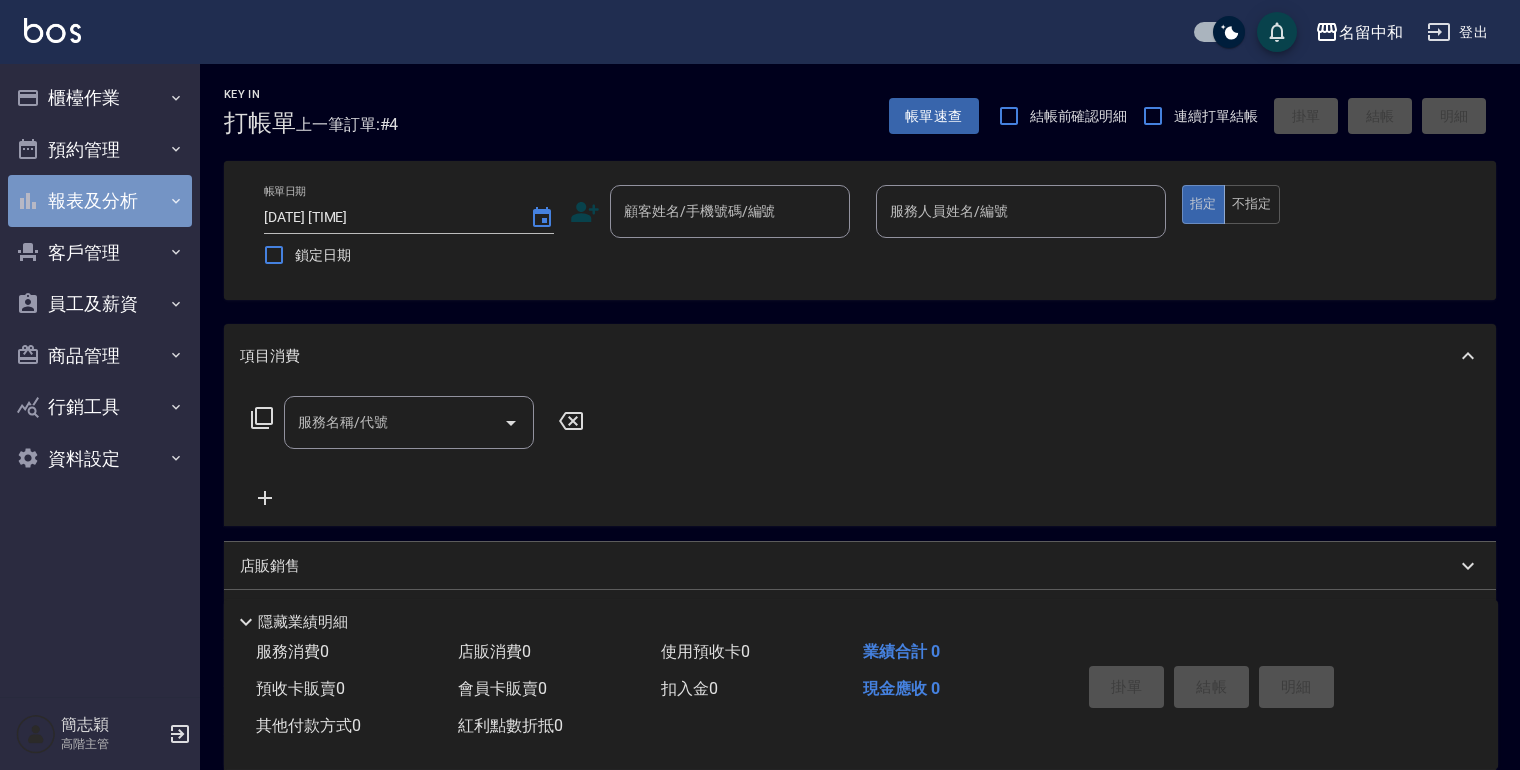 click 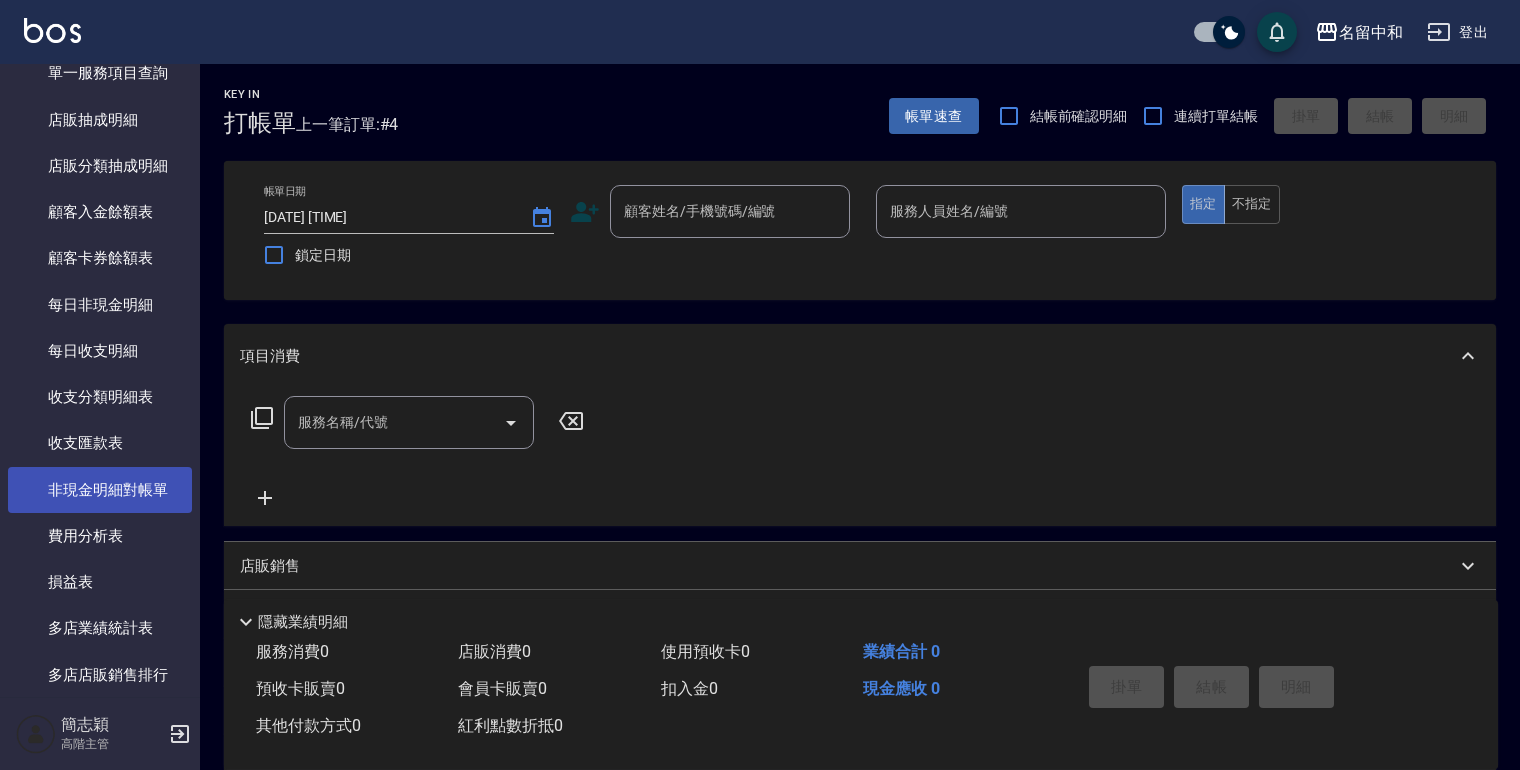 scroll, scrollTop: 1440, scrollLeft: 0, axis: vertical 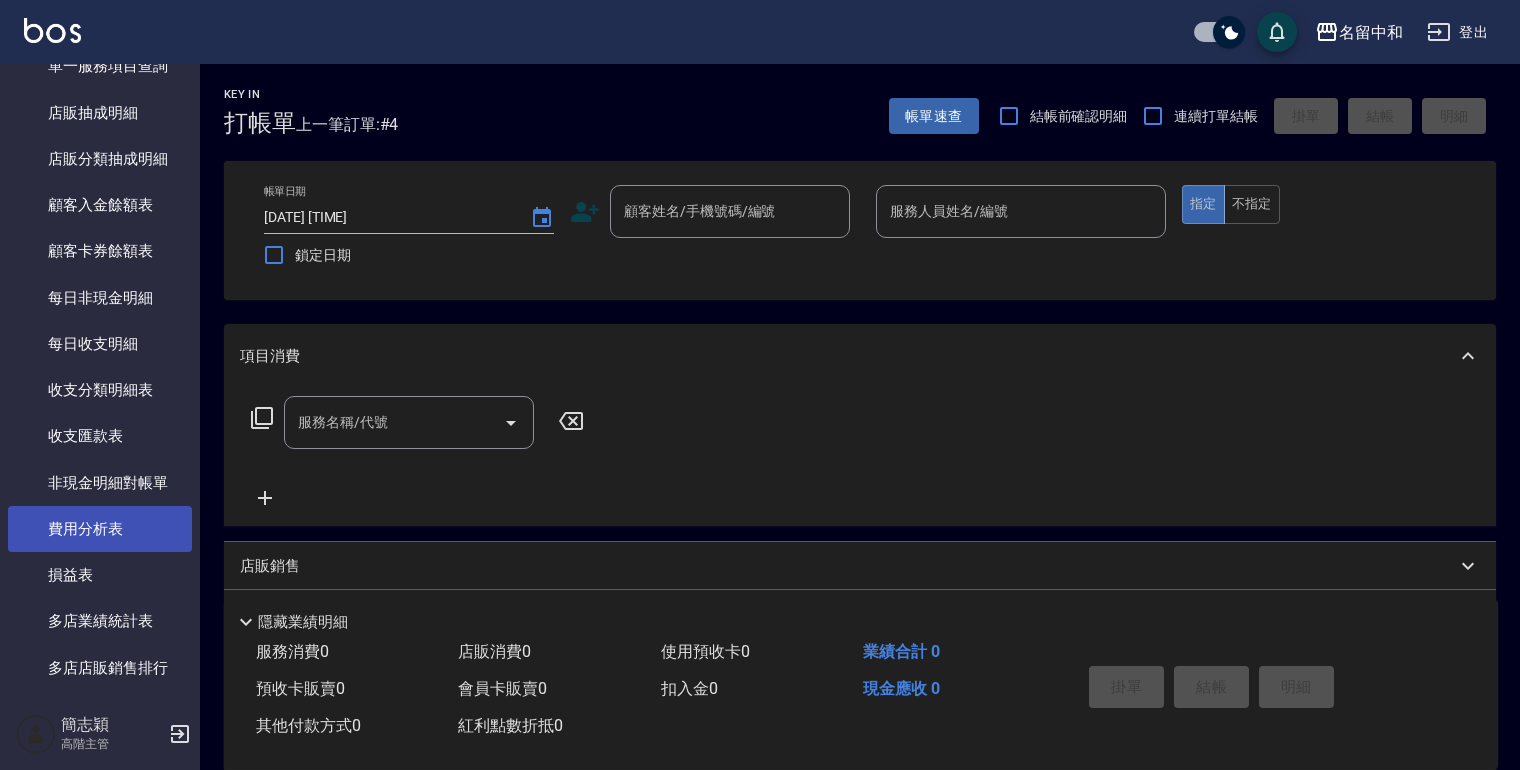 click on "費用分析表" at bounding box center (100, 529) 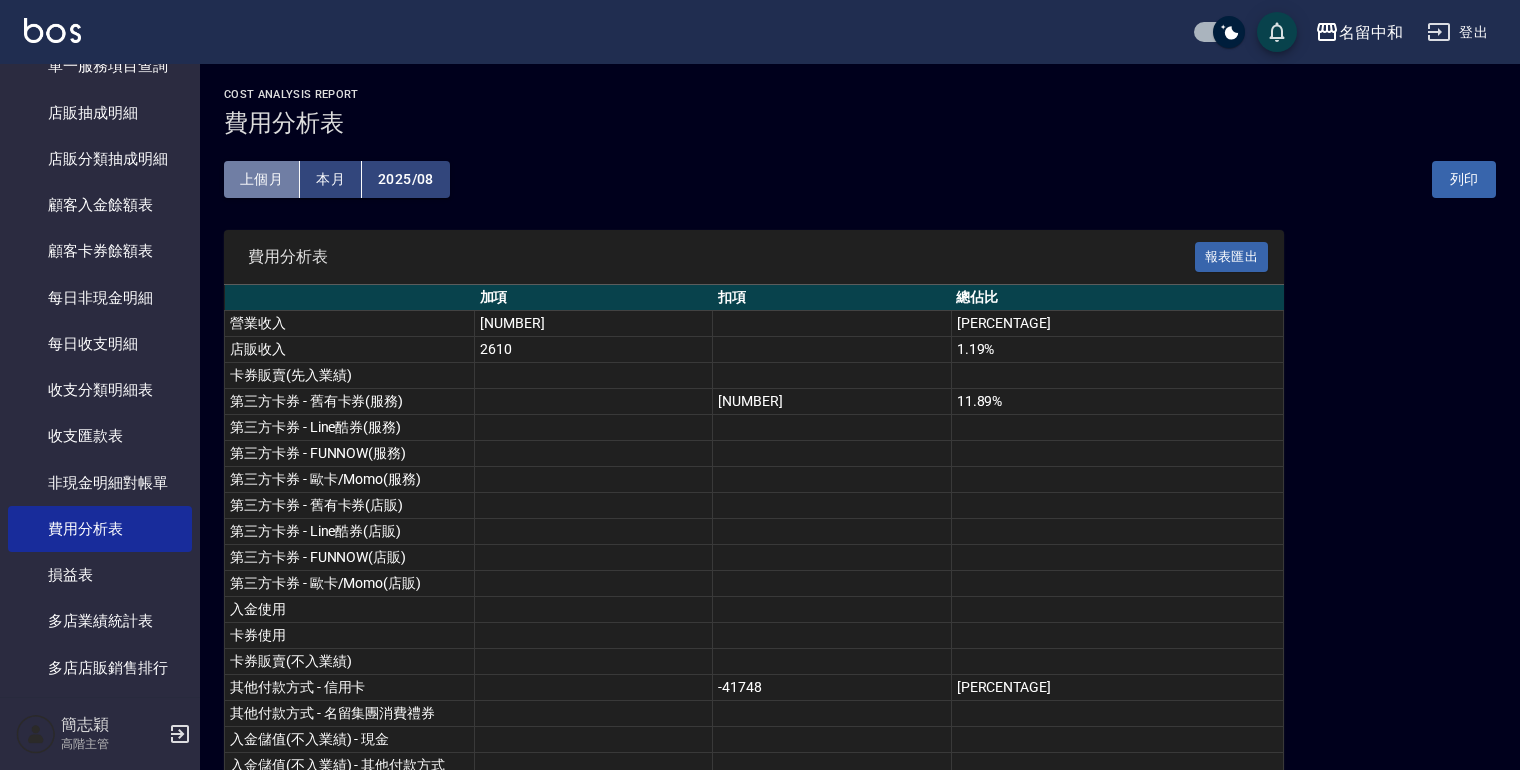 click on "上個月" at bounding box center [262, 179] 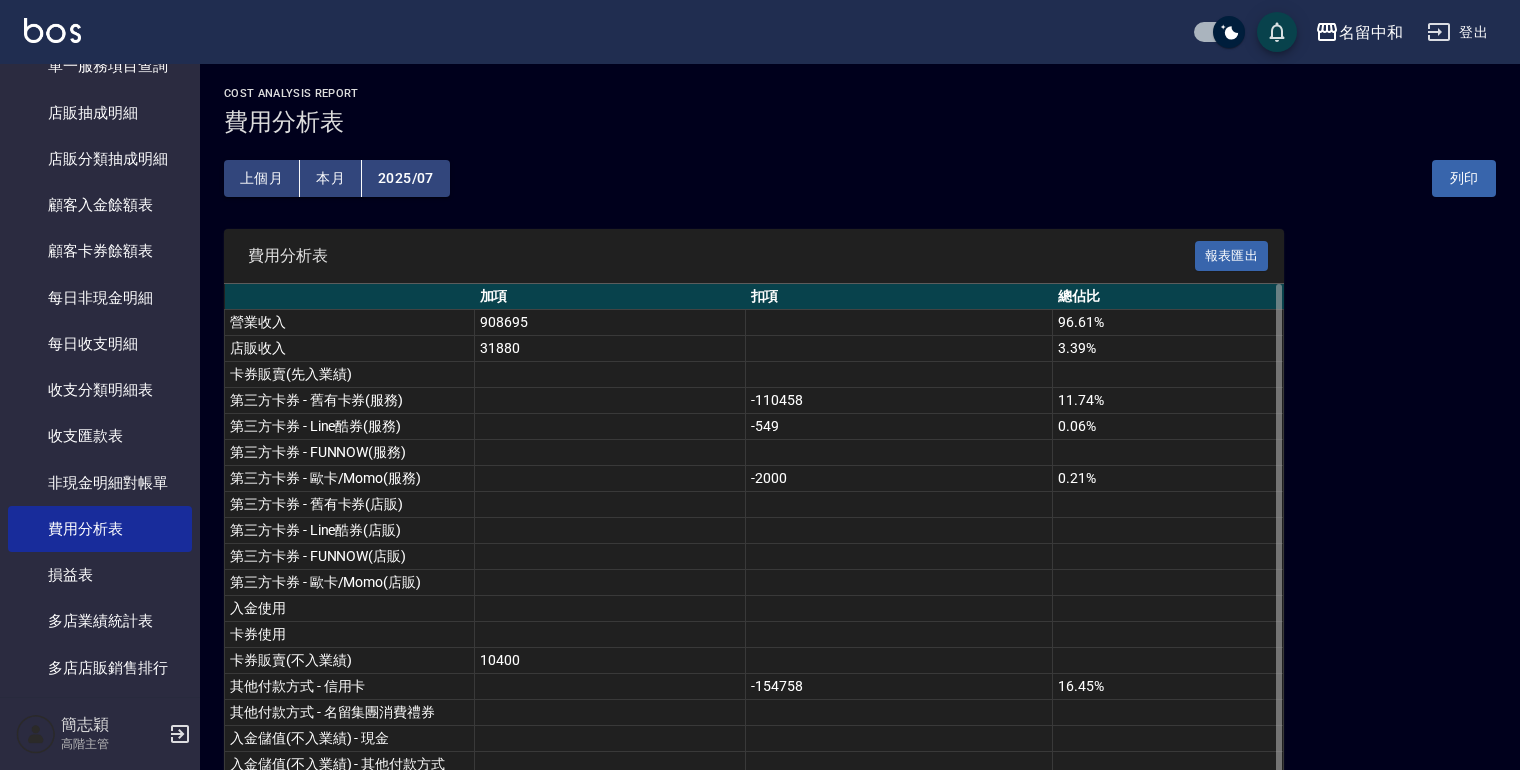 scroll, scrollTop: 0, scrollLeft: 0, axis: both 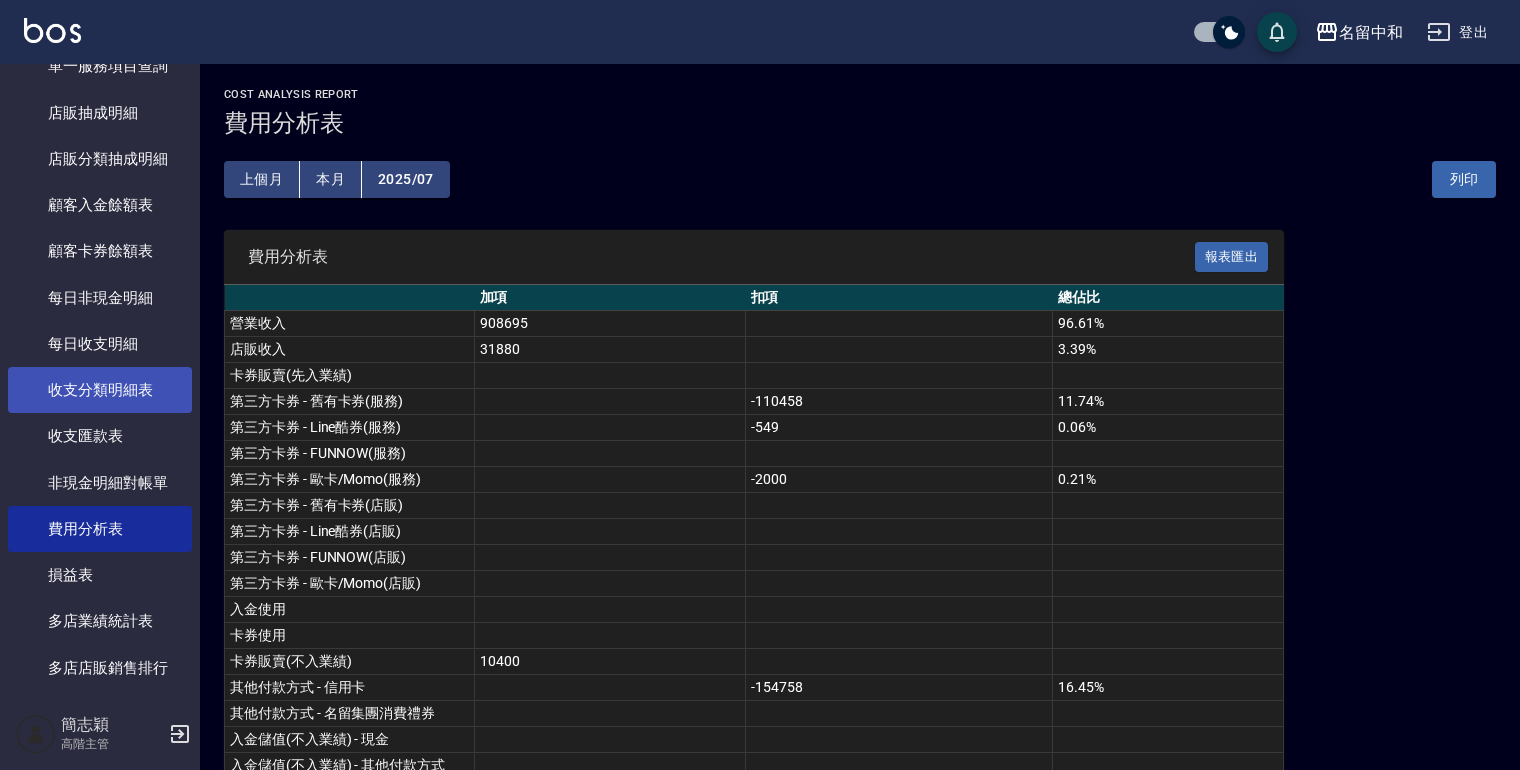 click on "收支分類明細表" at bounding box center [100, 390] 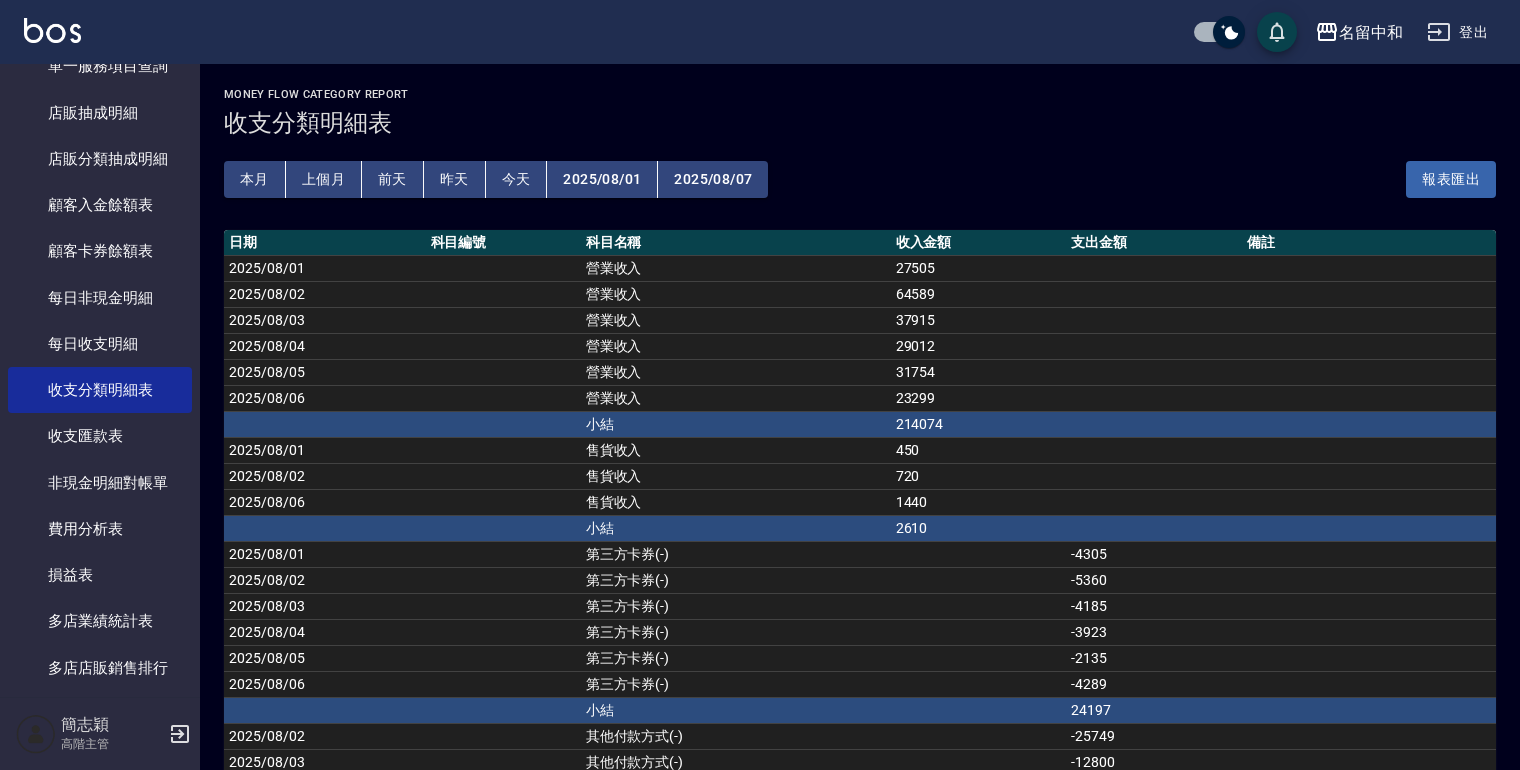 click on "上個月" at bounding box center [324, 179] 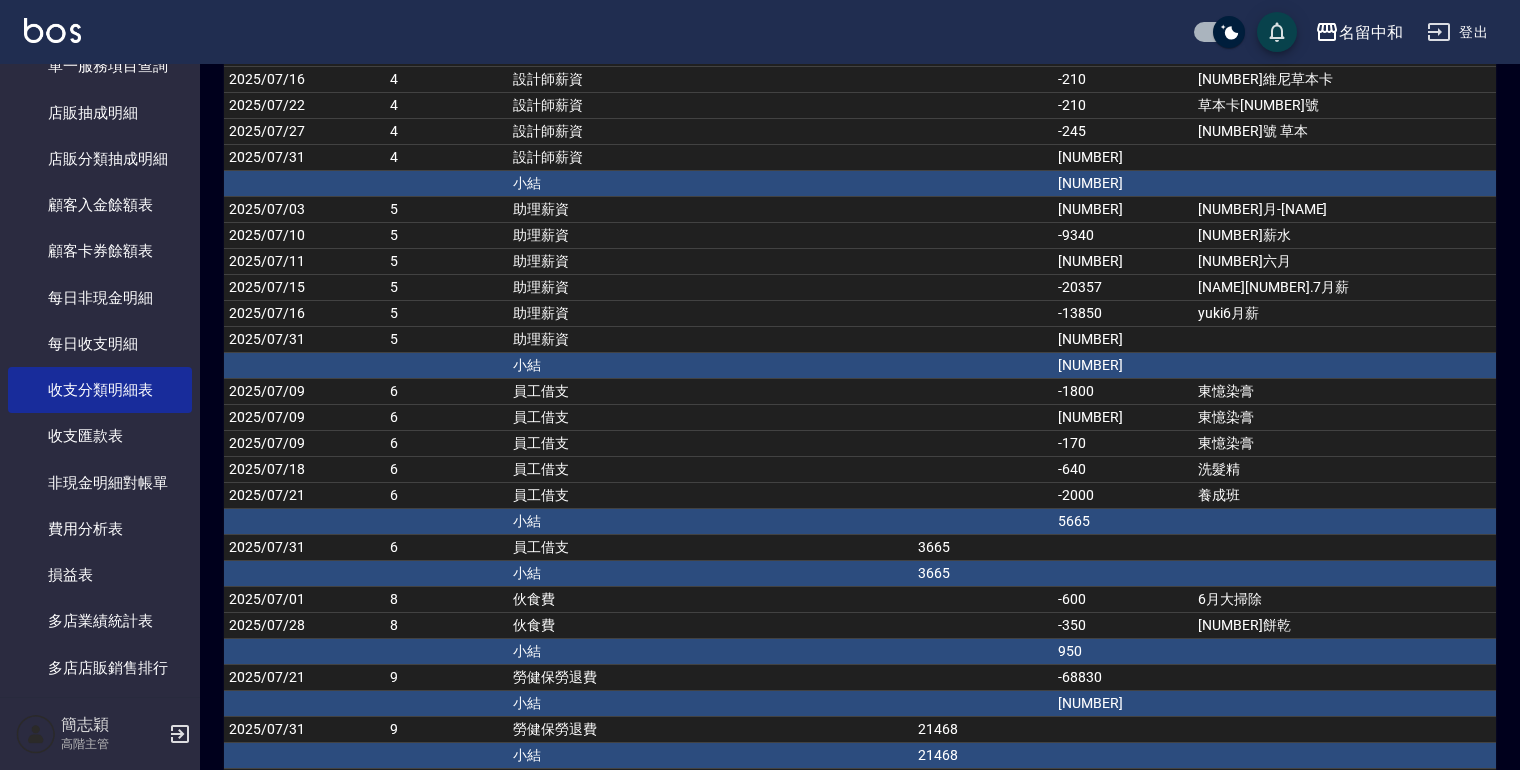 scroll, scrollTop: 4587, scrollLeft: 0, axis: vertical 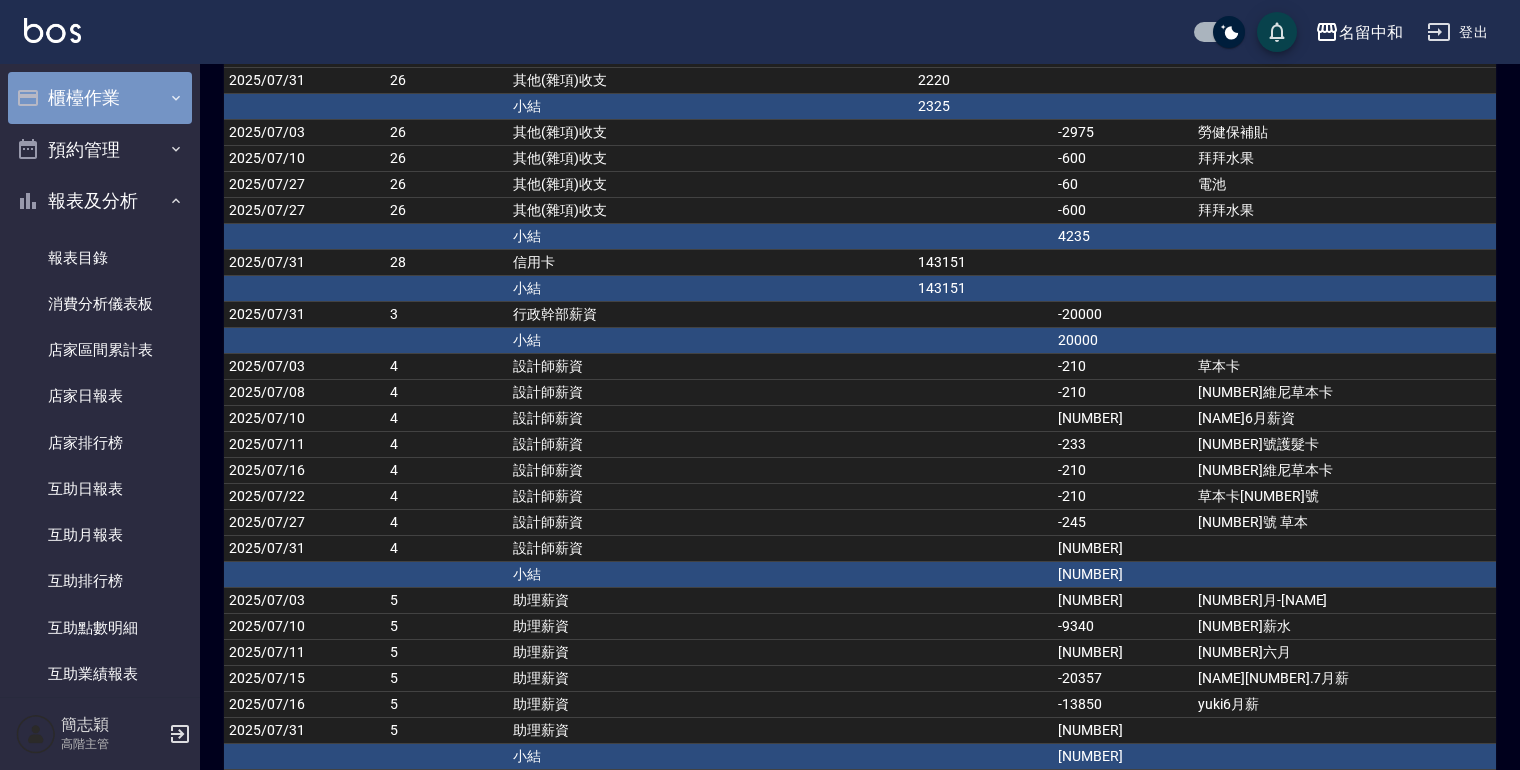 click 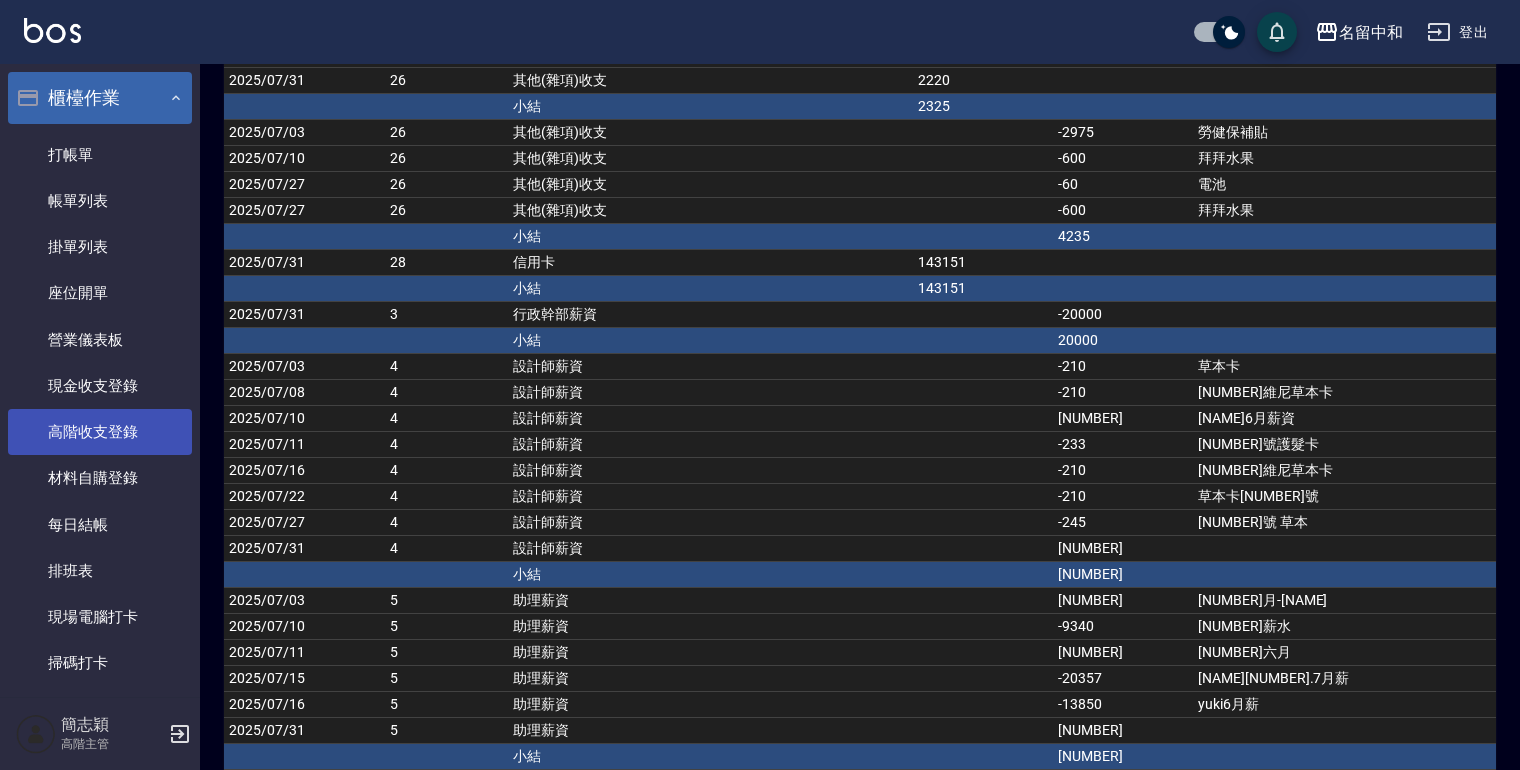 click on "高階收支登錄" at bounding box center [100, 432] 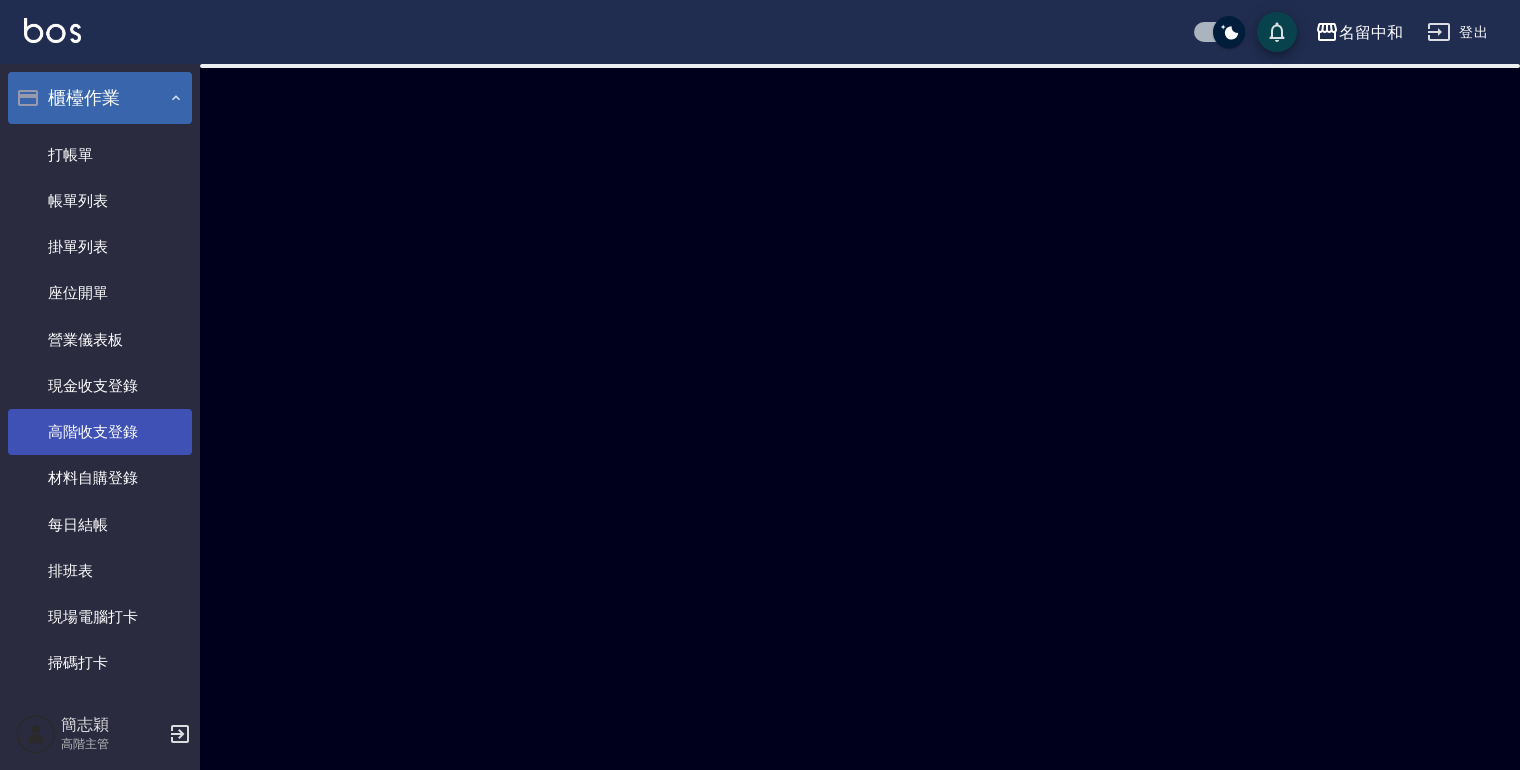 scroll, scrollTop: 0, scrollLeft: 0, axis: both 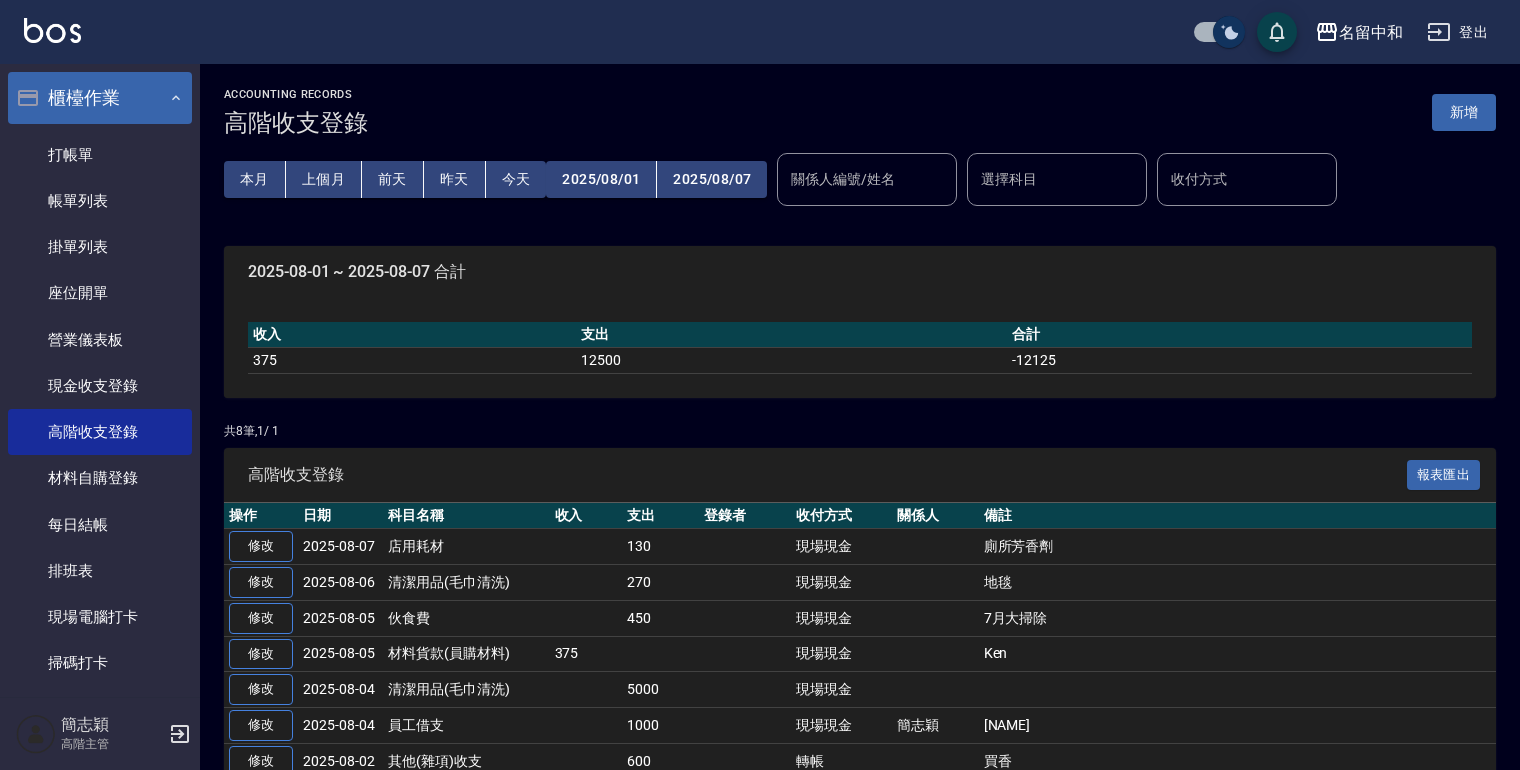 click at bounding box center (1229, 32) 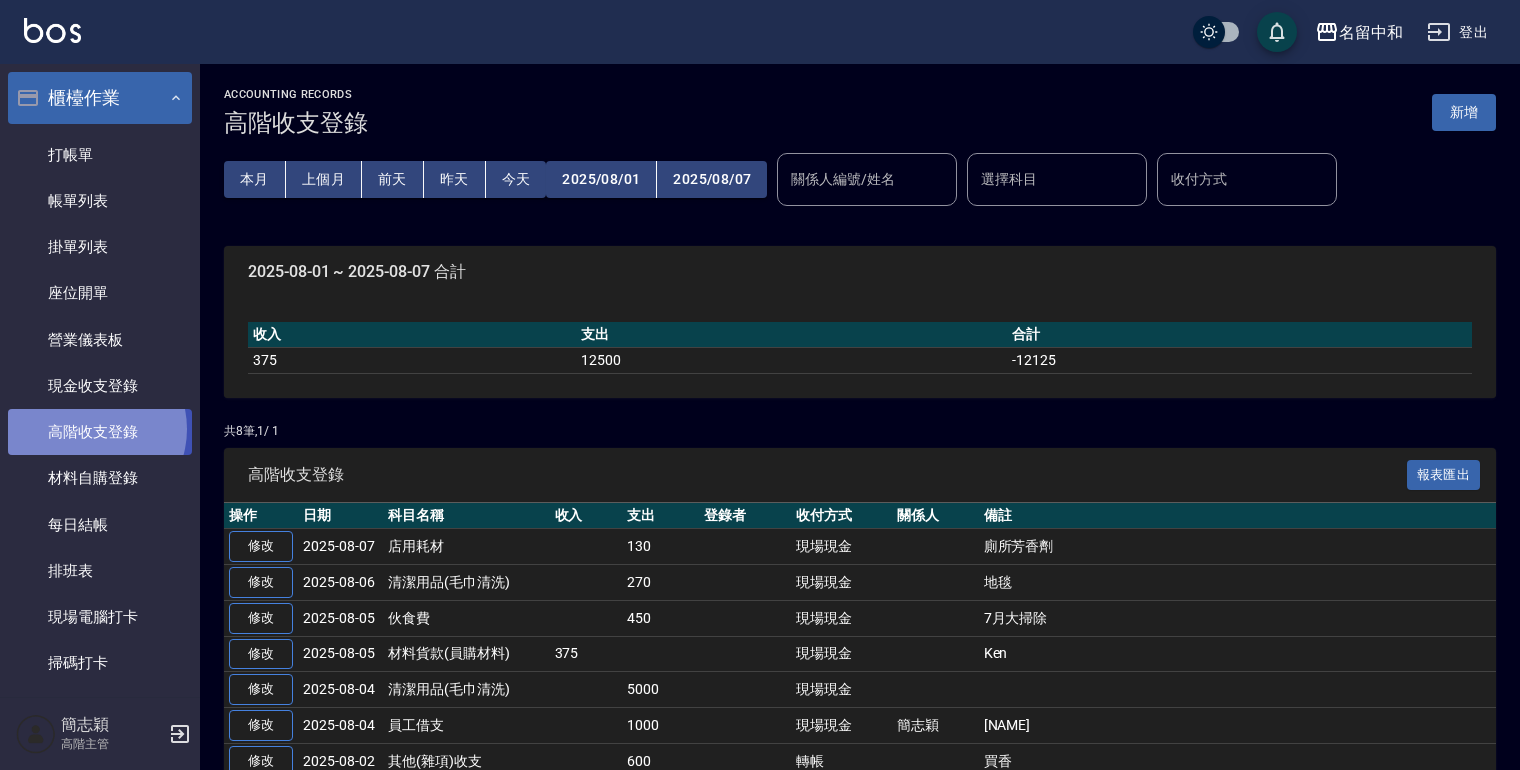 click on "高階收支登錄" at bounding box center [100, 432] 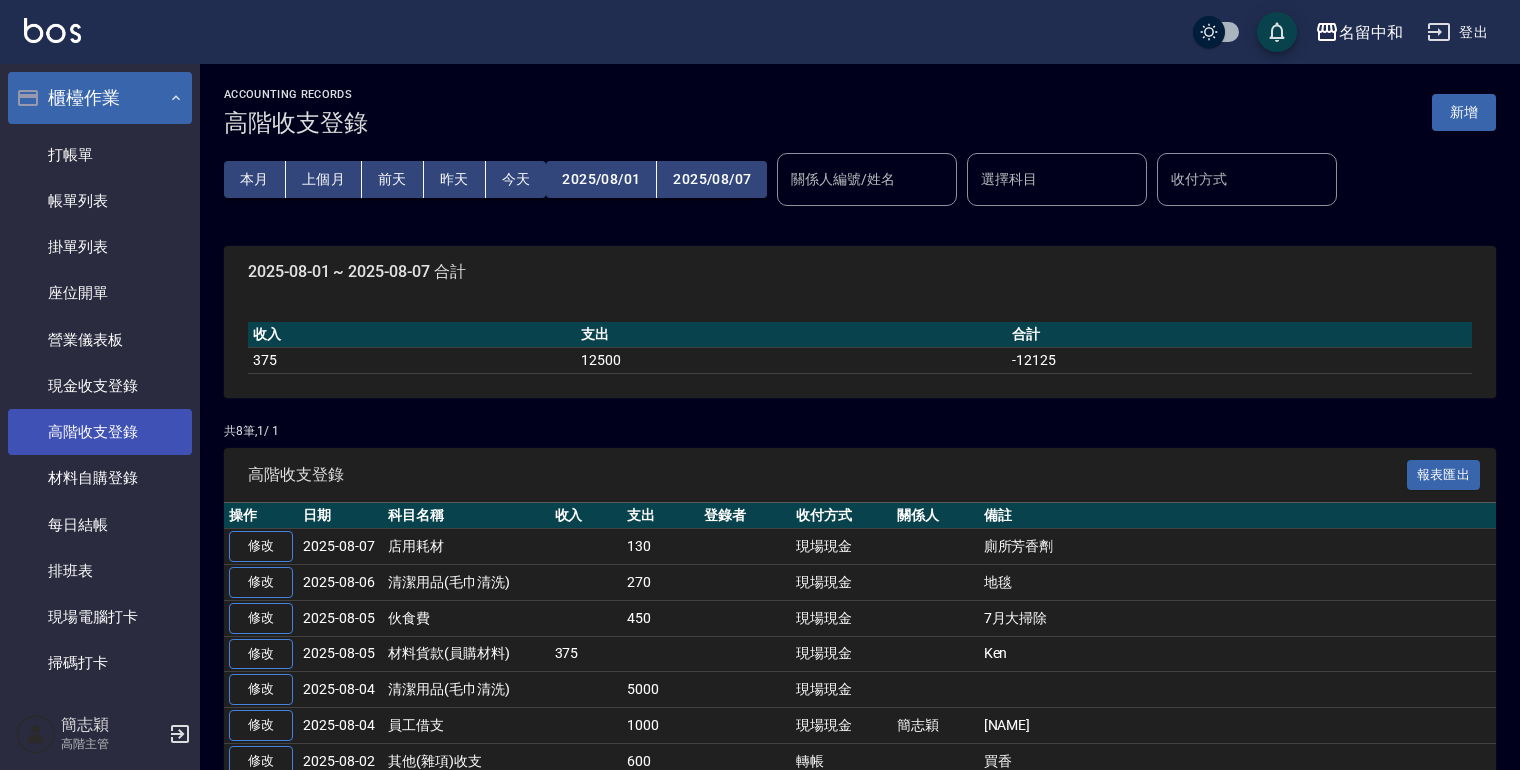 click on "高階收支登錄" at bounding box center (100, 432) 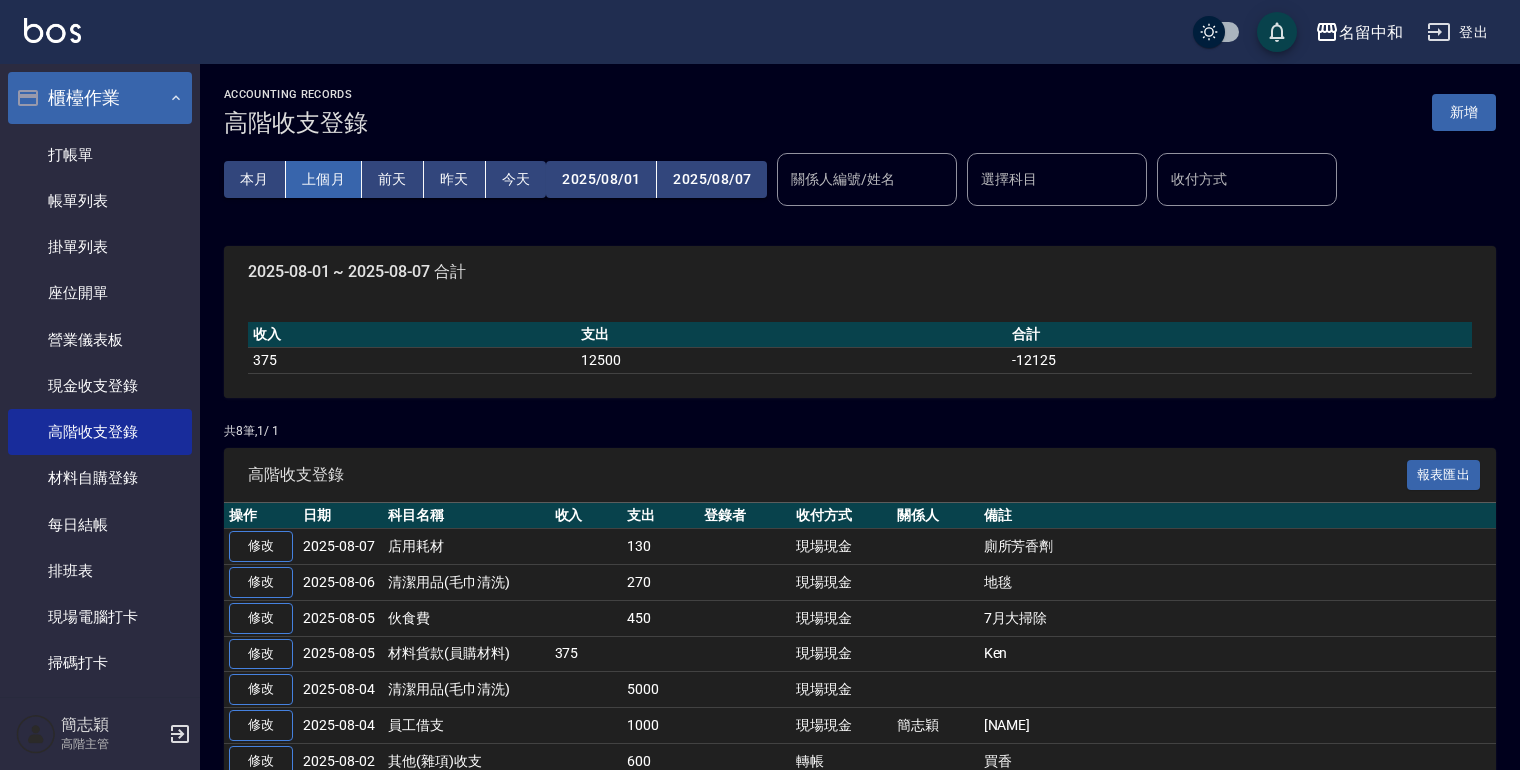 click on "上個月" at bounding box center (324, 179) 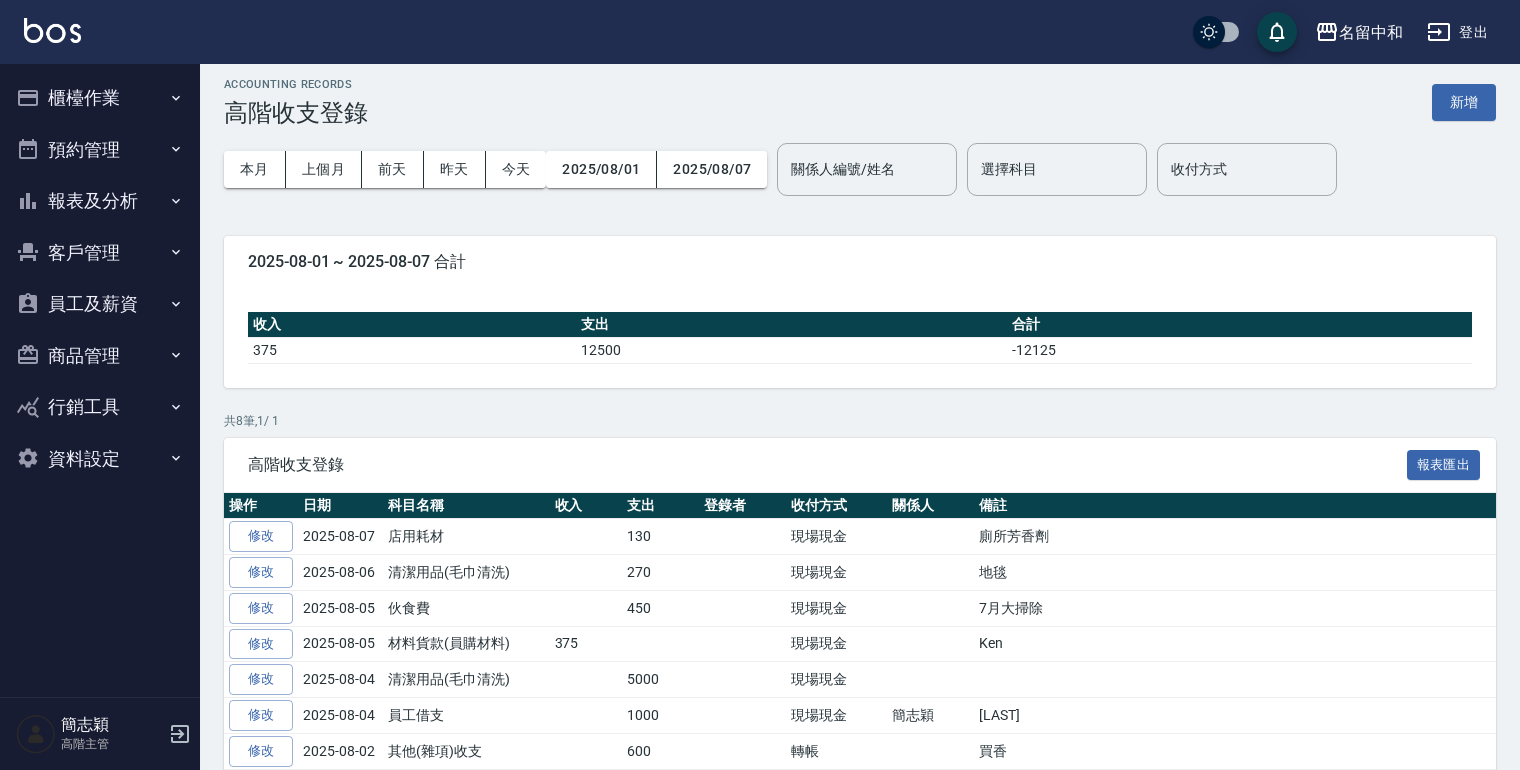 scroll, scrollTop: 0, scrollLeft: 0, axis: both 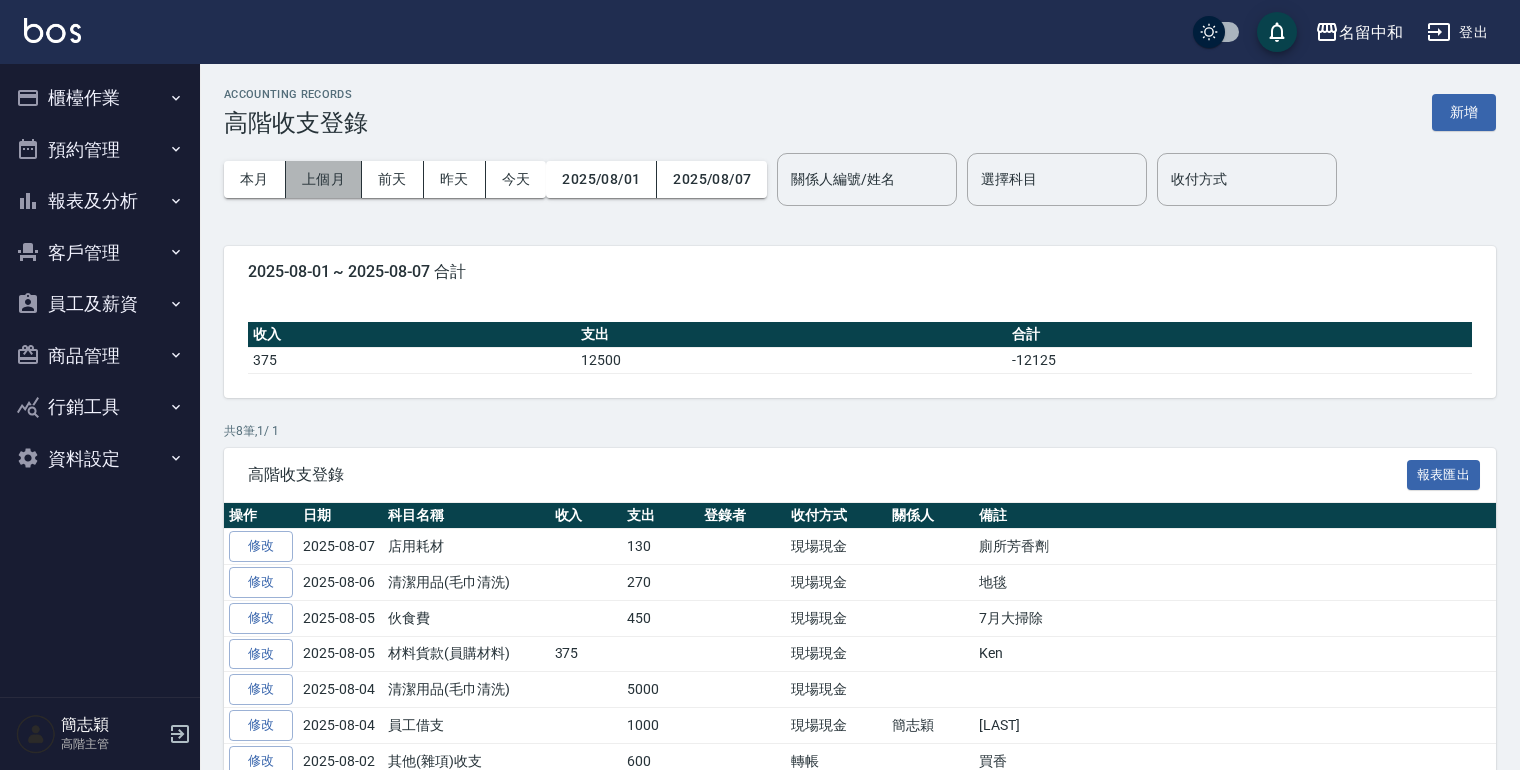 click on "上個月" at bounding box center [324, 179] 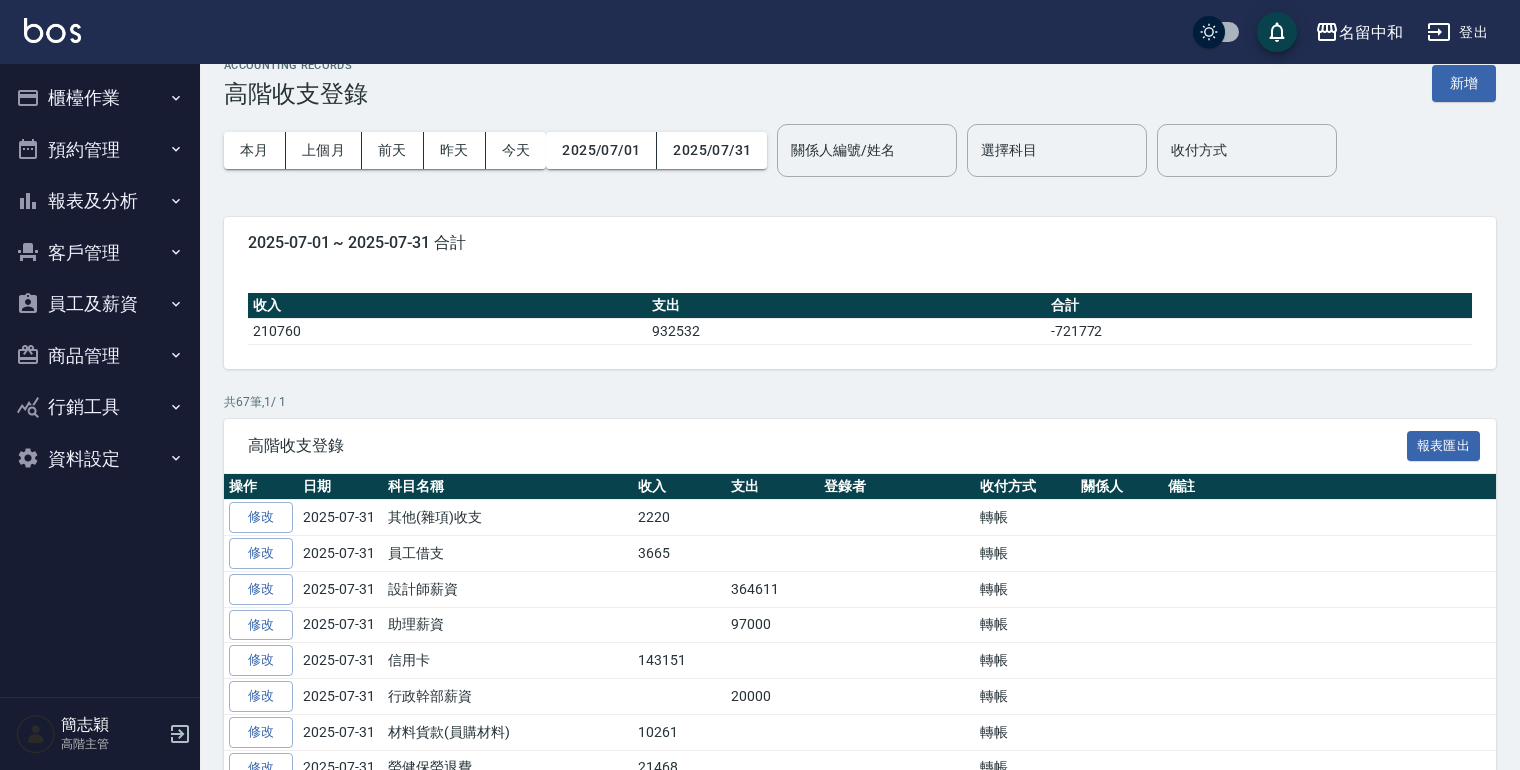 scroll, scrollTop: 0, scrollLeft: 0, axis: both 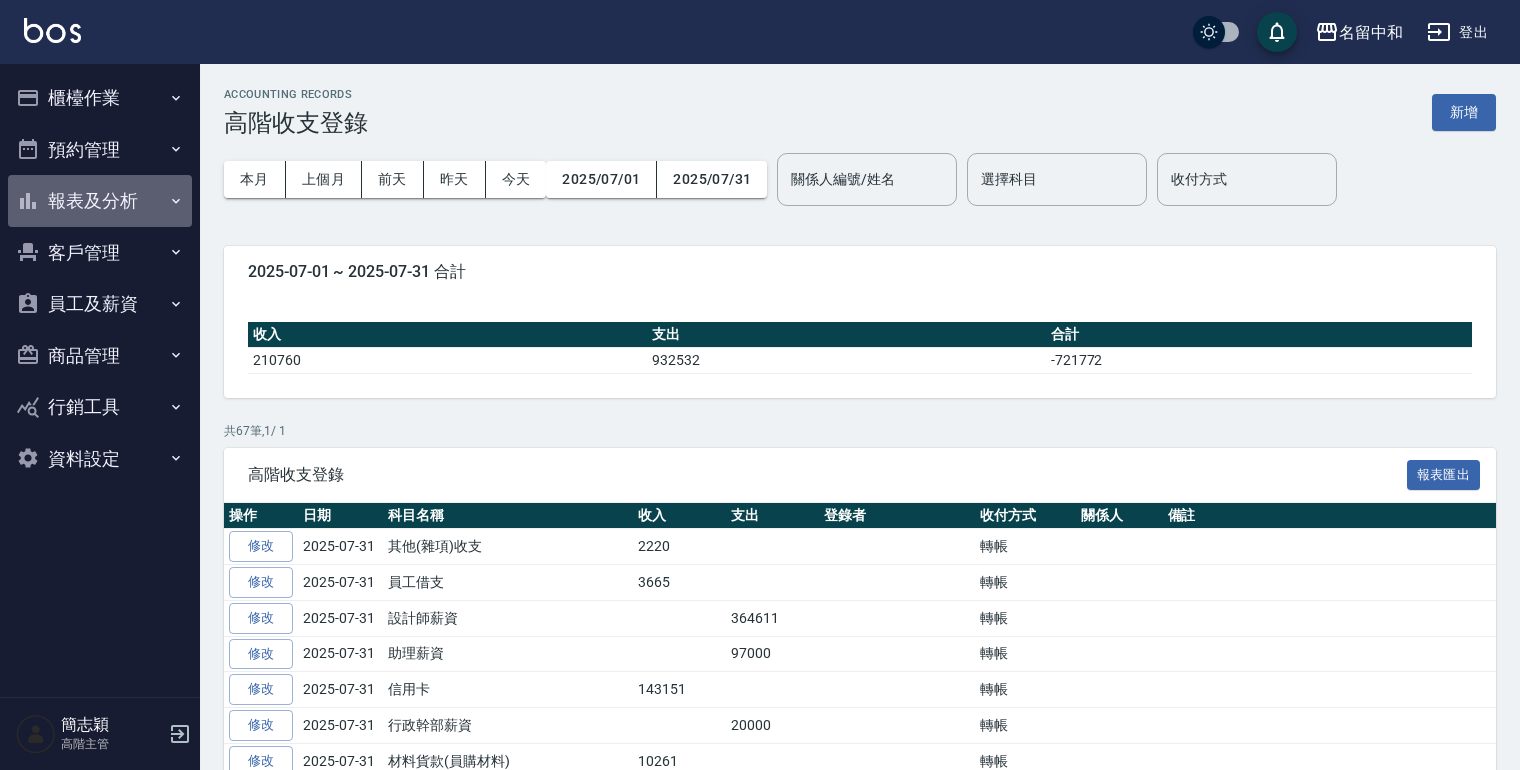 click 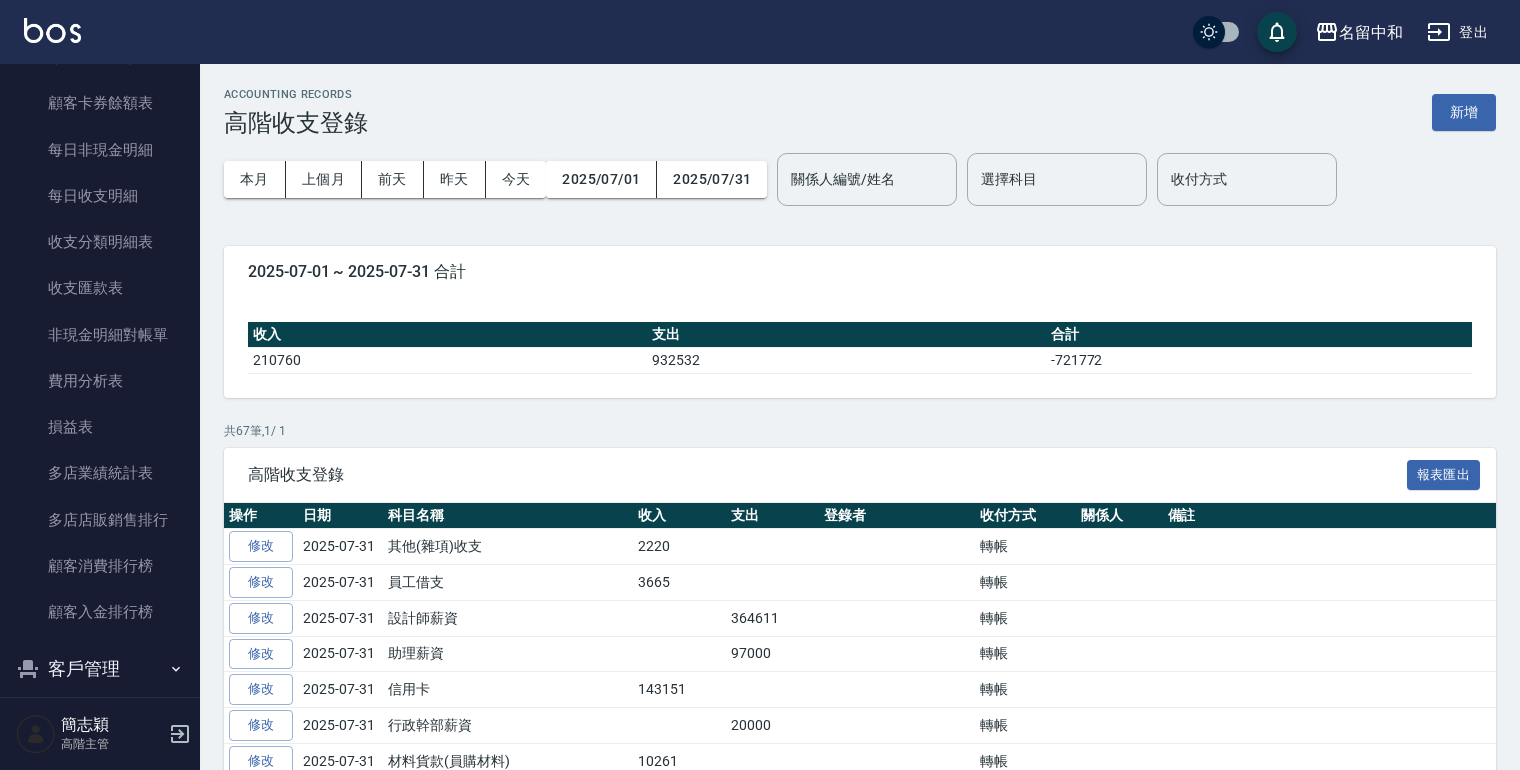 scroll, scrollTop: 1600, scrollLeft: 0, axis: vertical 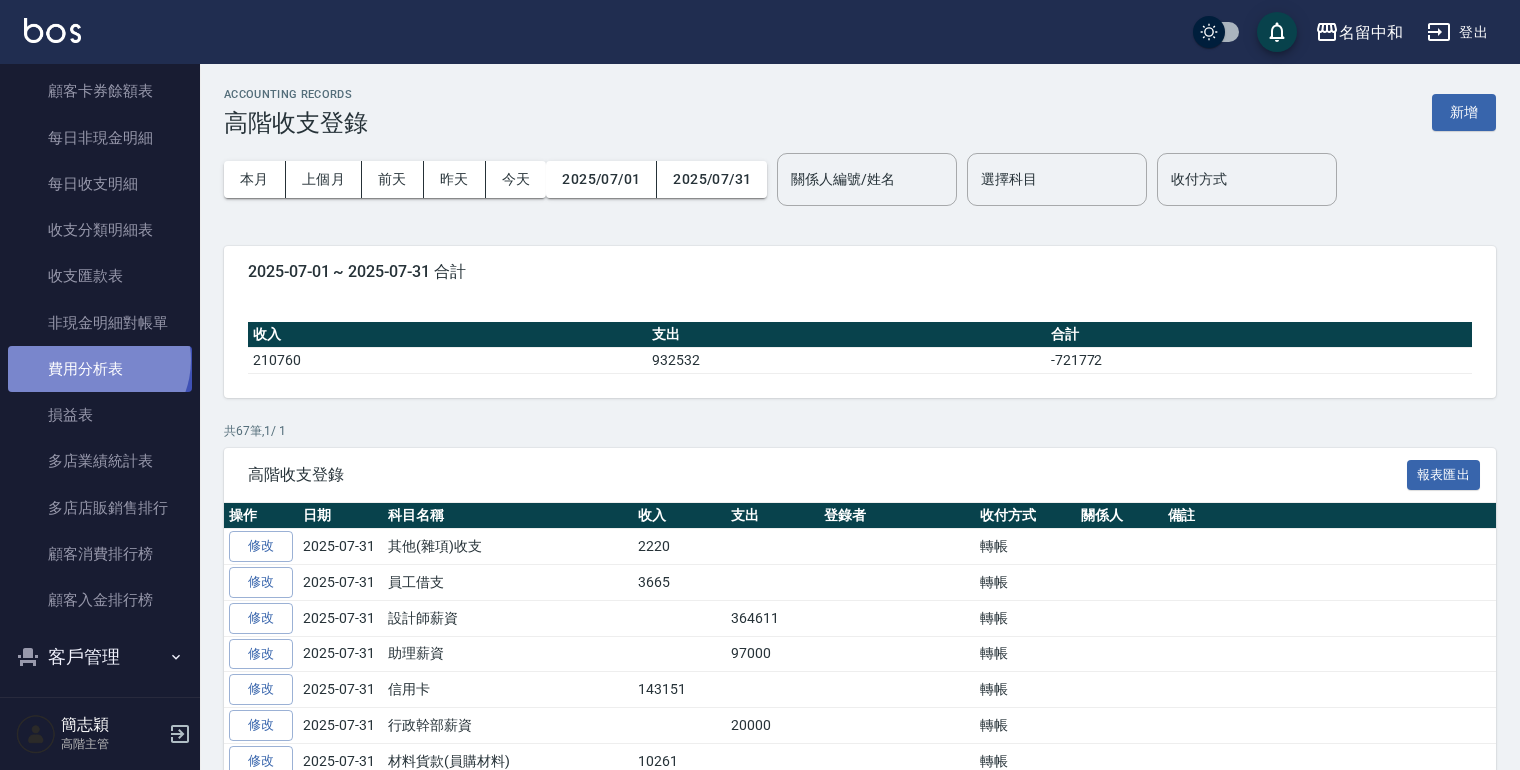 click on "費用分析表" at bounding box center [100, 369] 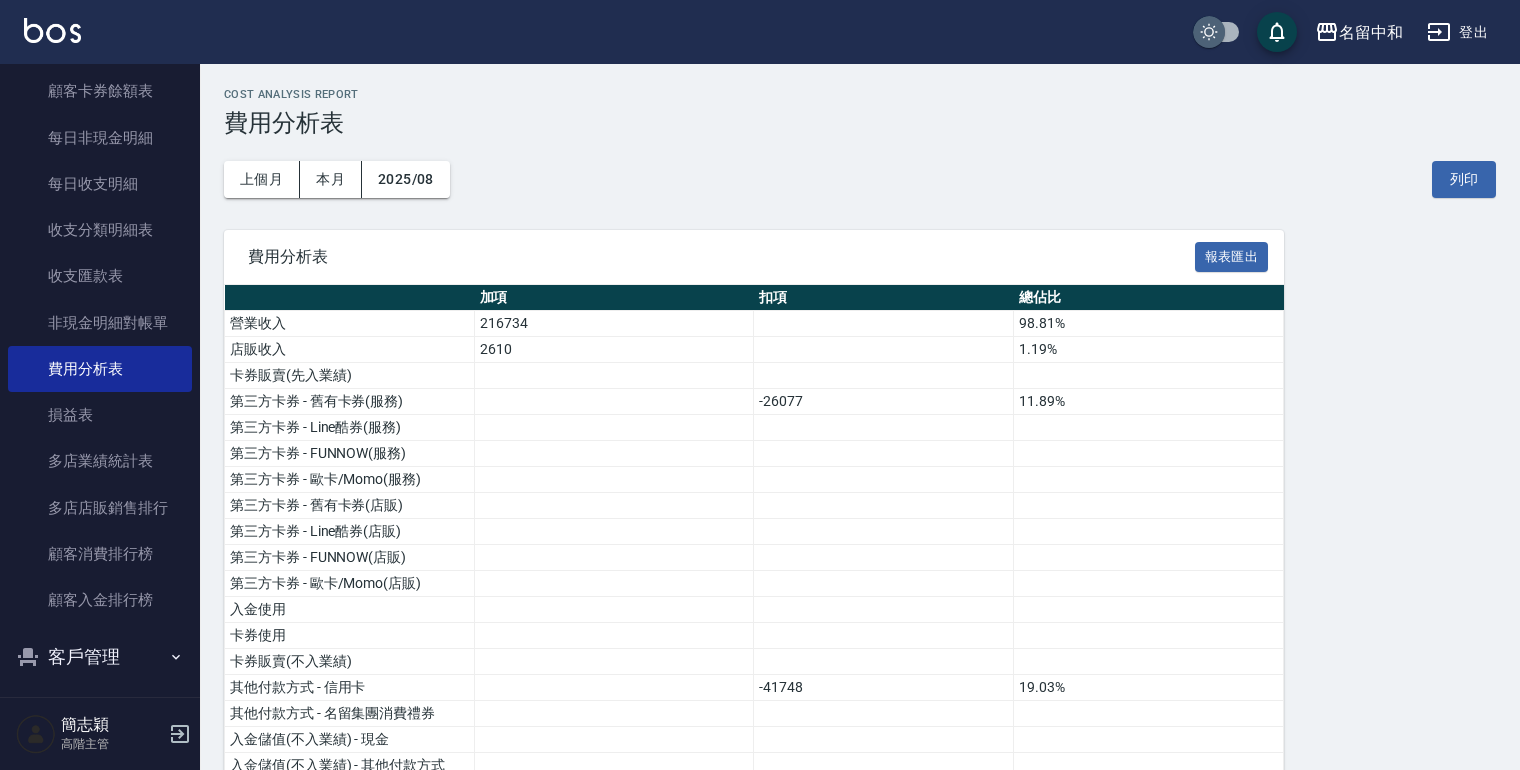 click at bounding box center [1209, 32] 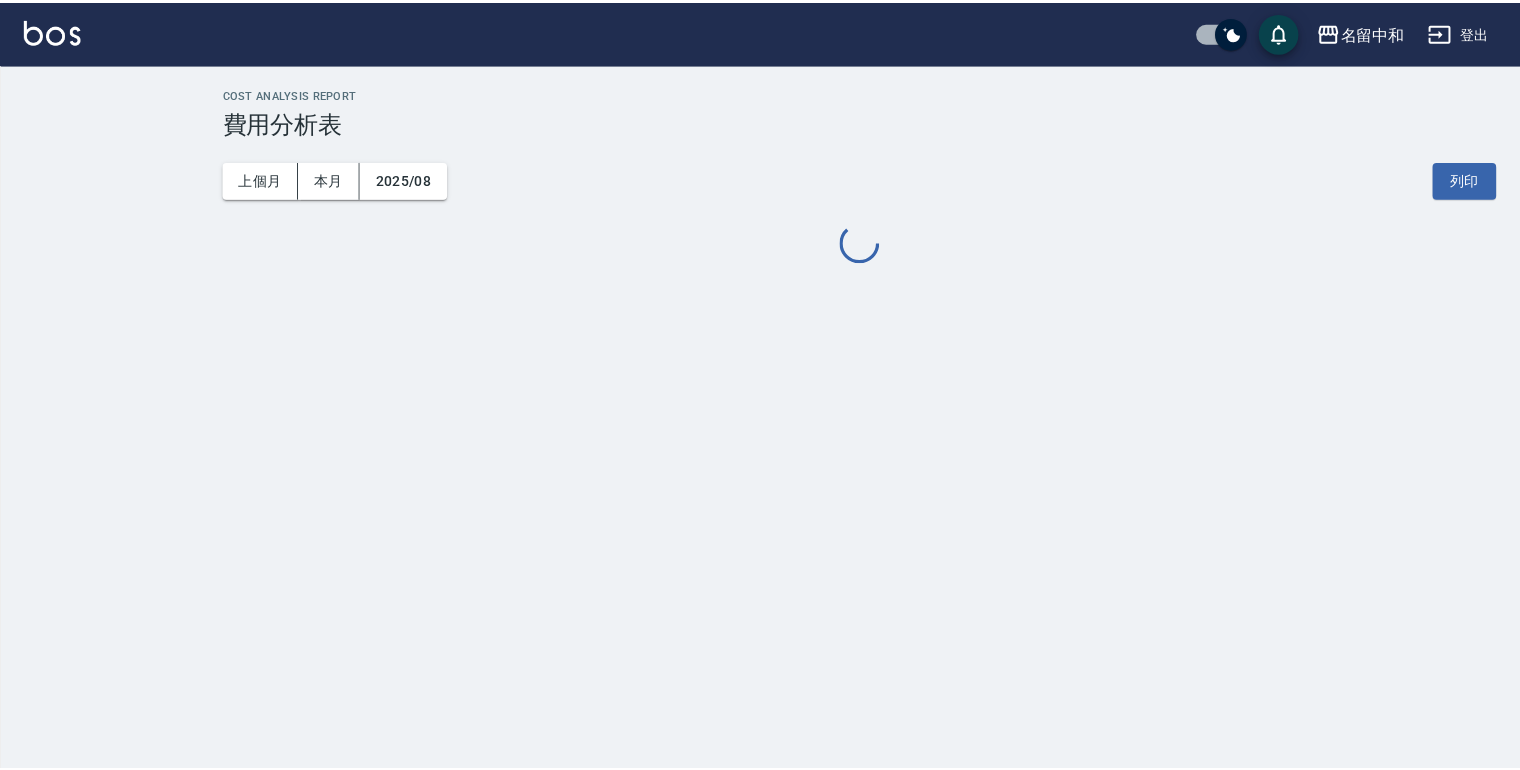 scroll, scrollTop: 0, scrollLeft: 0, axis: both 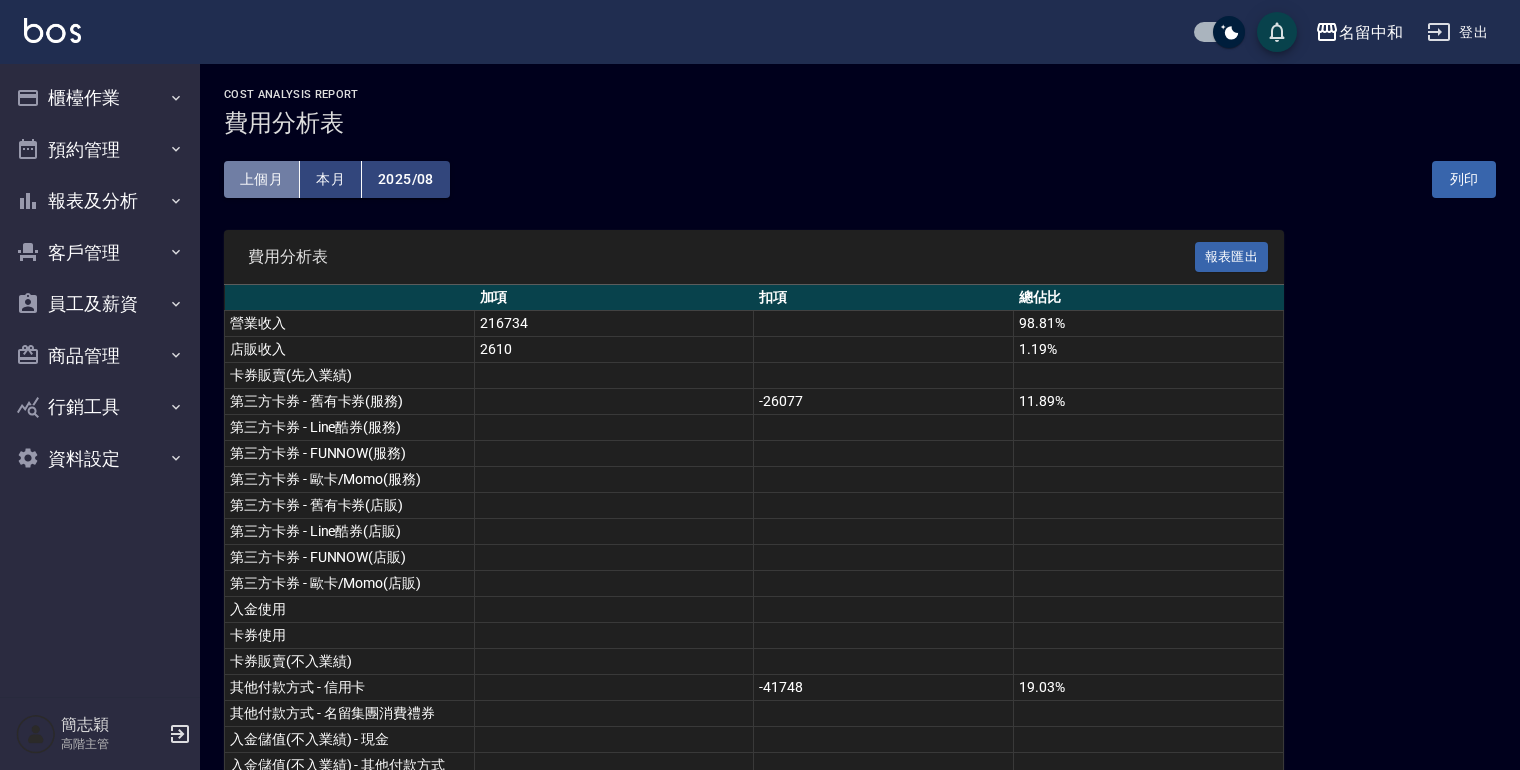 click on "上個月" at bounding box center (262, 179) 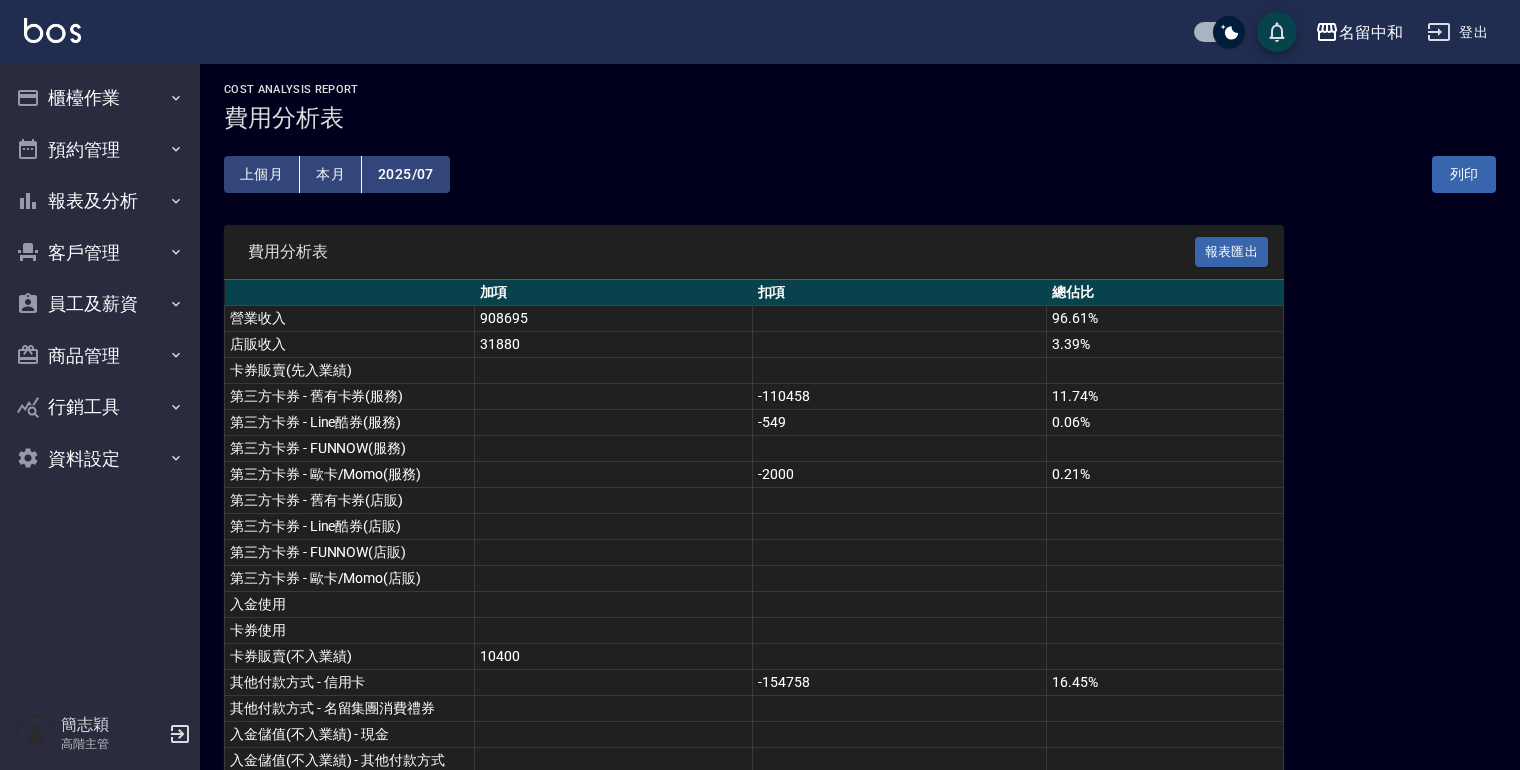 scroll, scrollTop: 0, scrollLeft: 0, axis: both 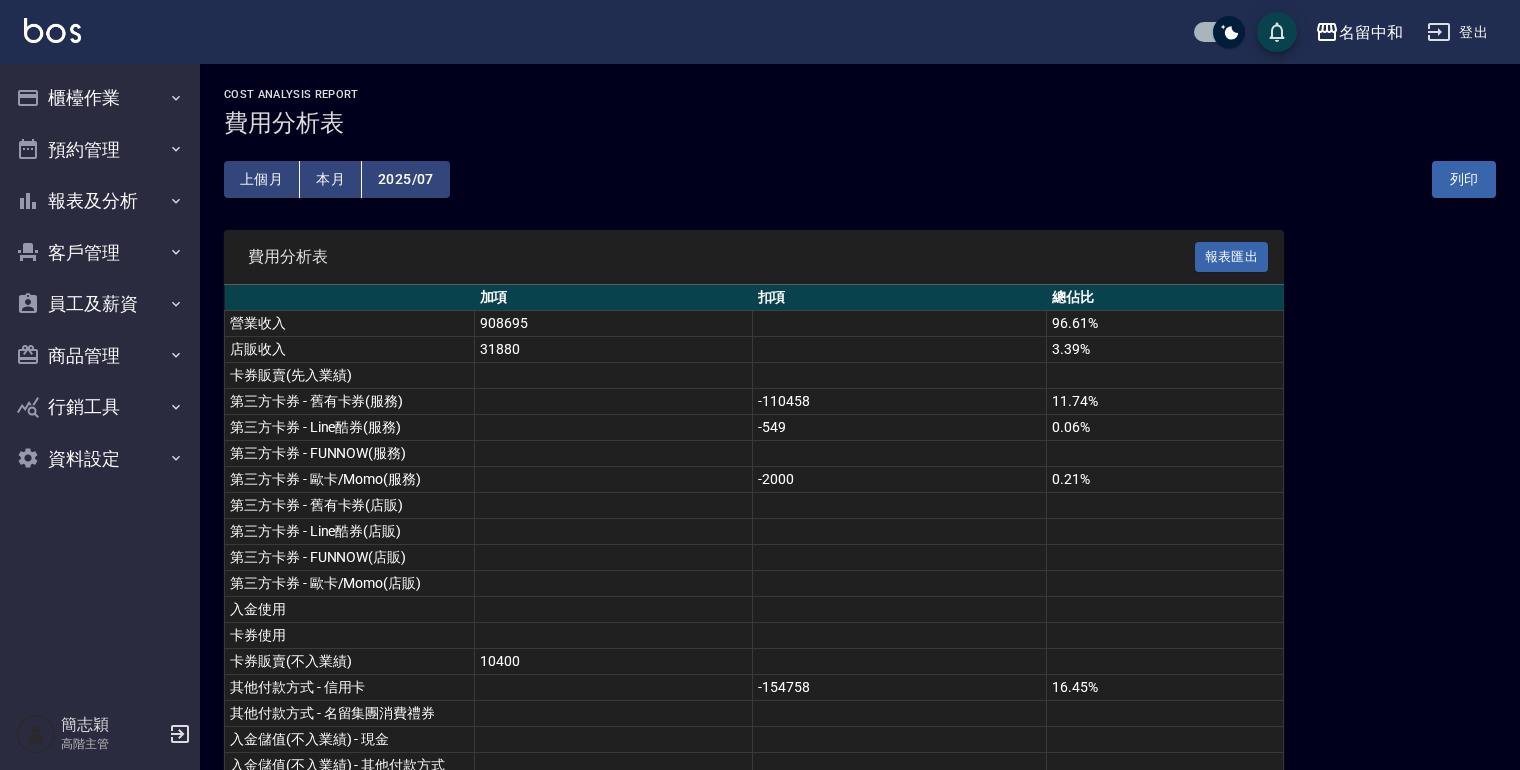 click on "列印" at bounding box center [1464, 179] 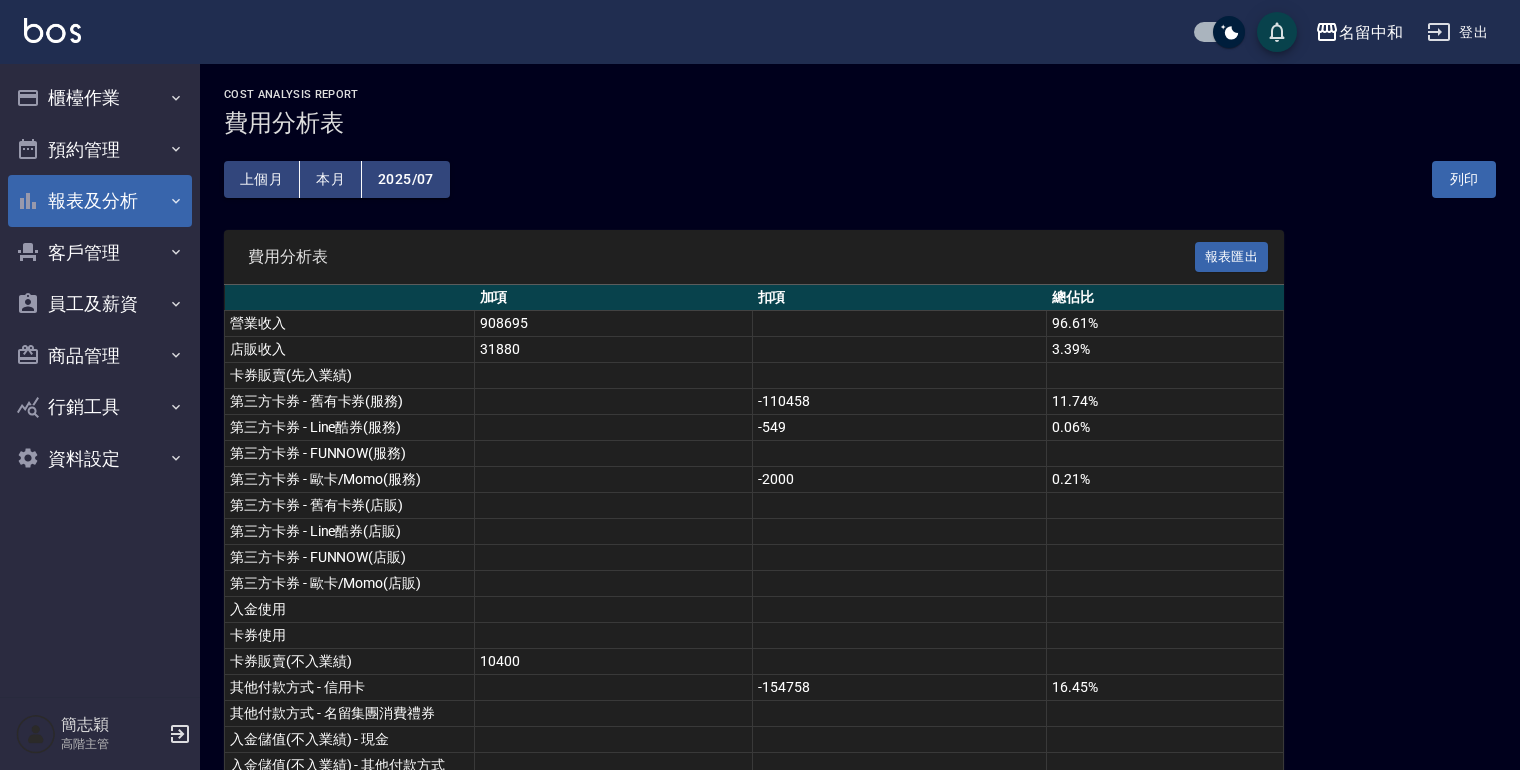click 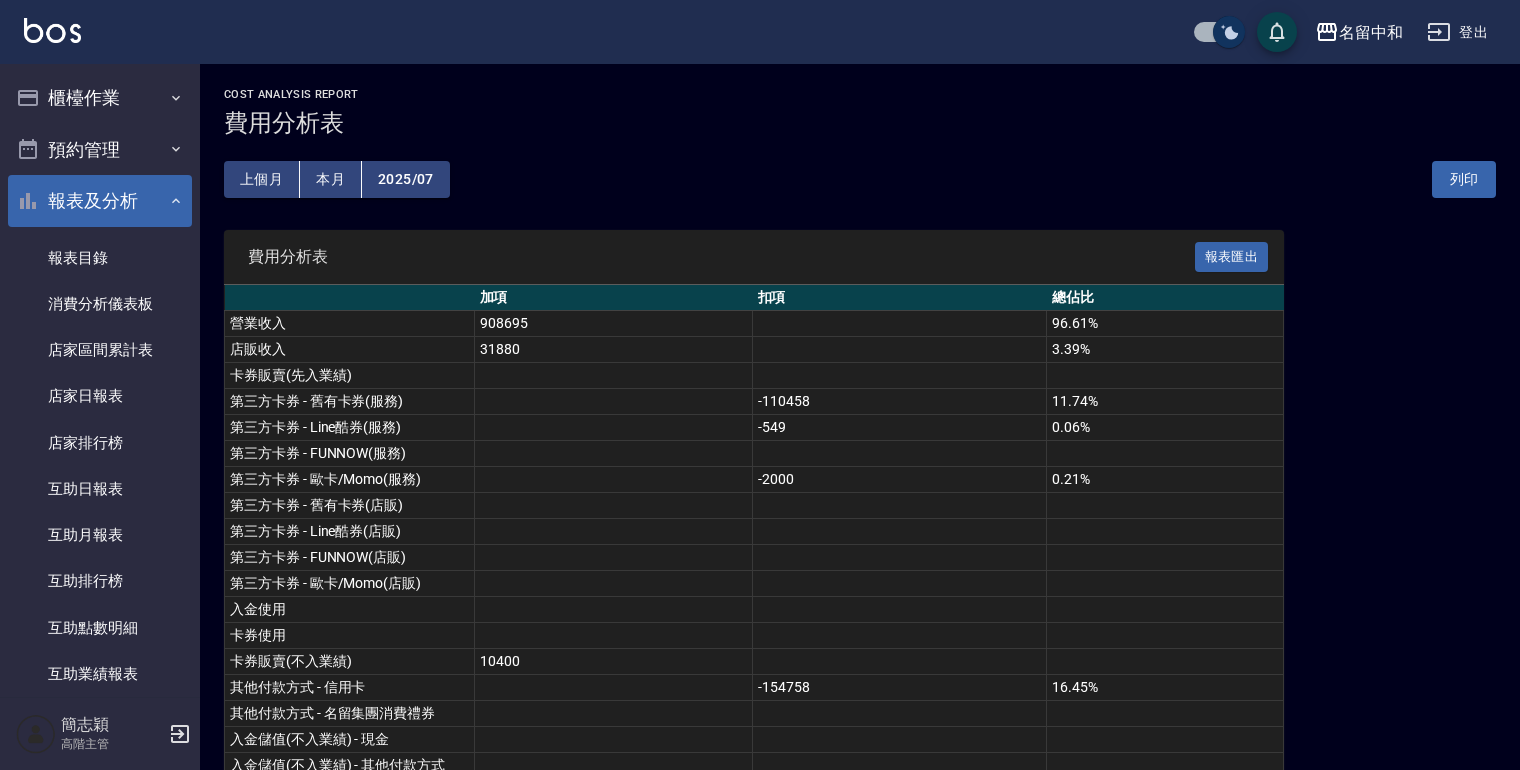 click at bounding box center (1229, 32) 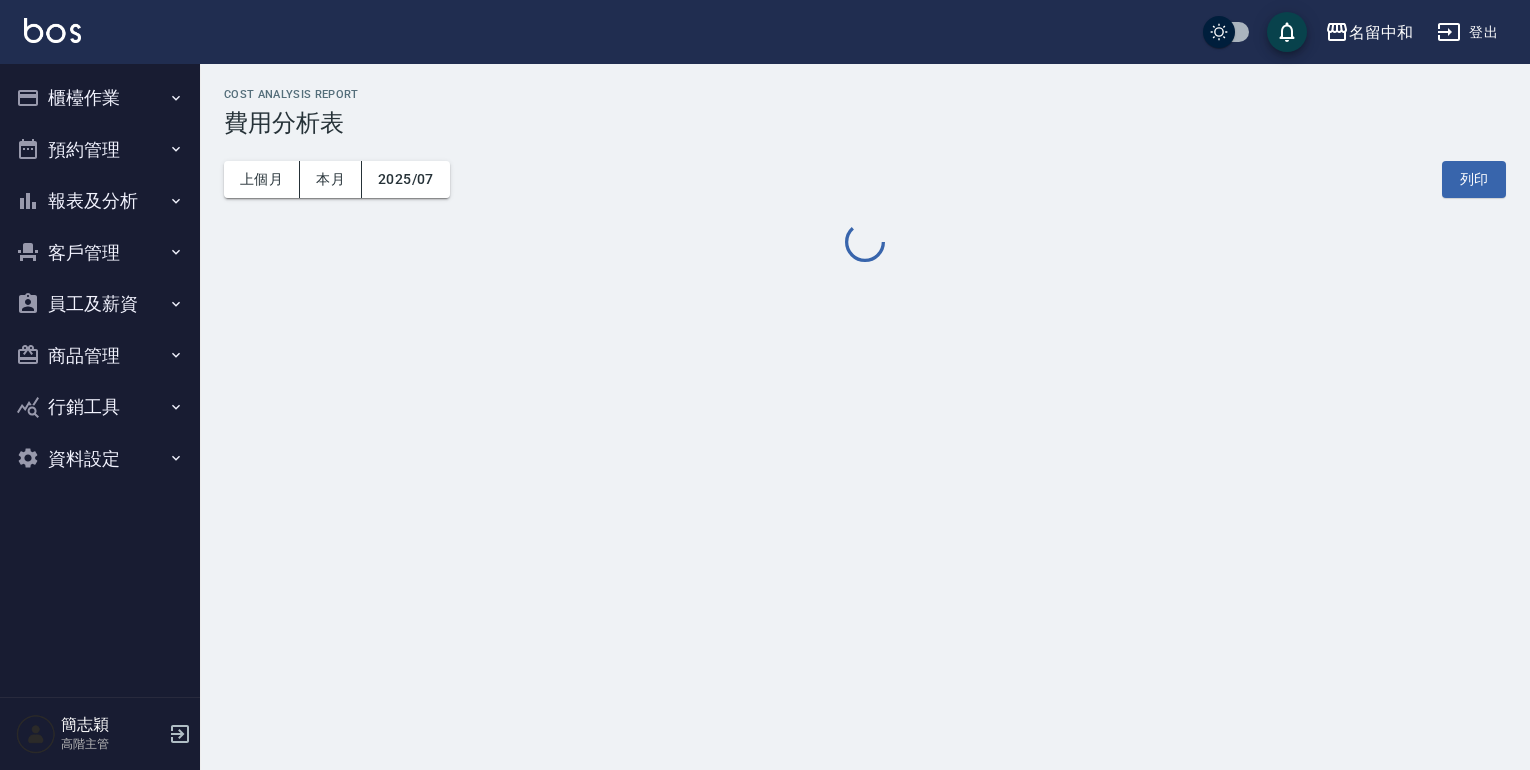 scroll, scrollTop: 0, scrollLeft: 0, axis: both 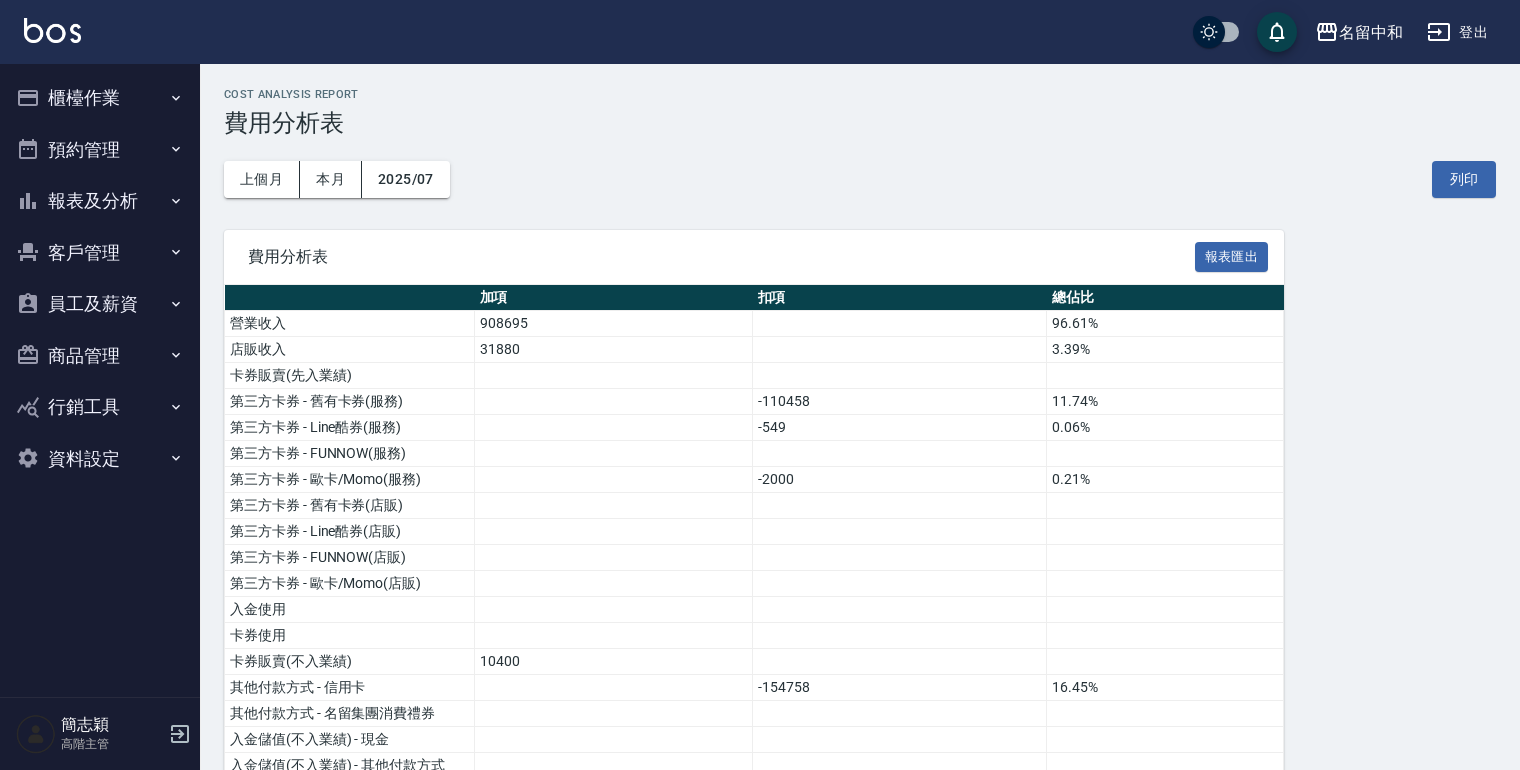 click 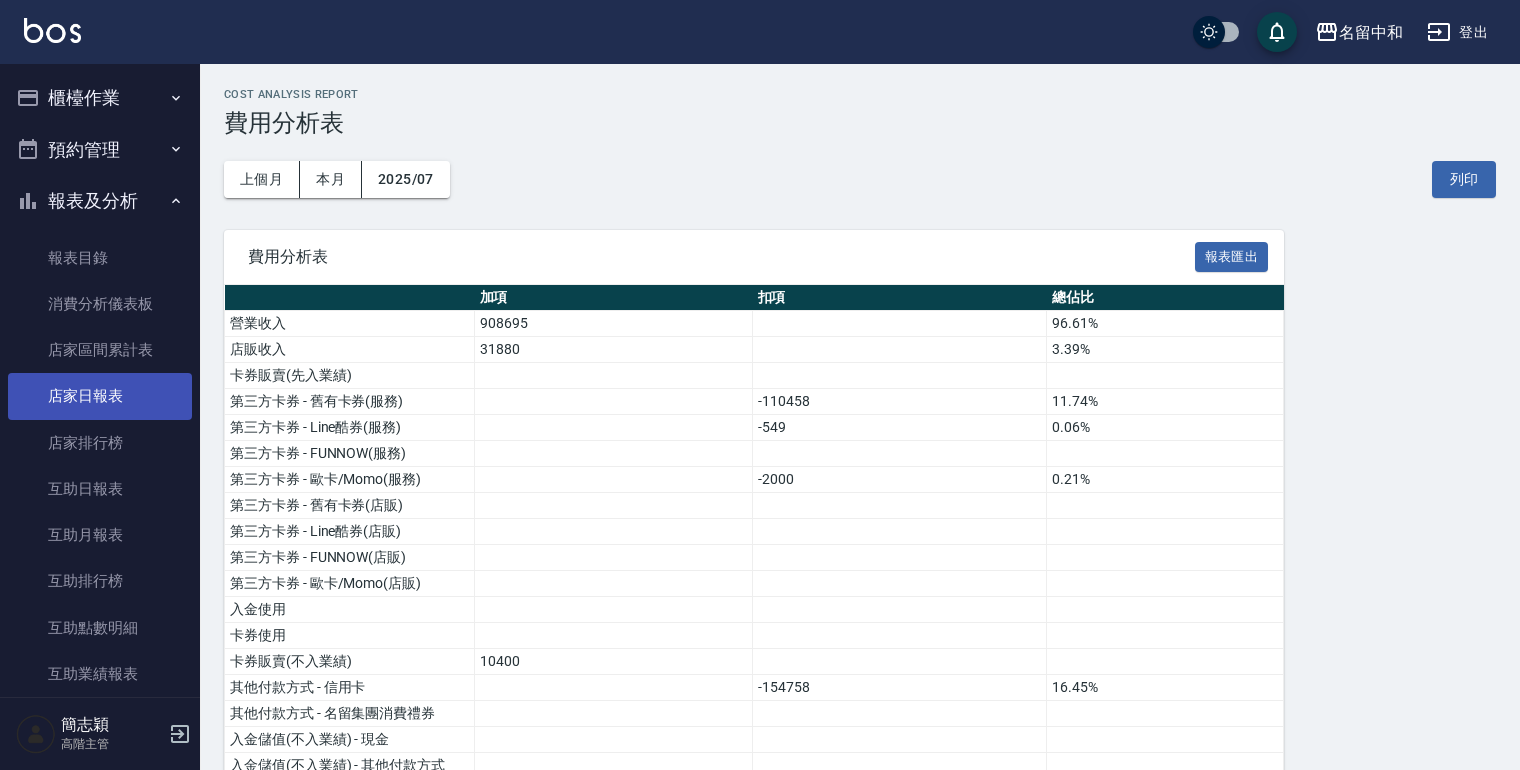 click on "店家日報表" at bounding box center [100, 396] 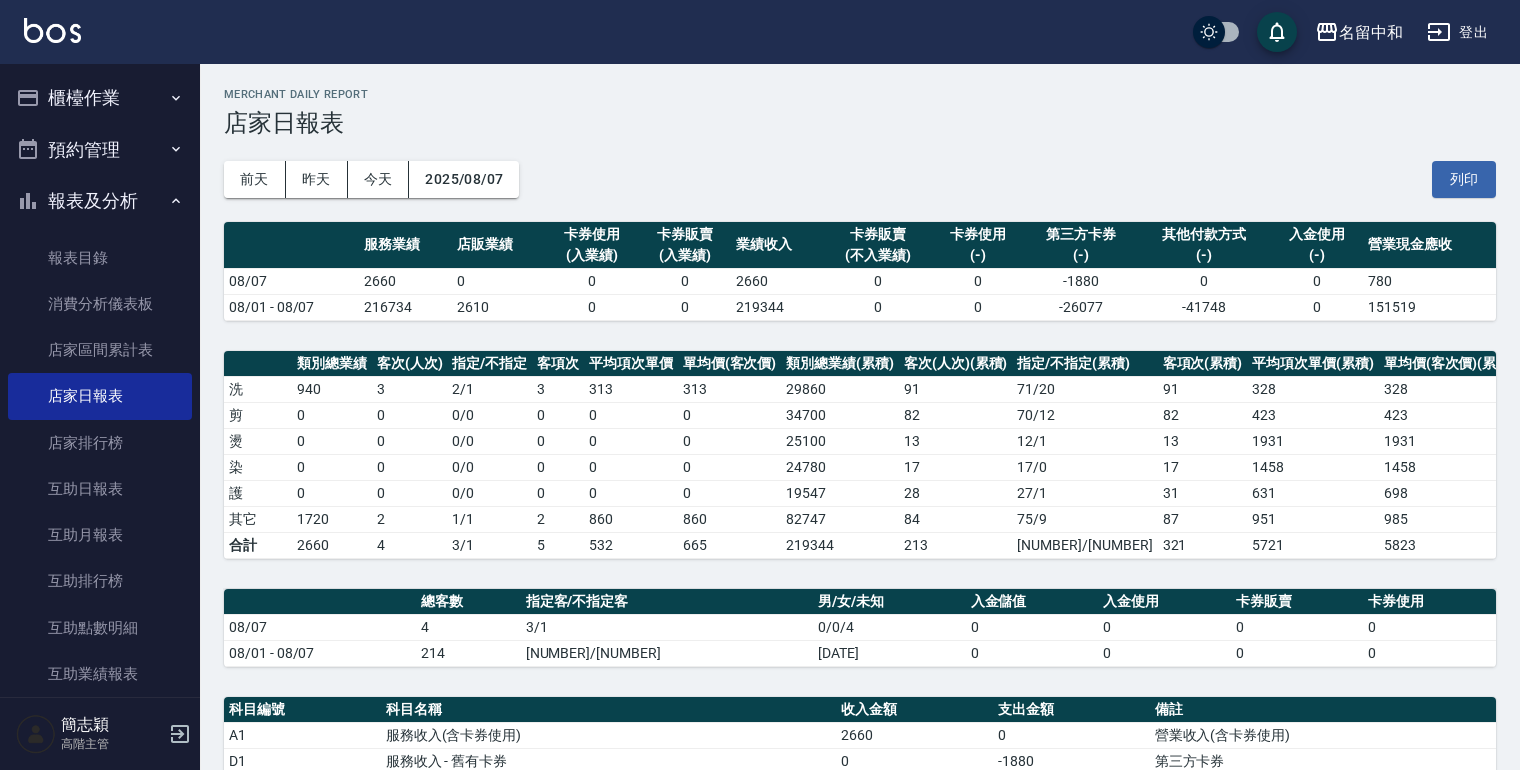 click on "登出" at bounding box center [1457, 32] 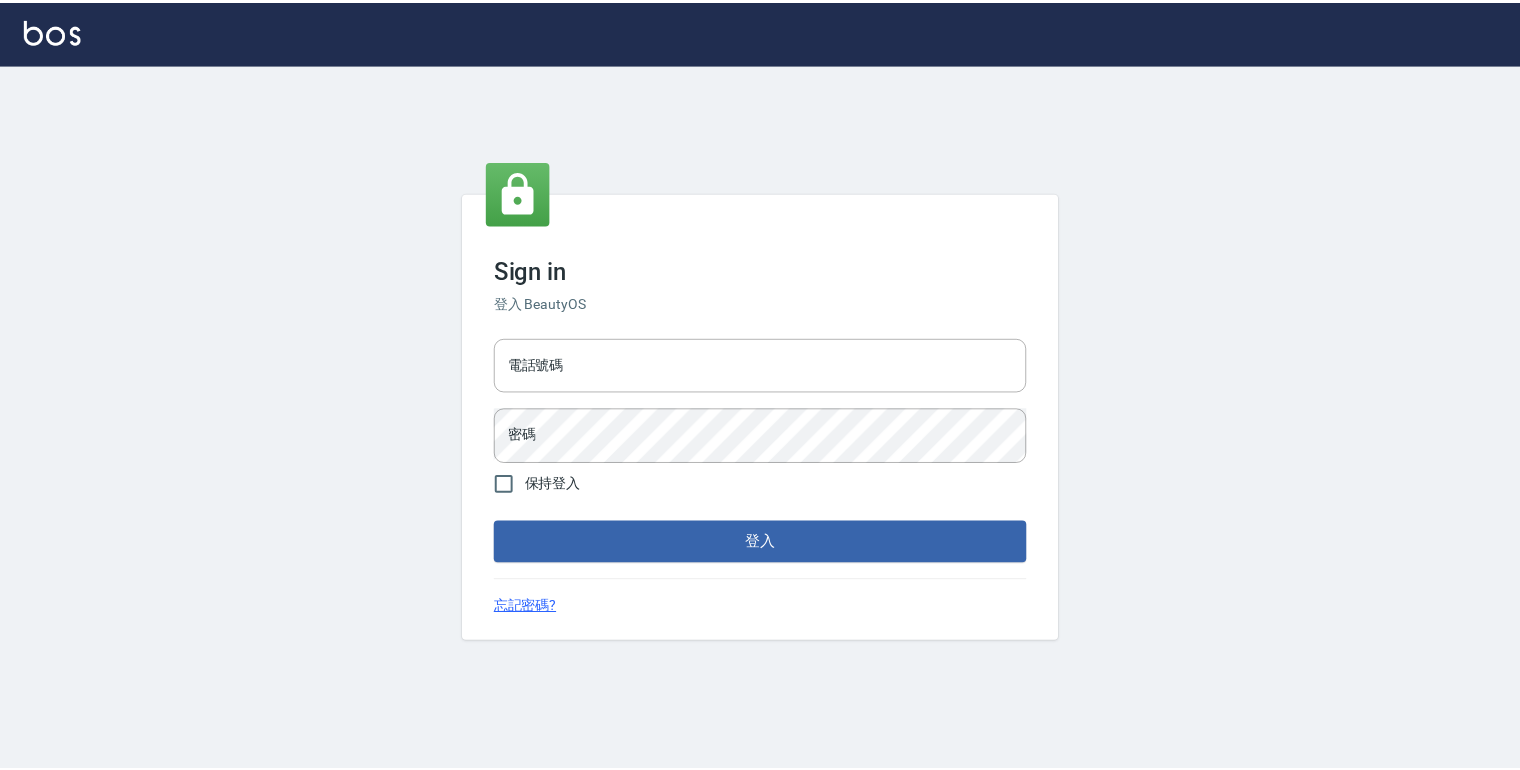 scroll, scrollTop: 0, scrollLeft: 0, axis: both 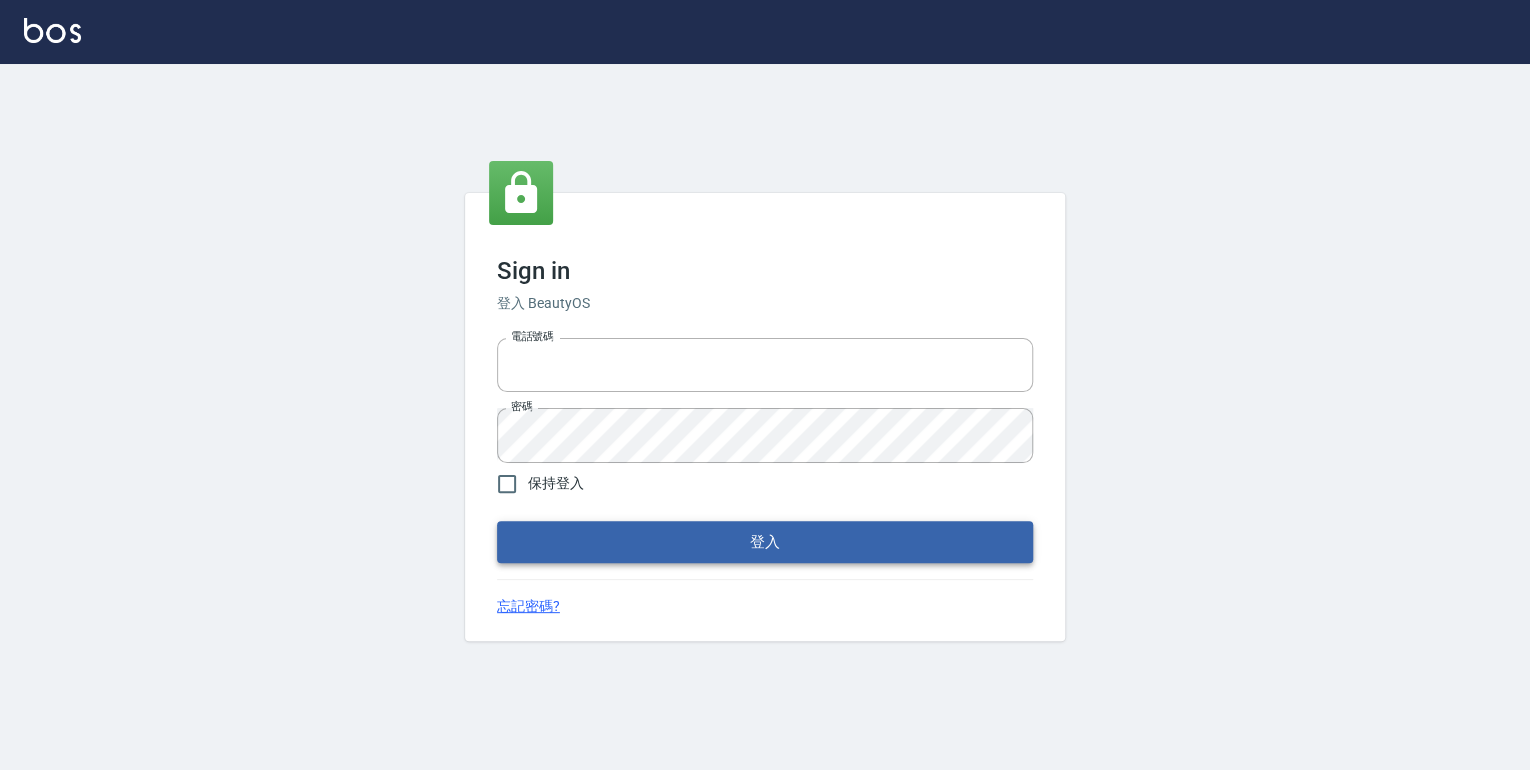 type on "[PHONE]" 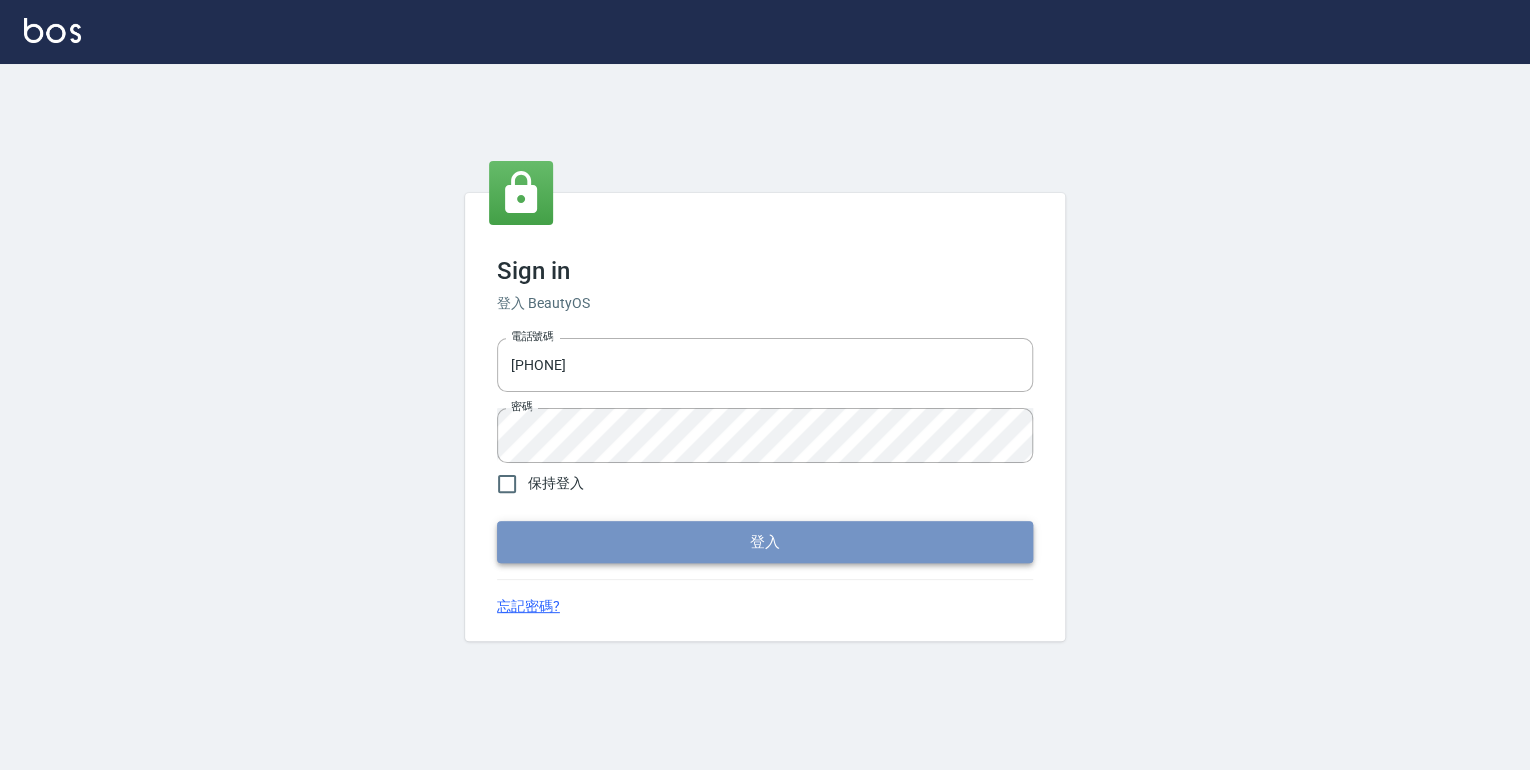 click on "登入" at bounding box center [765, 542] 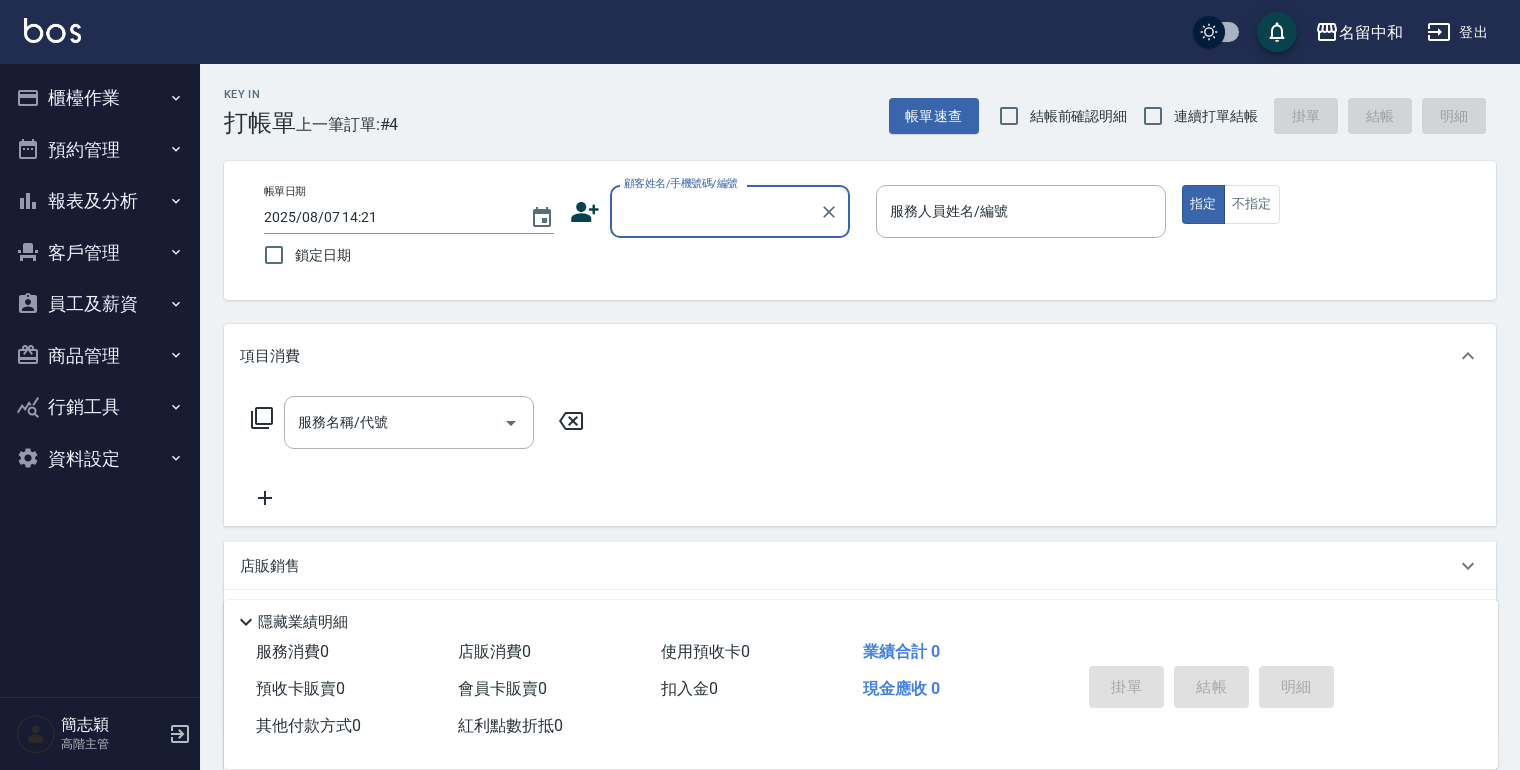 click 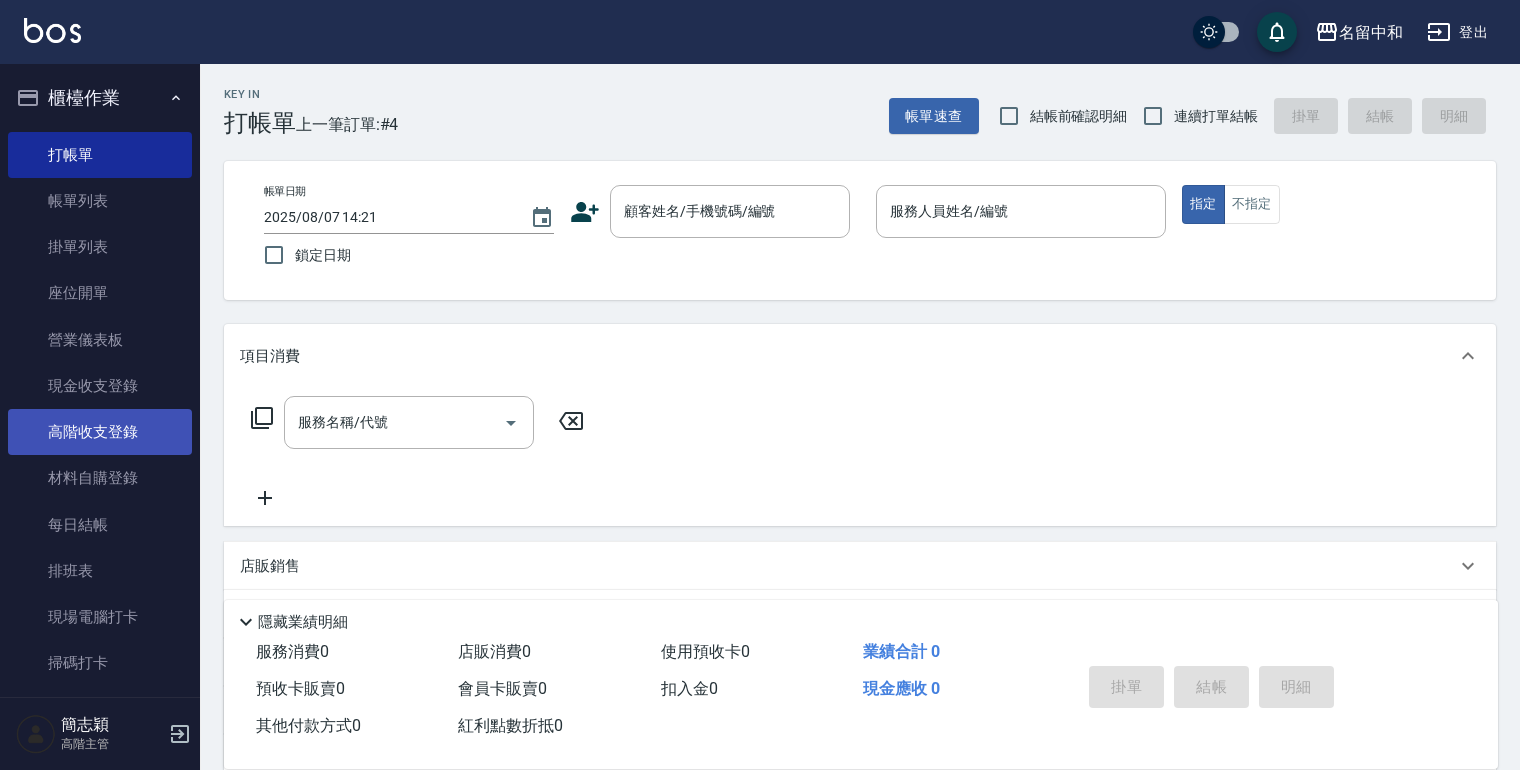 click on "高階收支登錄" at bounding box center [100, 432] 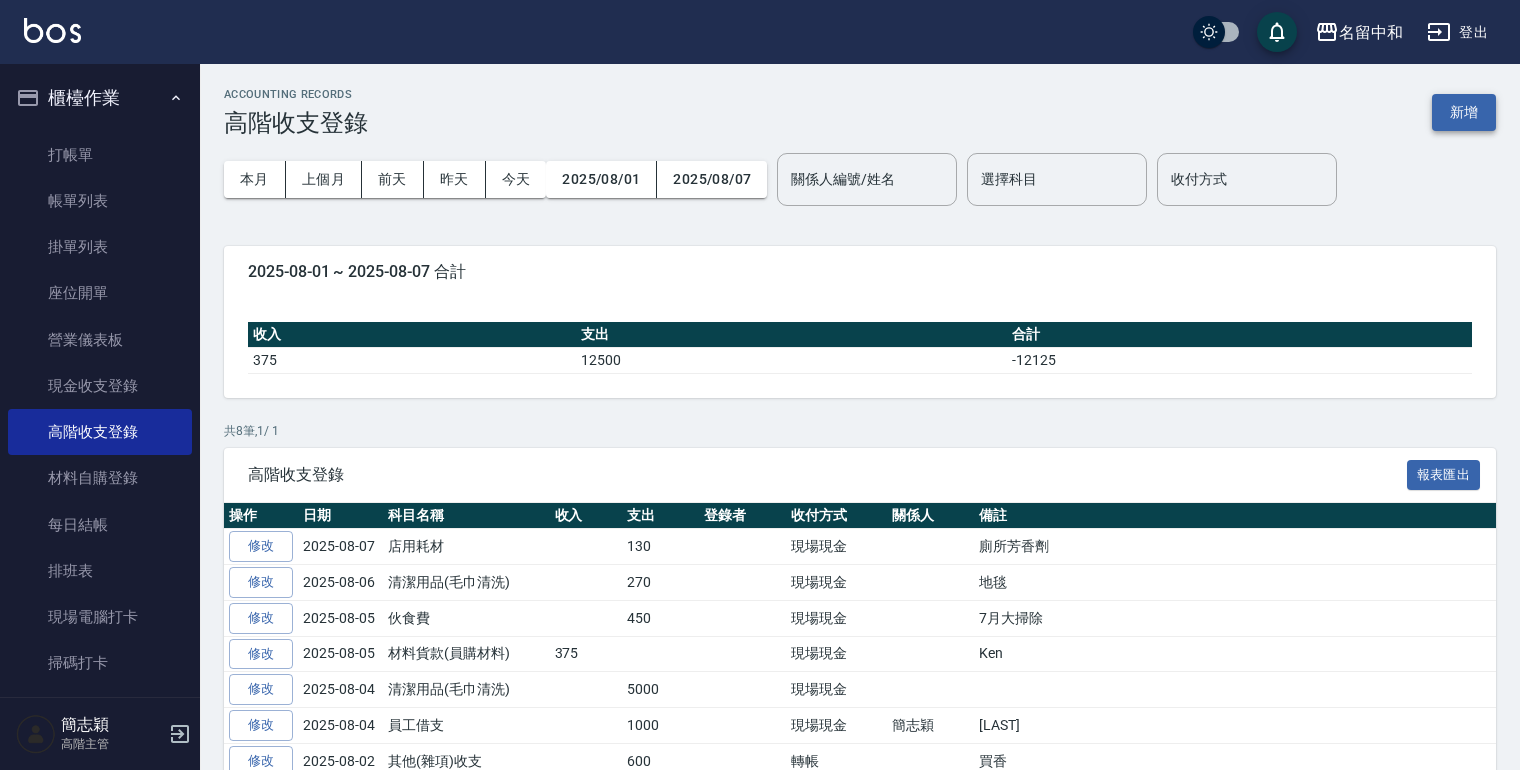click on "新增" at bounding box center (1464, 112) 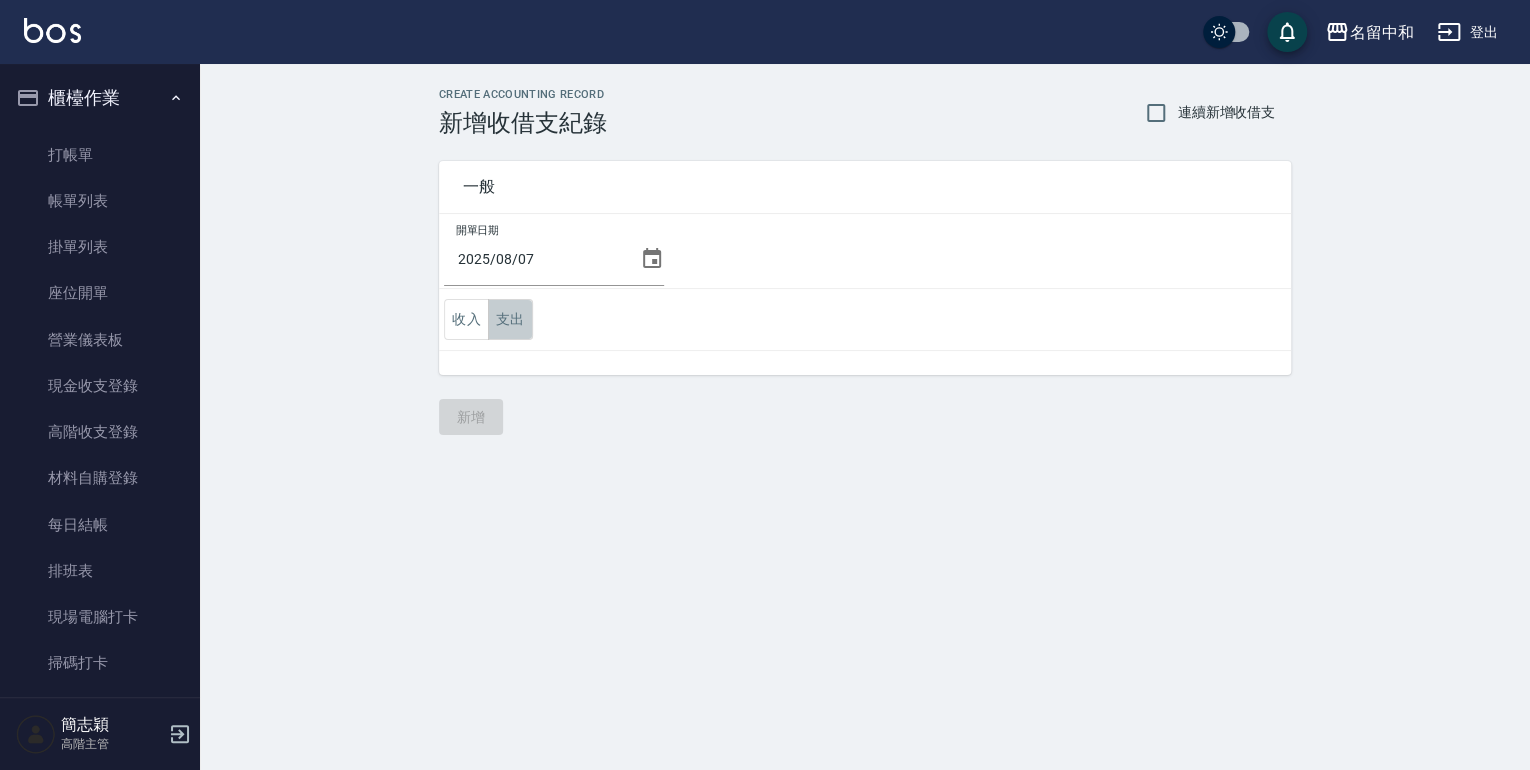 click on "支出" at bounding box center [510, 319] 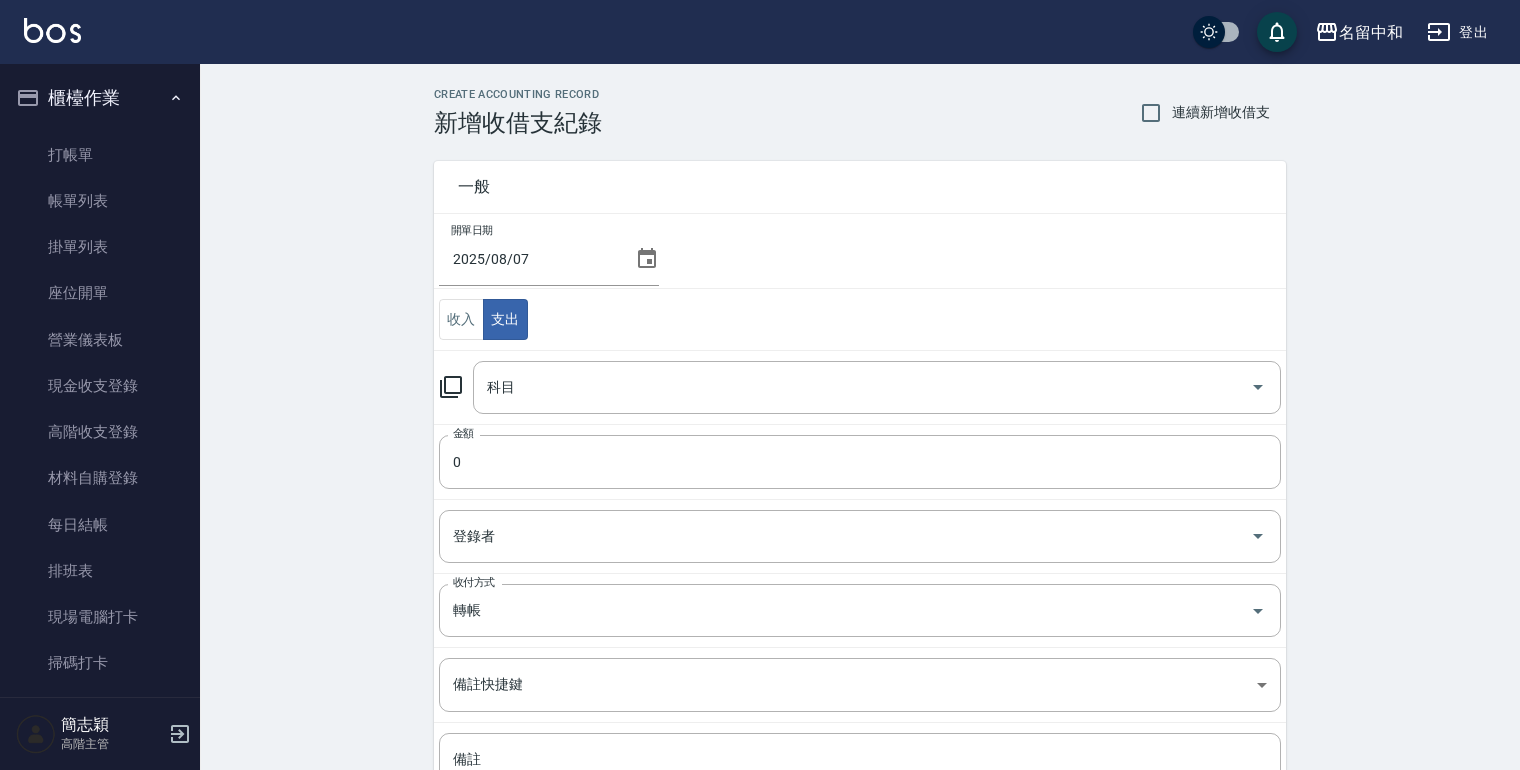 click 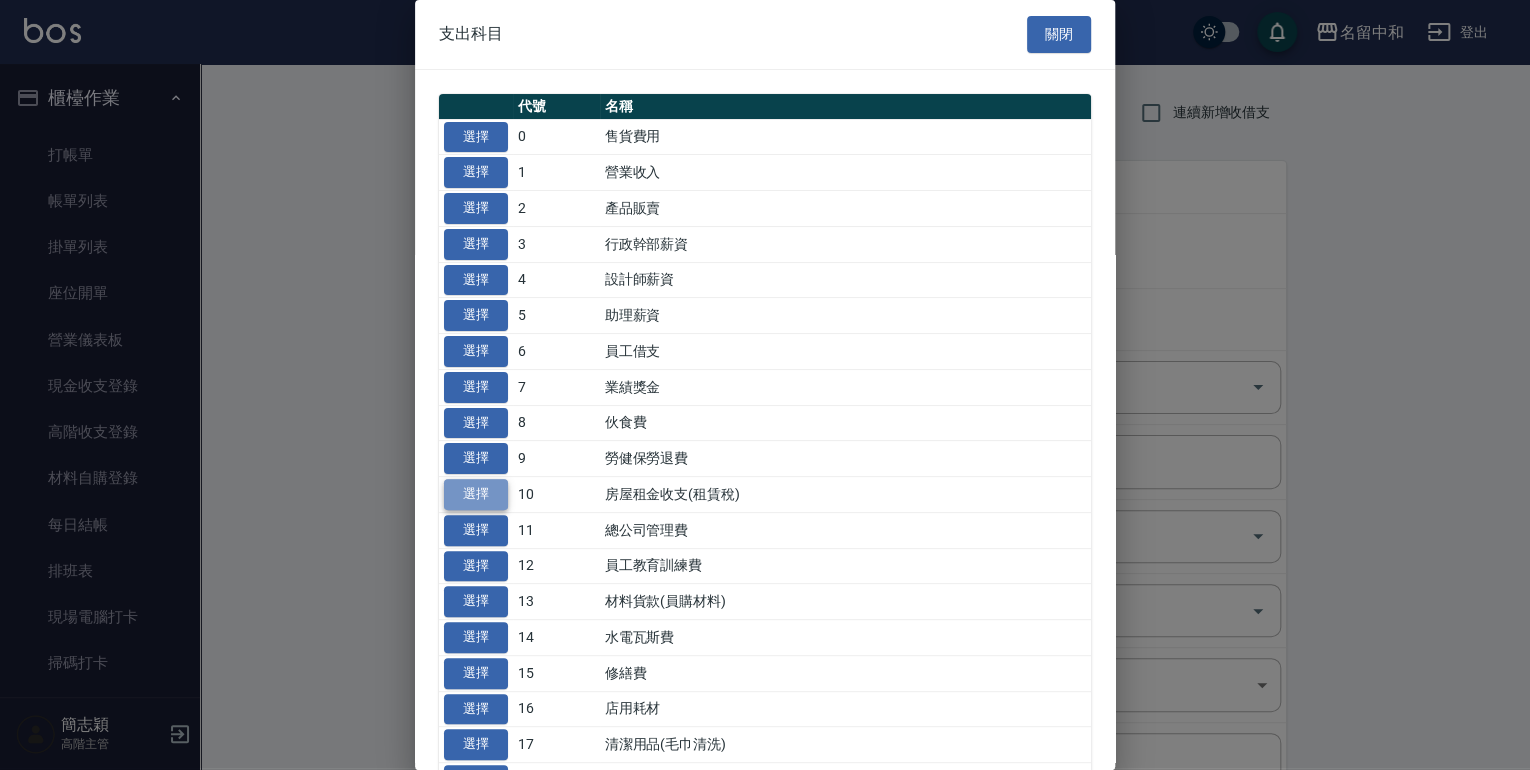 click on "選擇" at bounding box center [476, 494] 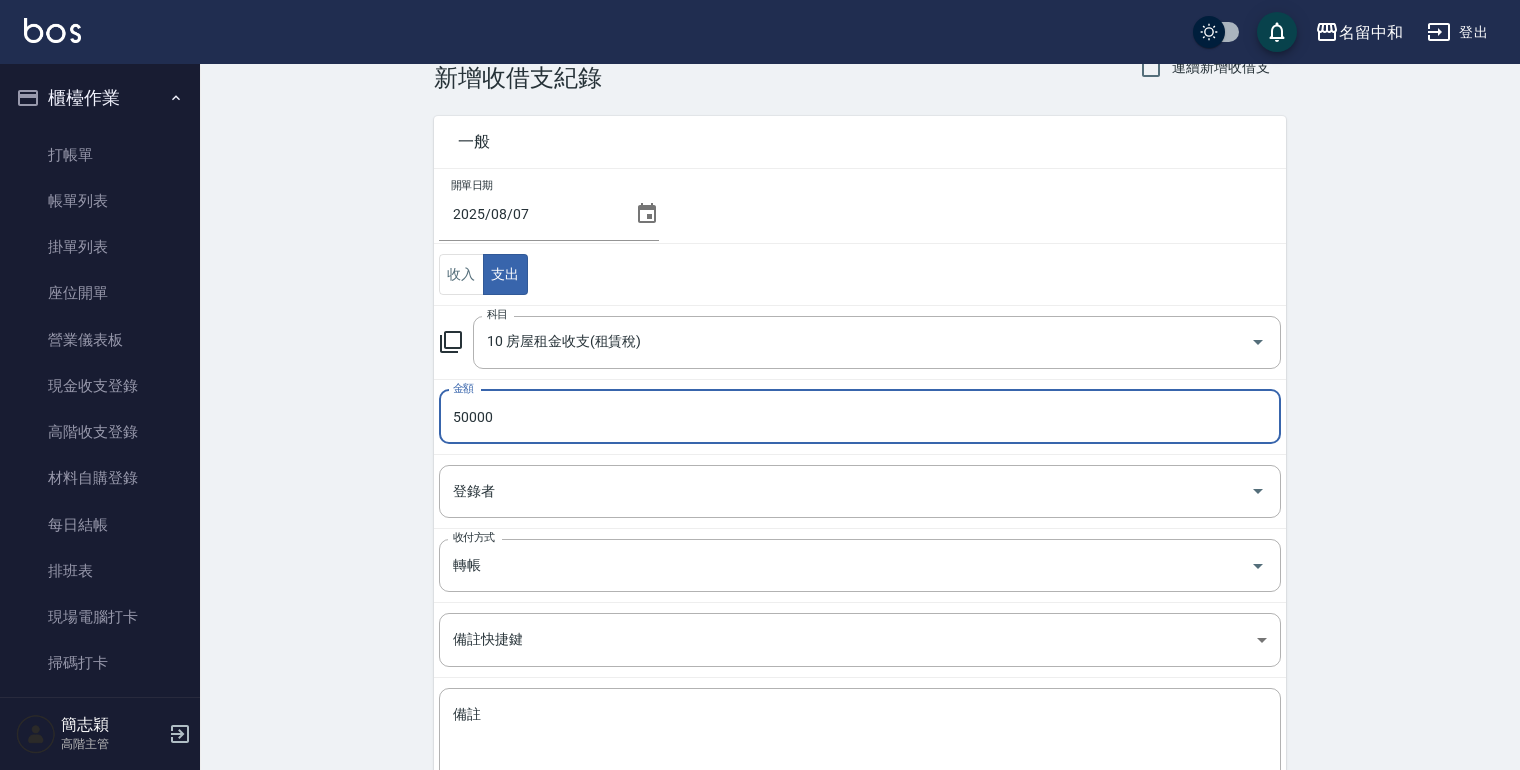 scroll, scrollTop: 181, scrollLeft: 0, axis: vertical 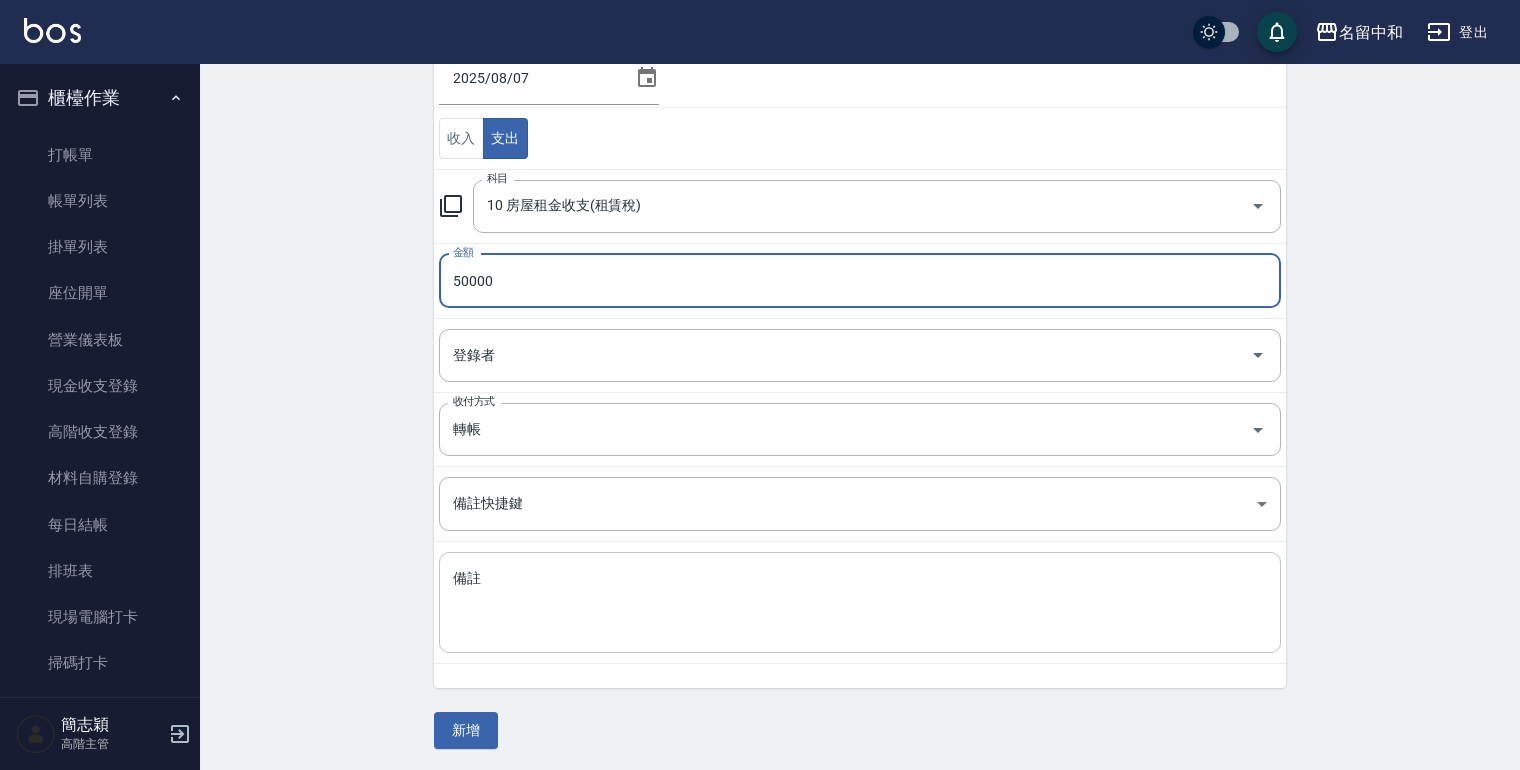 type on "50000" 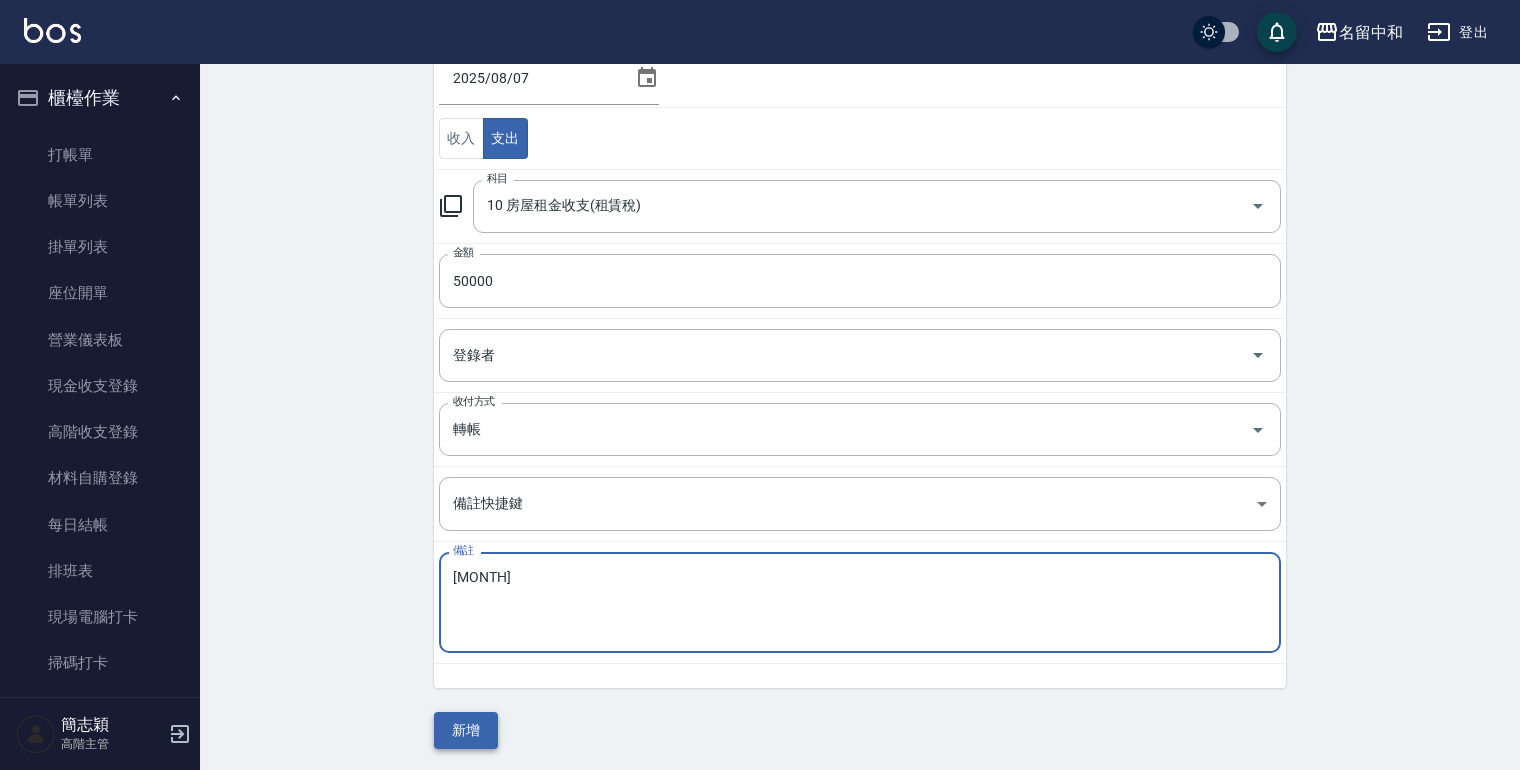 type on "8月份房租+教室" 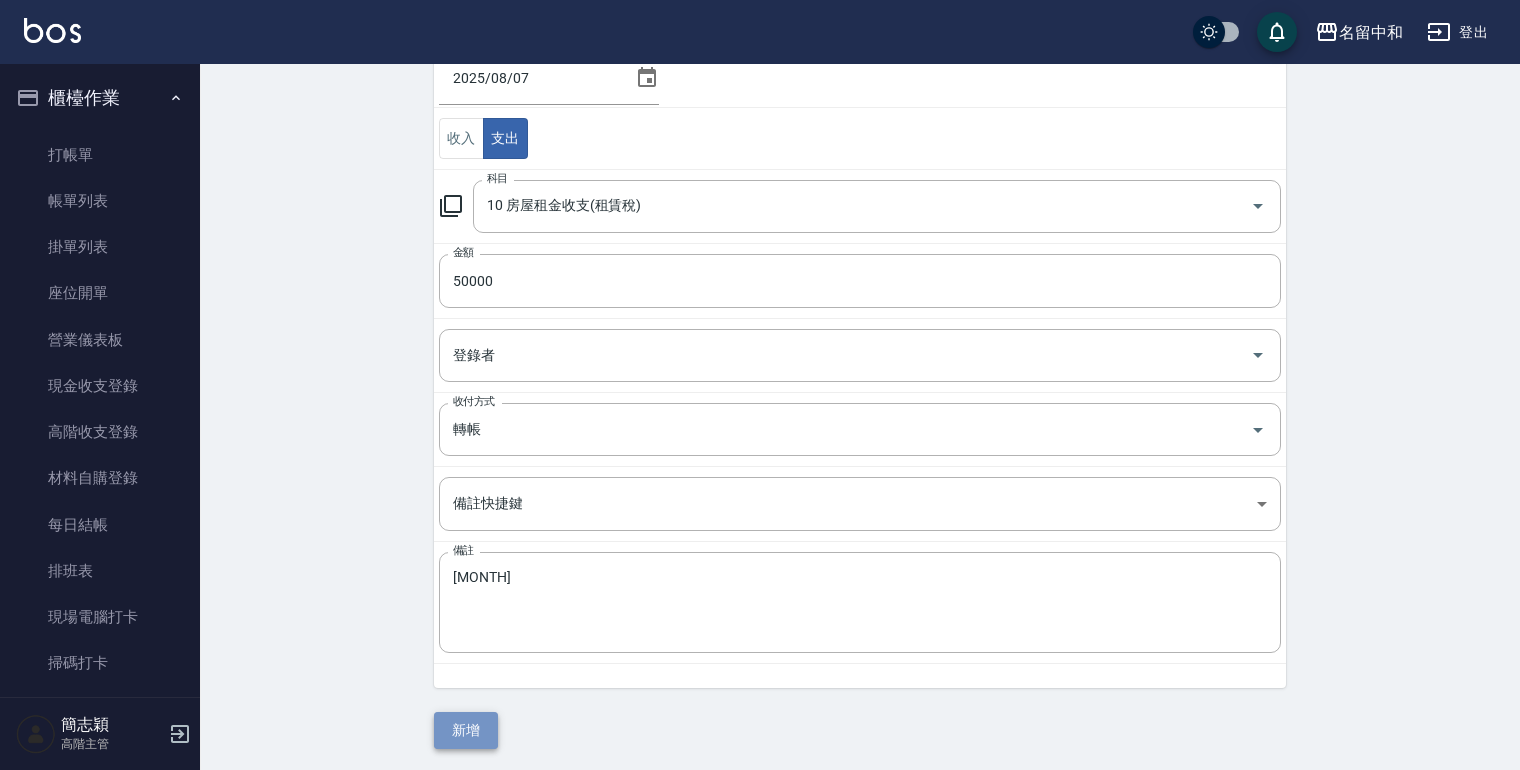 click on "新增" at bounding box center (466, 730) 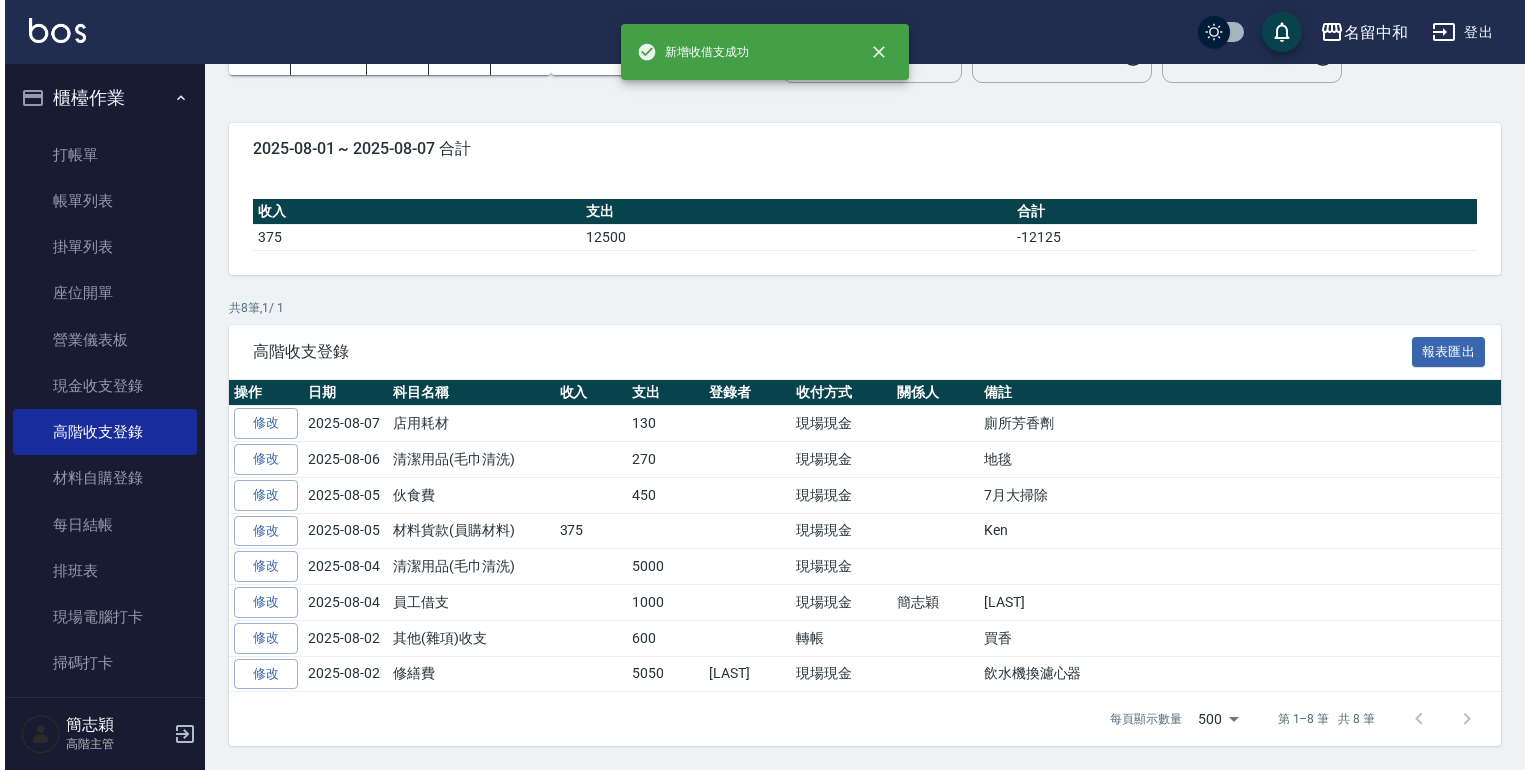 scroll, scrollTop: 0, scrollLeft: 0, axis: both 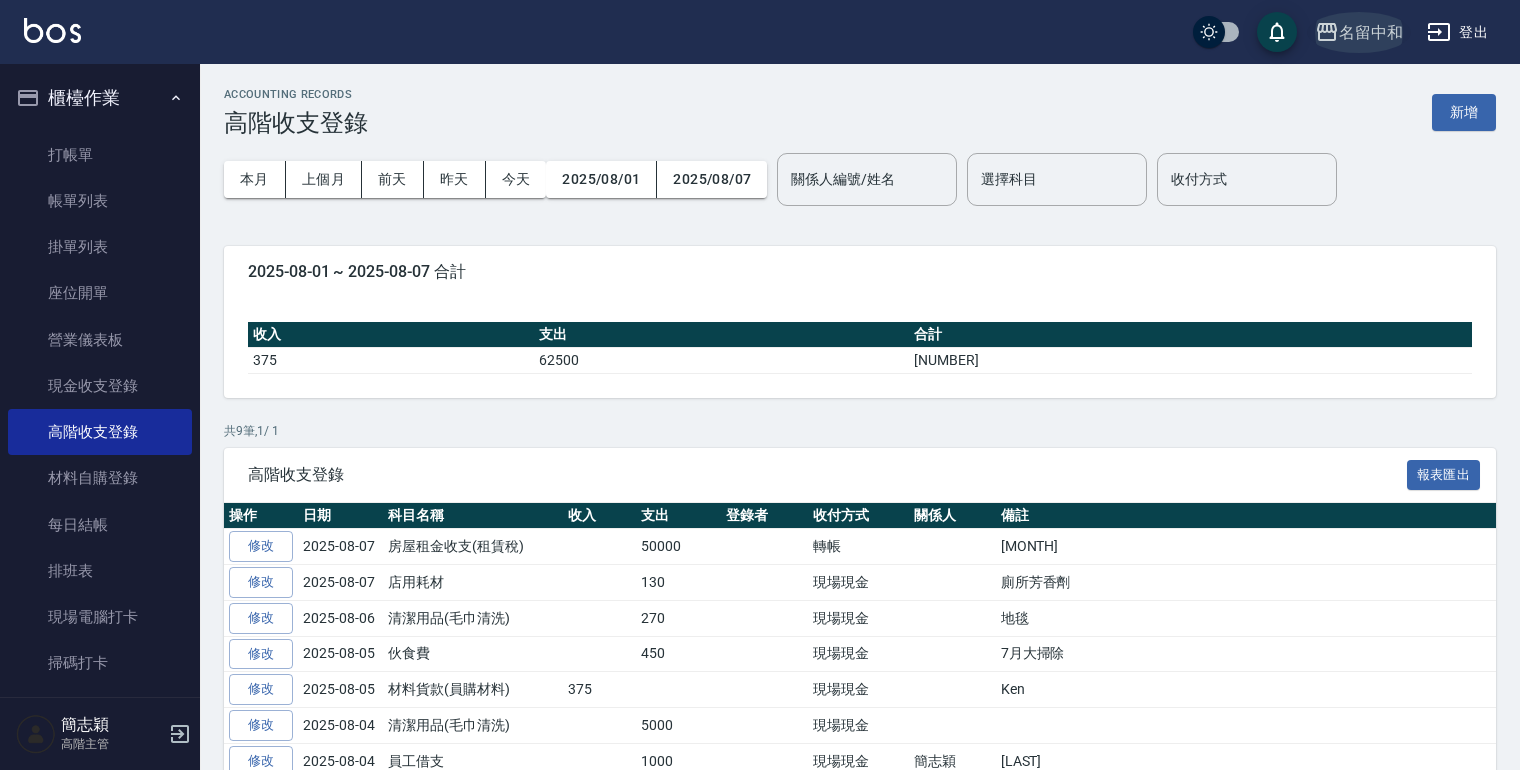 click 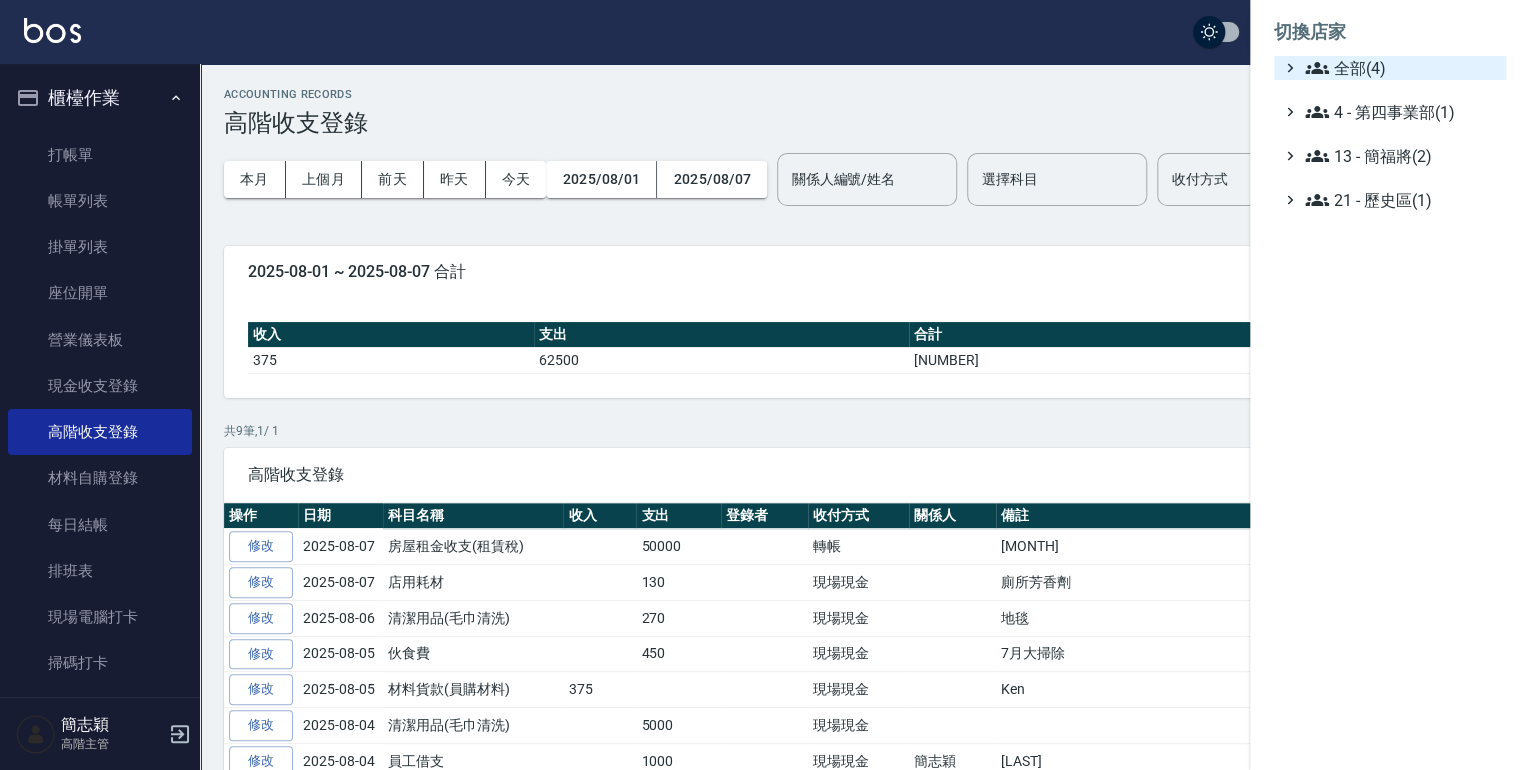 click on "全部(4)" at bounding box center (1399, 68) 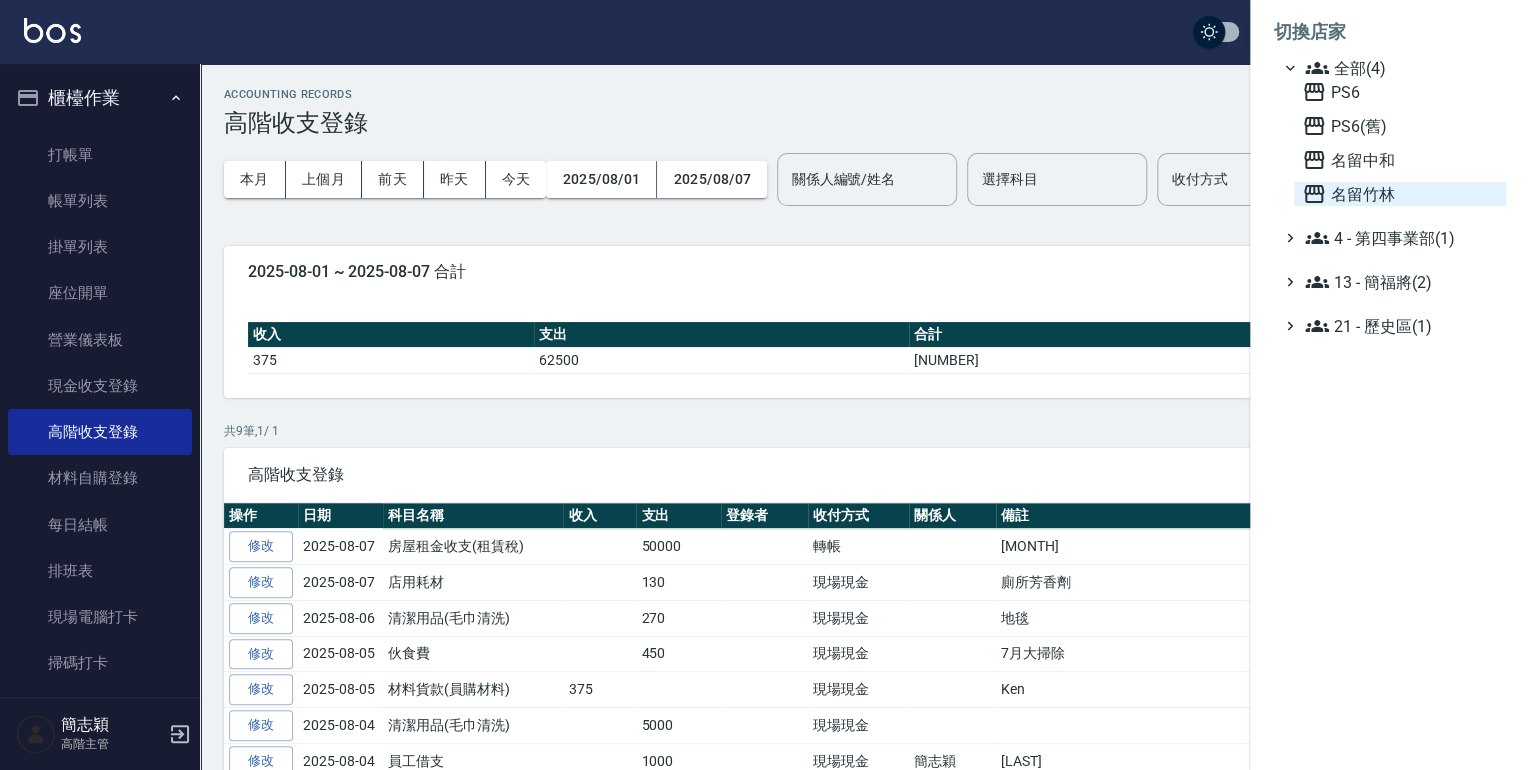 click 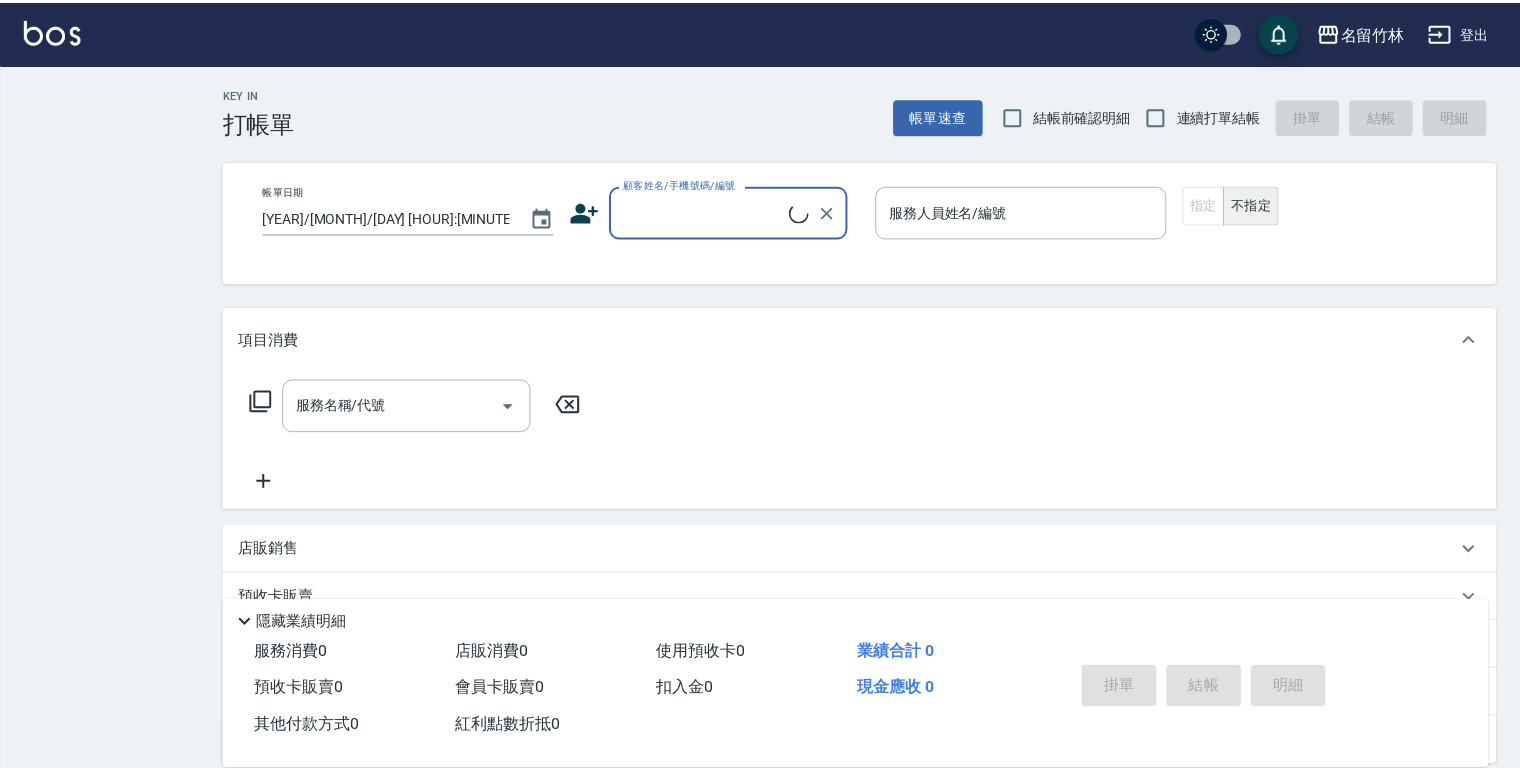 scroll, scrollTop: 0, scrollLeft: 0, axis: both 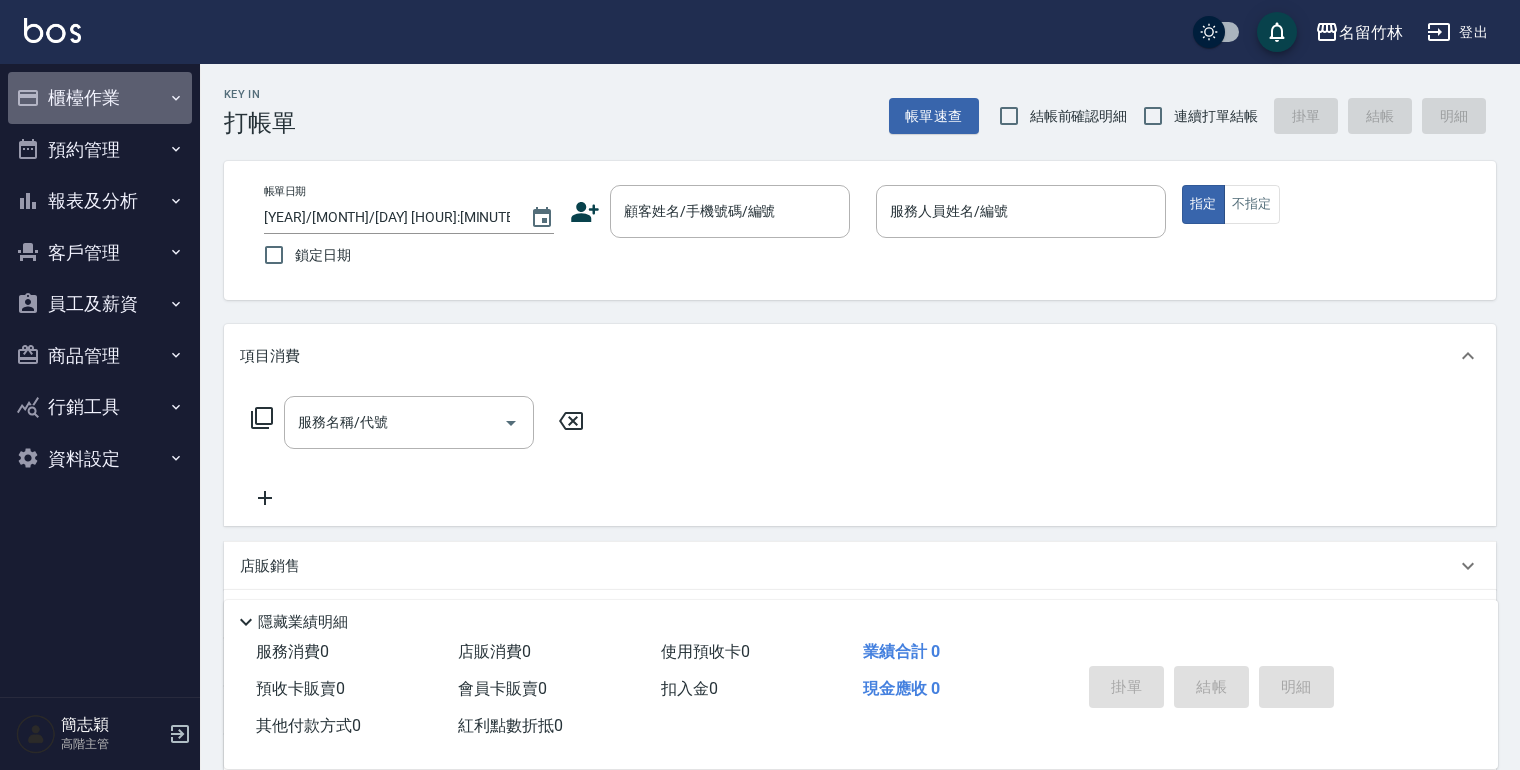 click 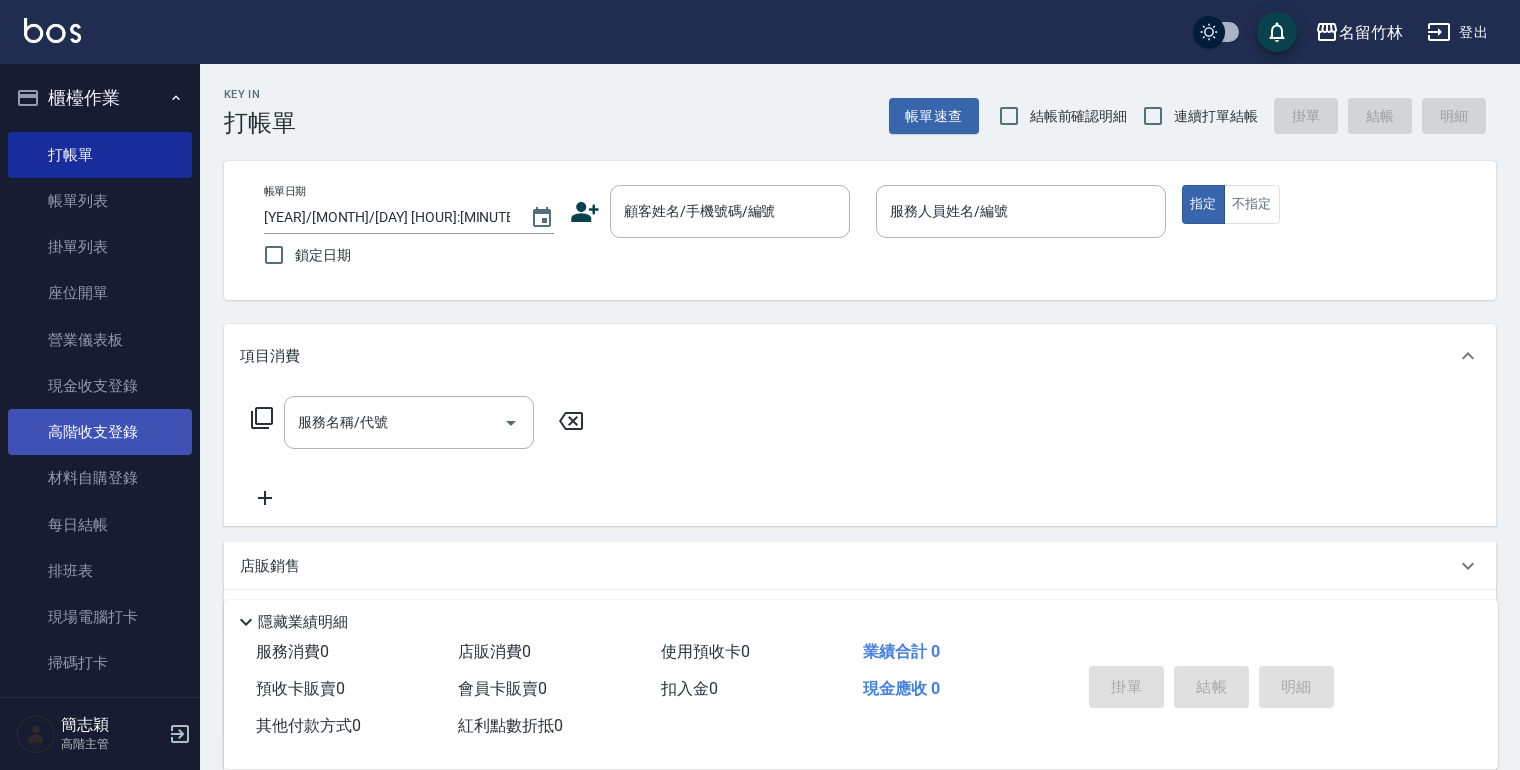 click on "高階收支登錄" at bounding box center (100, 432) 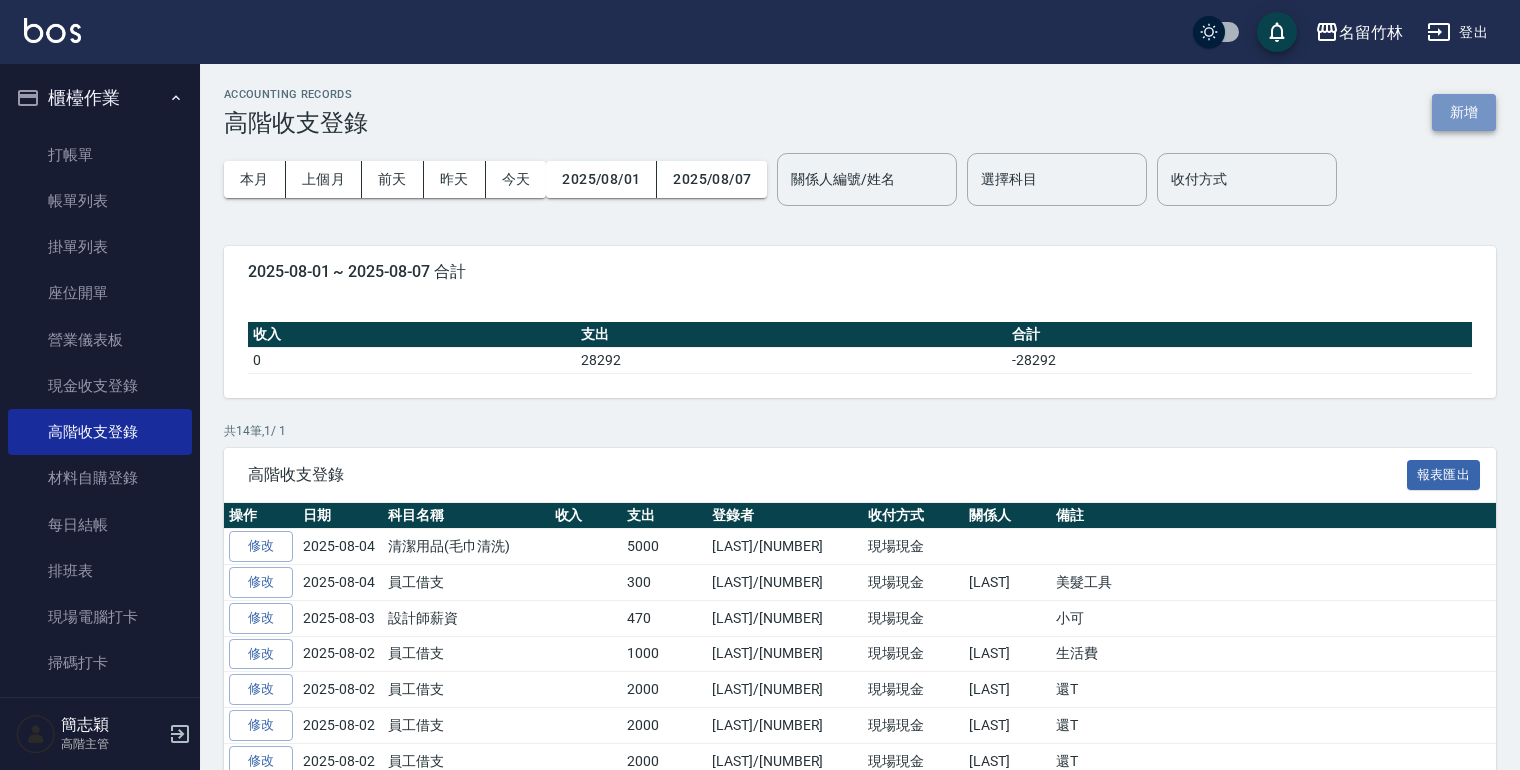 click on "新增" at bounding box center [1464, 112] 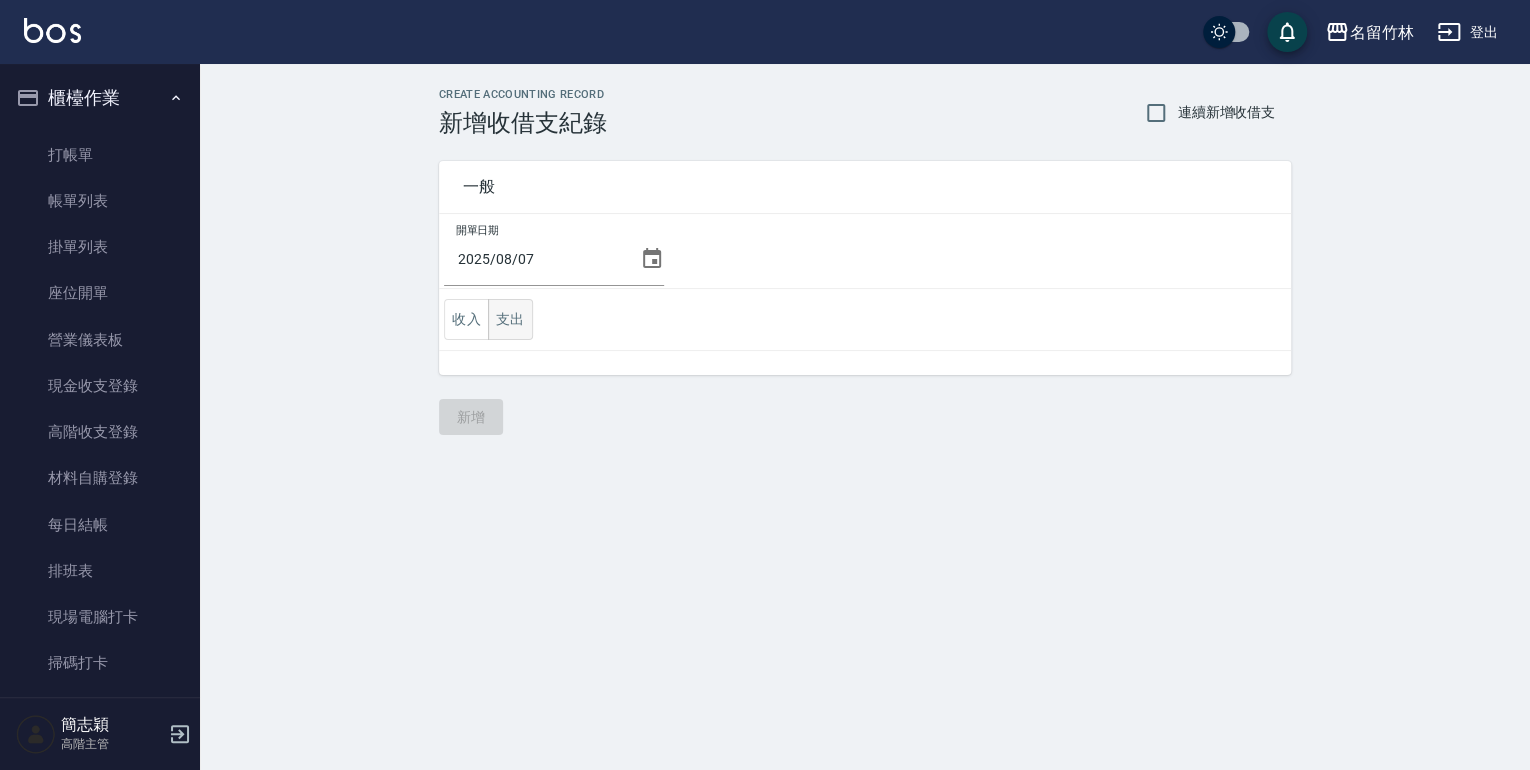 click on "支出" at bounding box center (510, 319) 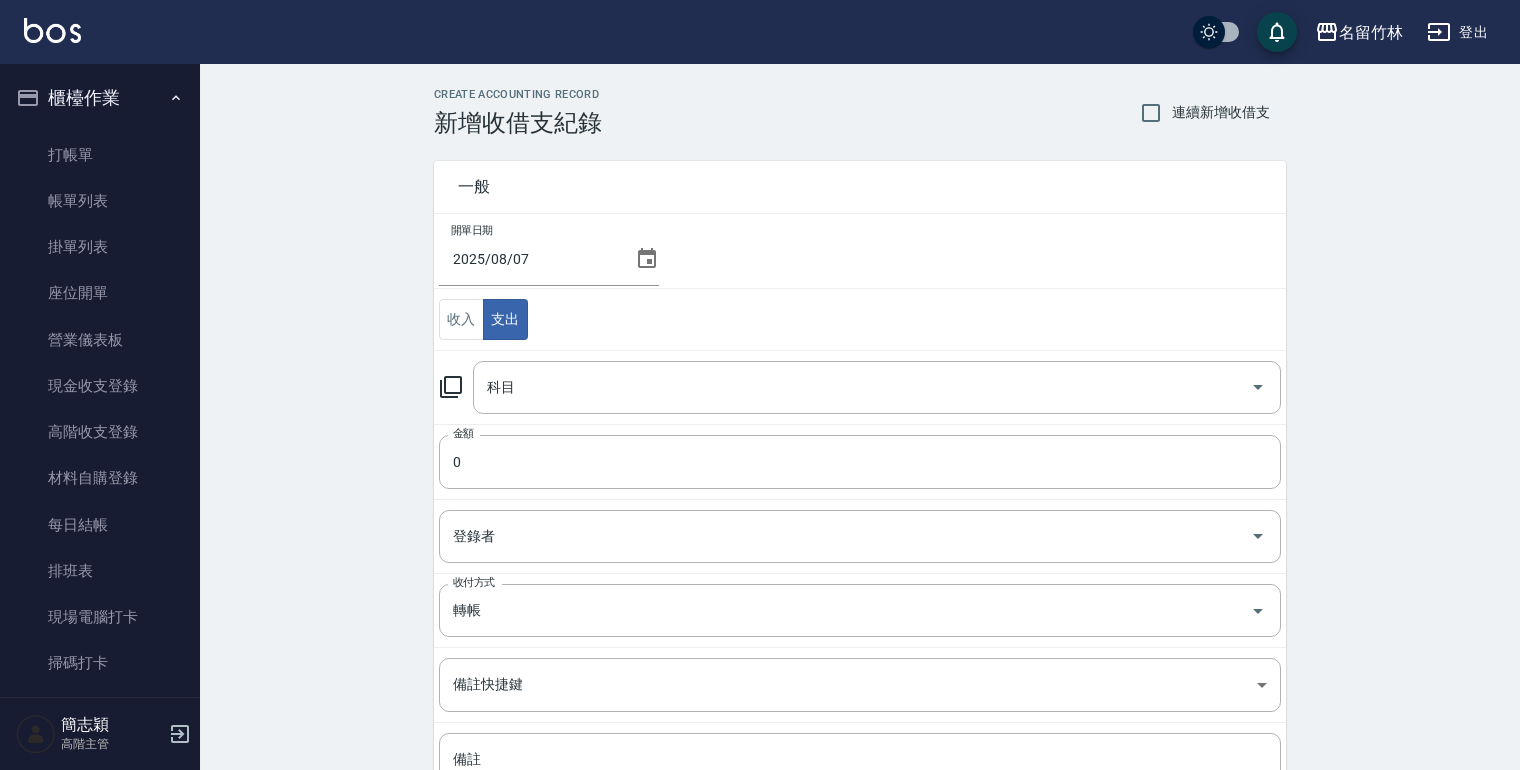 click 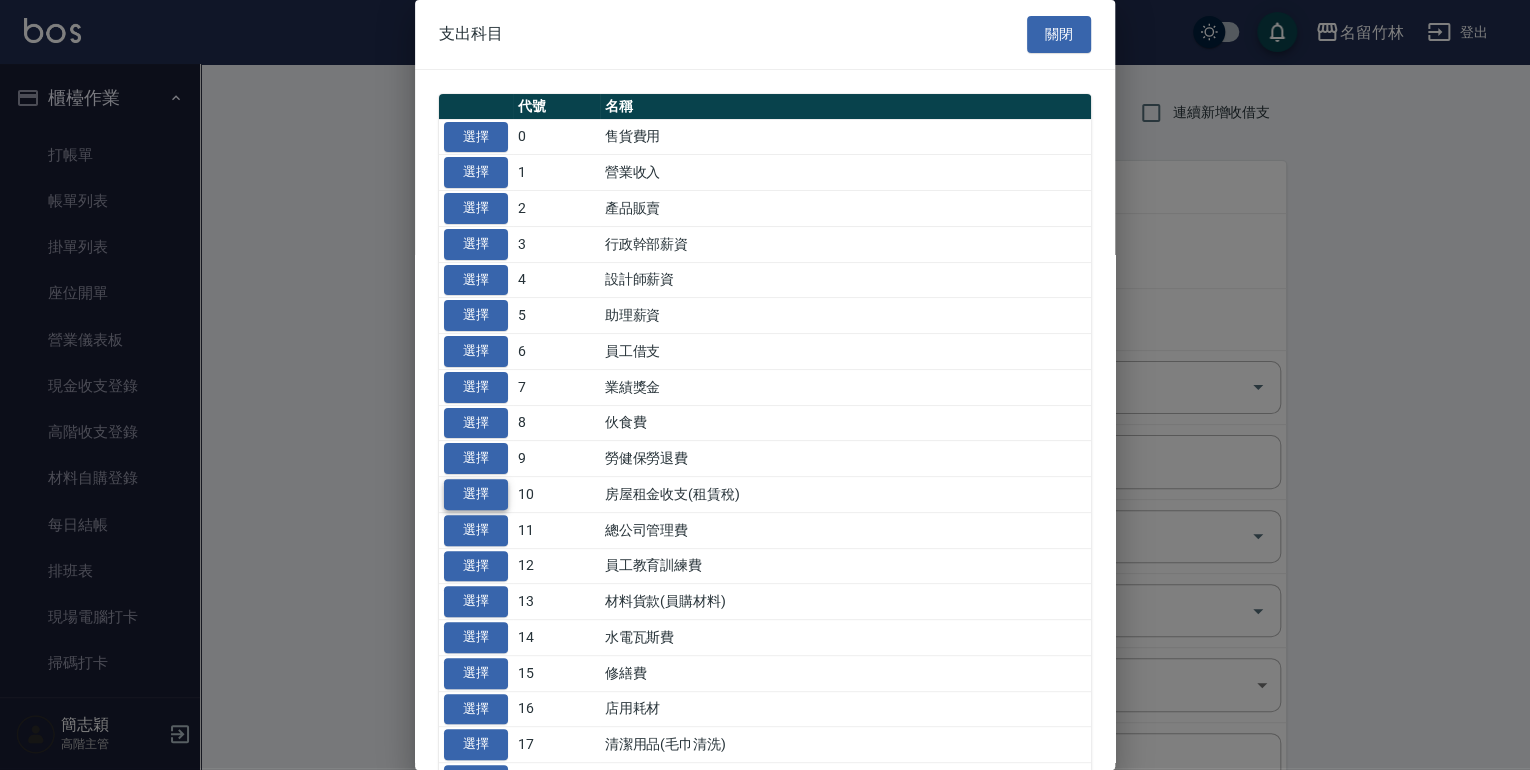 click on "選擇" at bounding box center [476, 494] 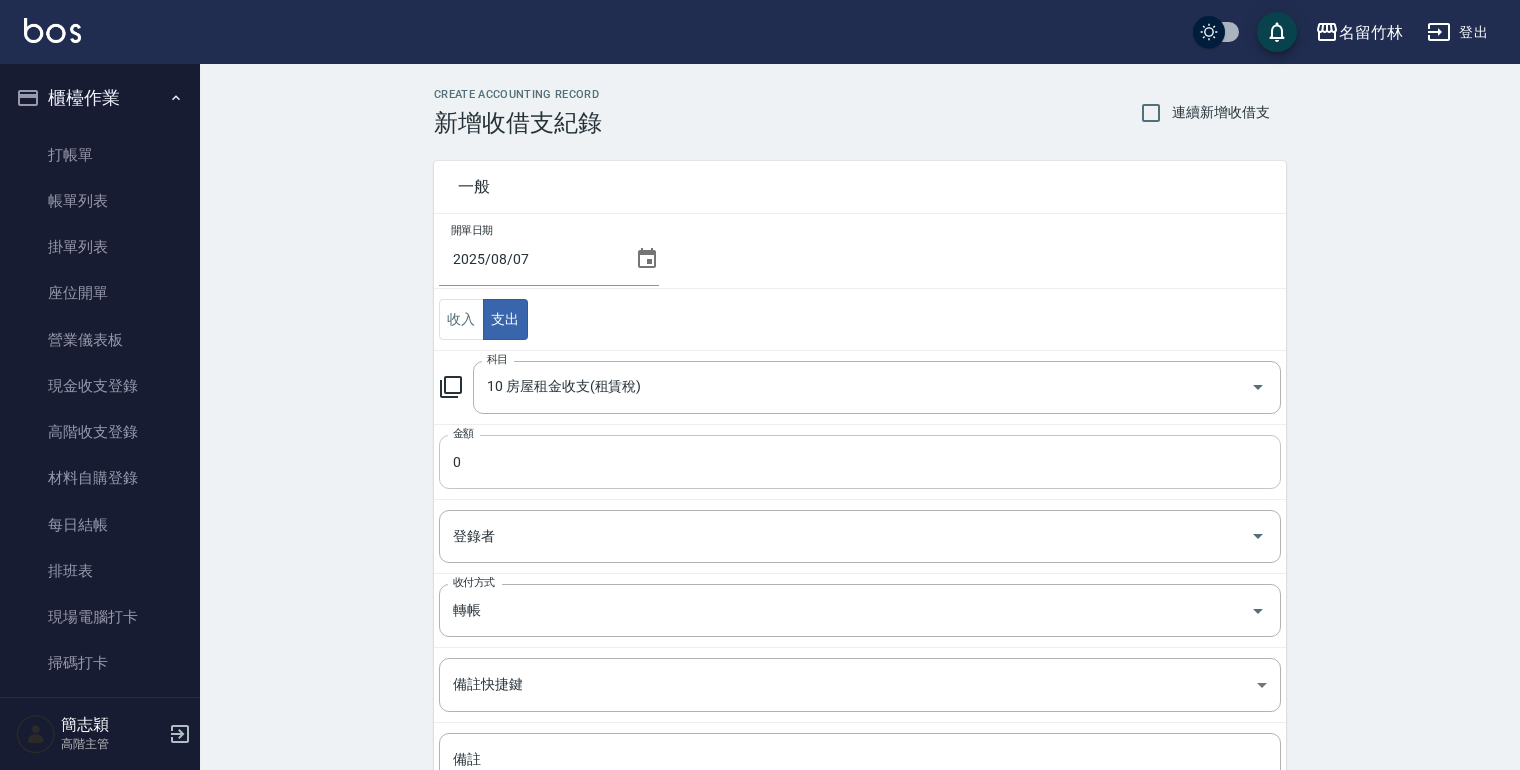click on "0" at bounding box center [860, 462] 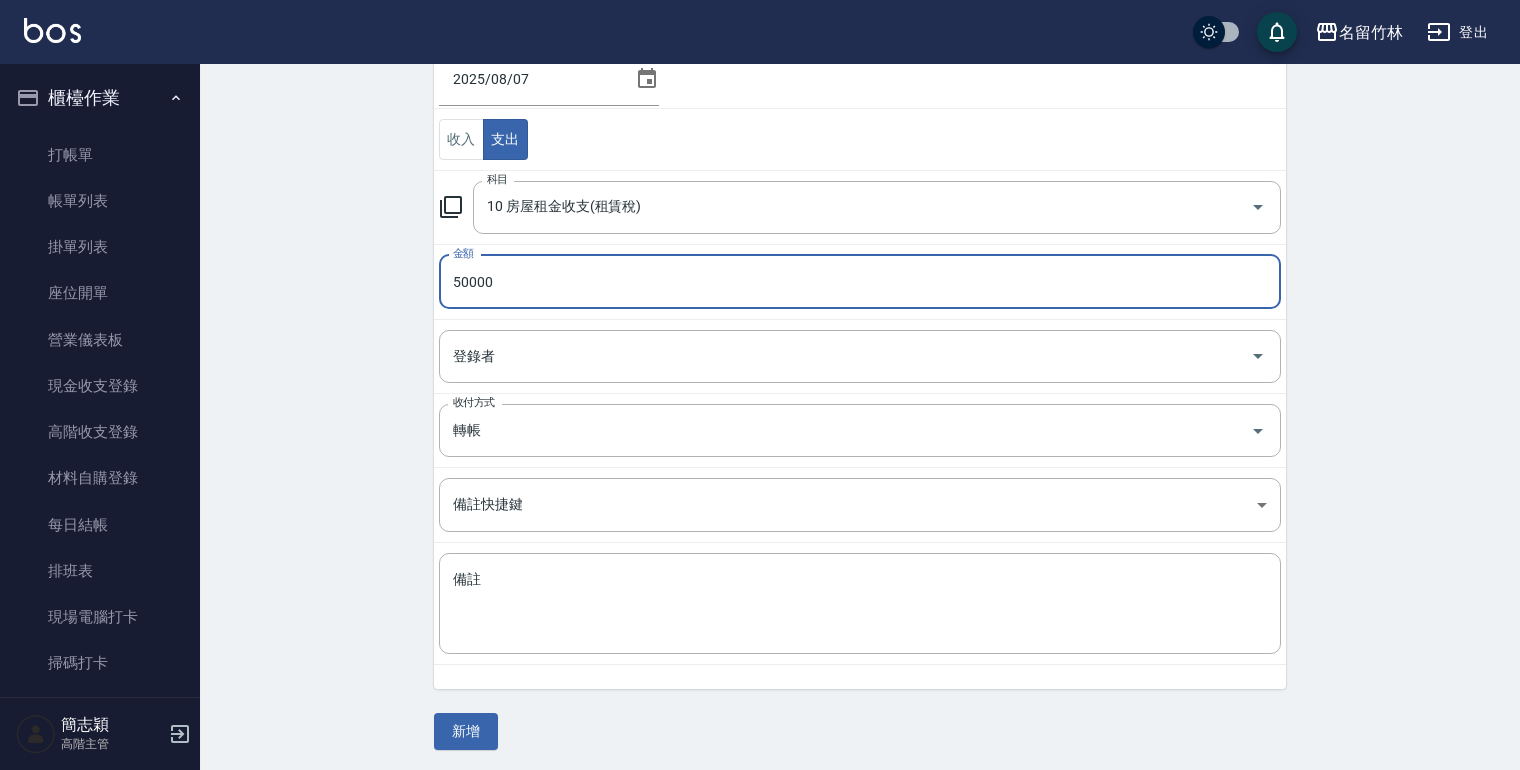 scroll, scrollTop: 181, scrollLeft: 0, axis: vertical 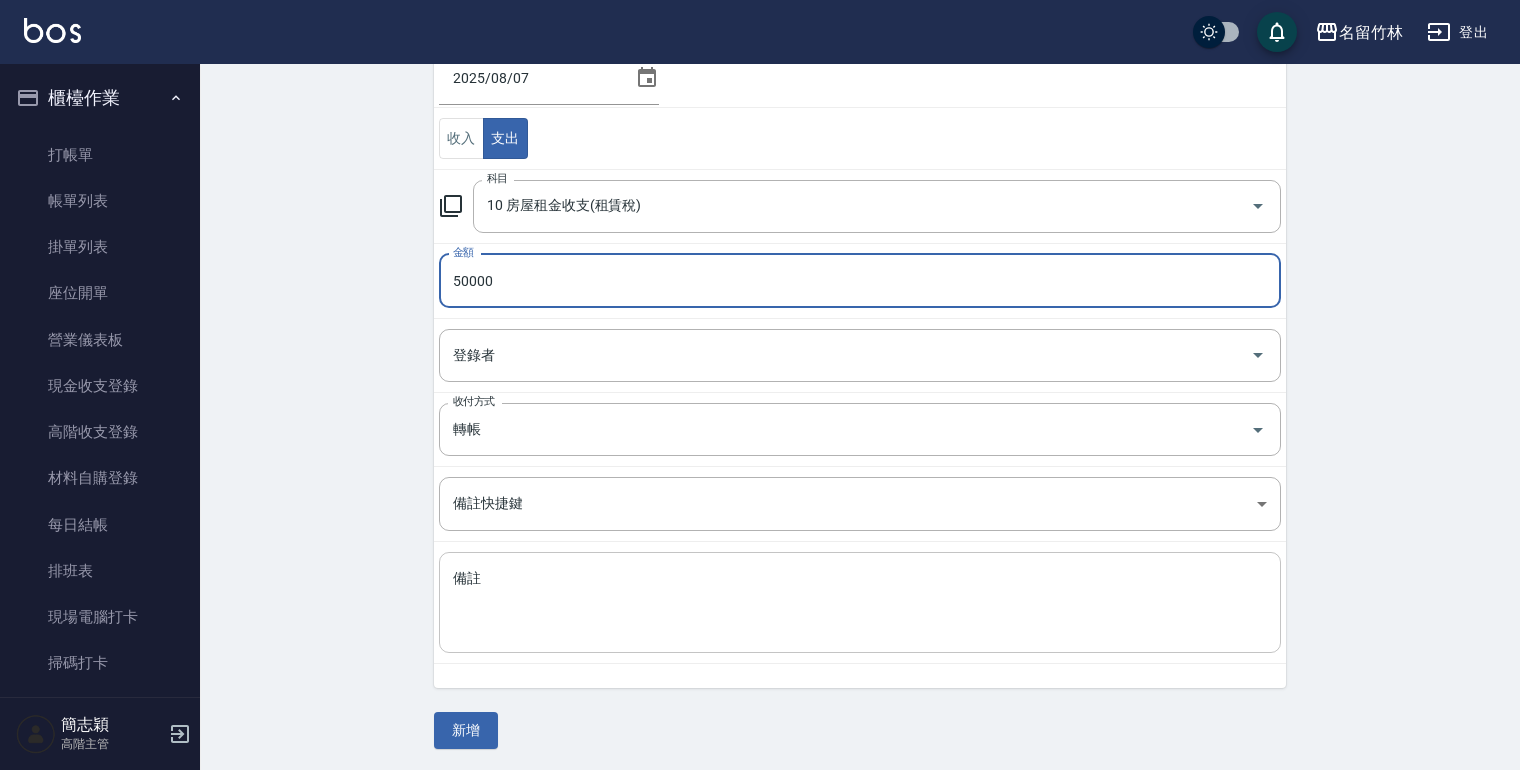 type on "50000" 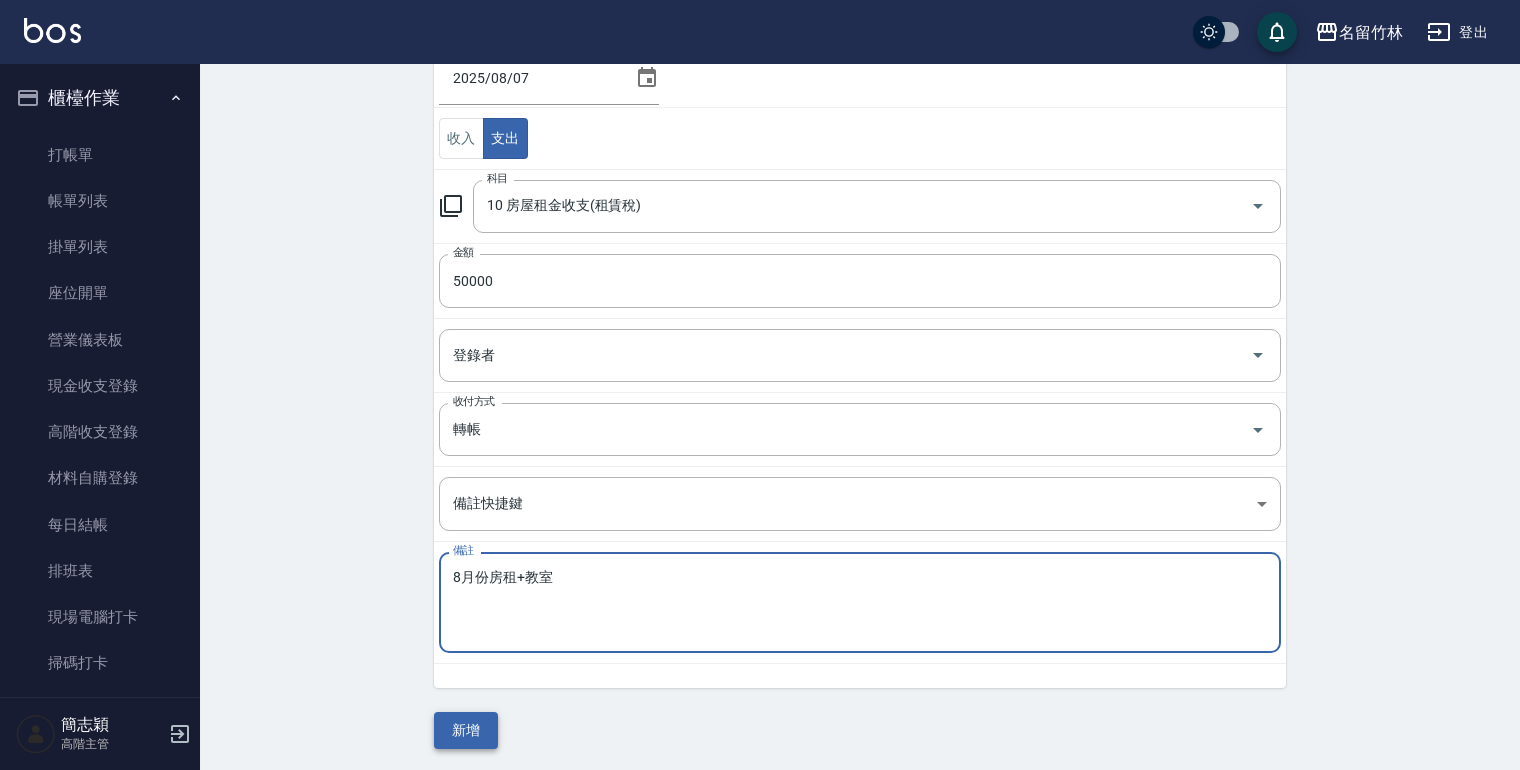 type on "8月份房租+教室" 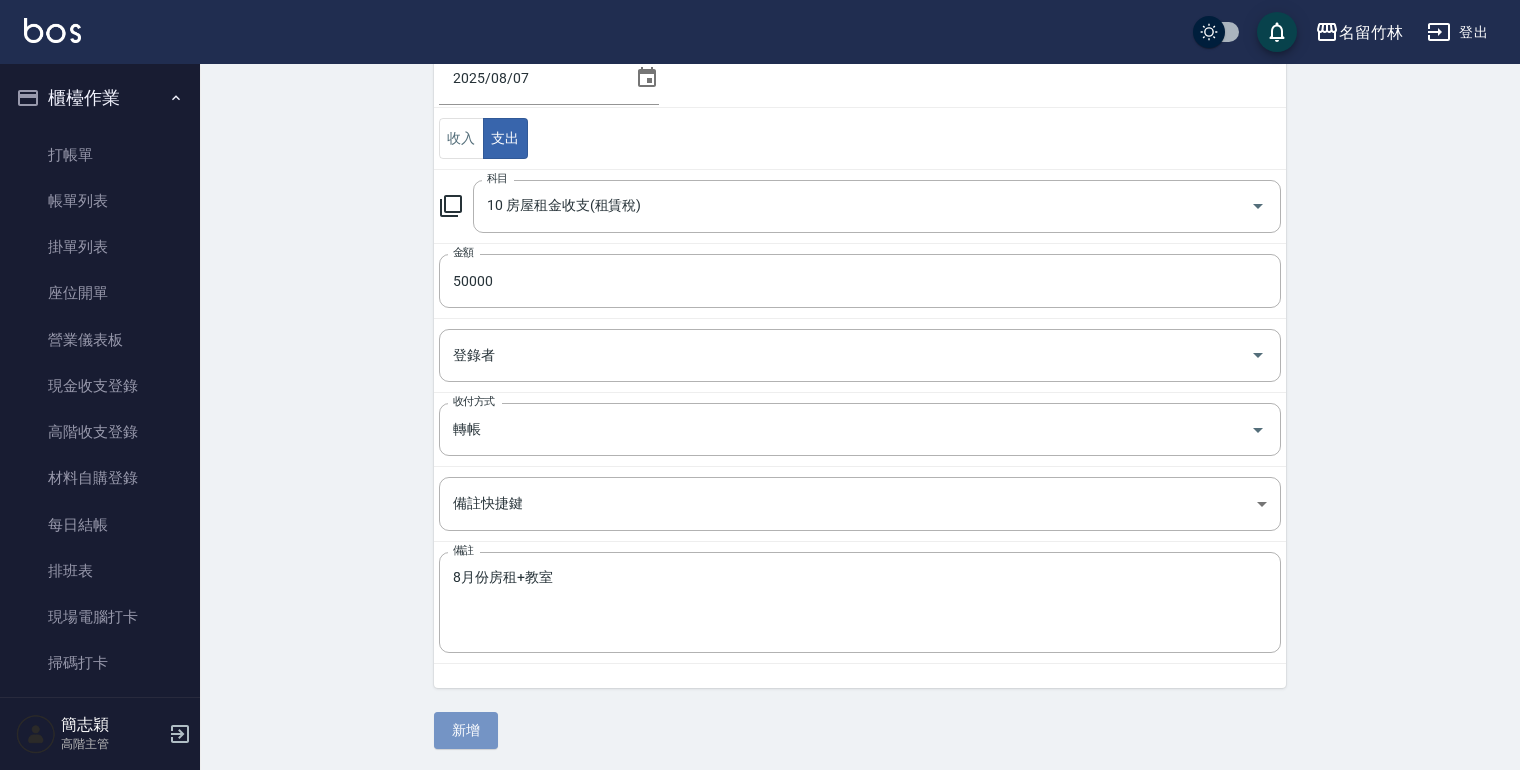 click on "新增" at bounding box center [466, 730] 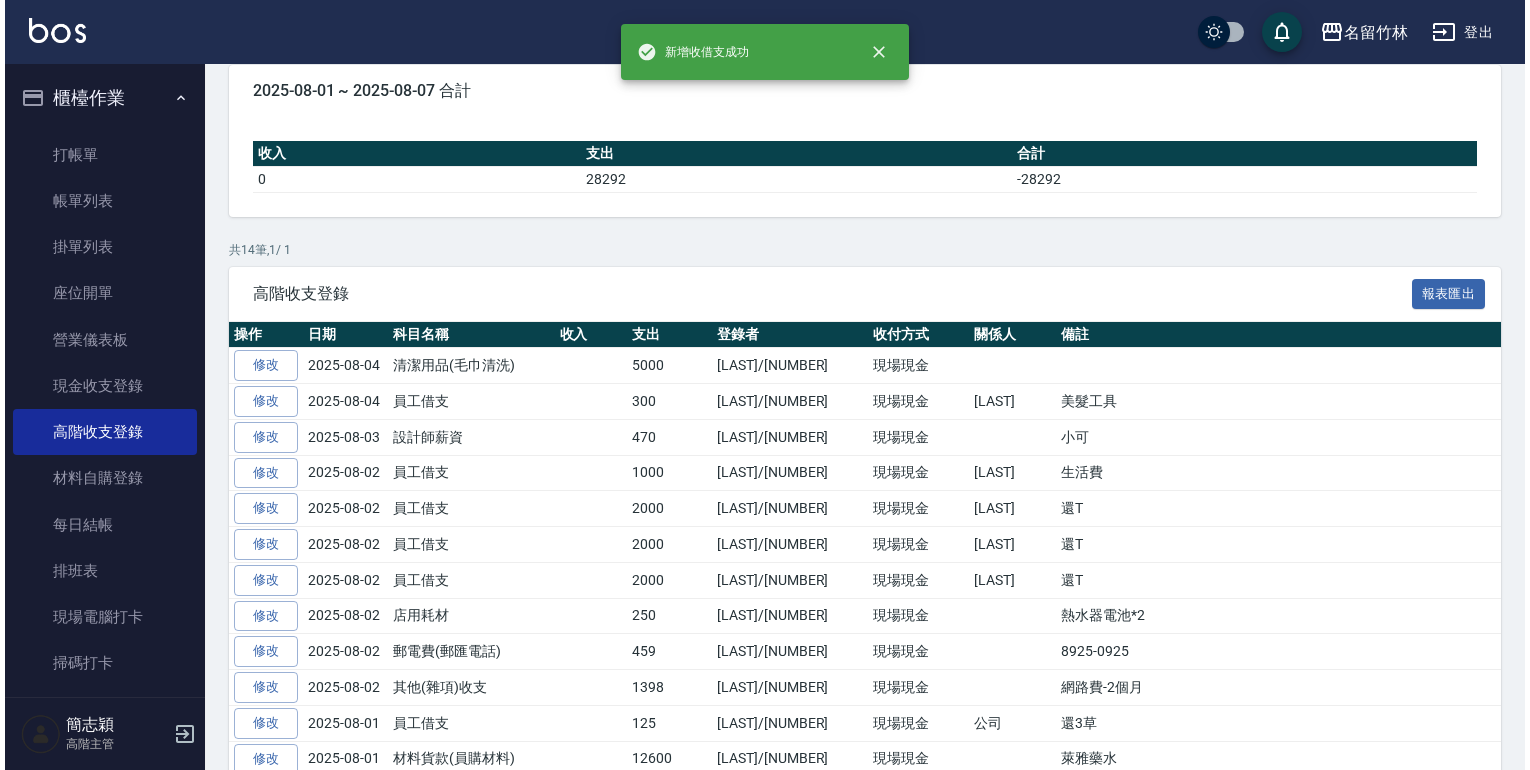 scroll, scrollTop: 0, scrollLeft: 0, axis: both 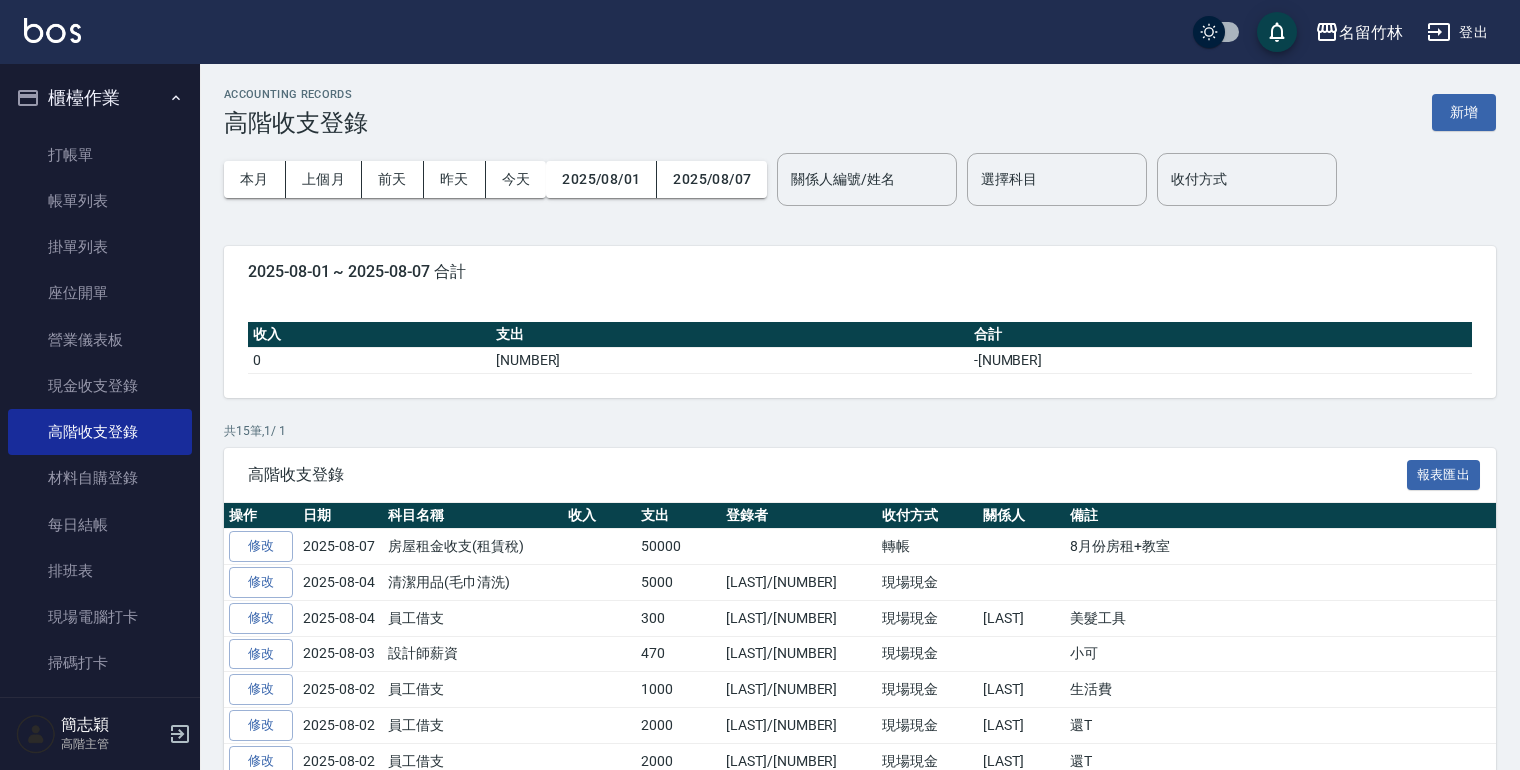 click on "登出" at bounding box center [1457, 32] 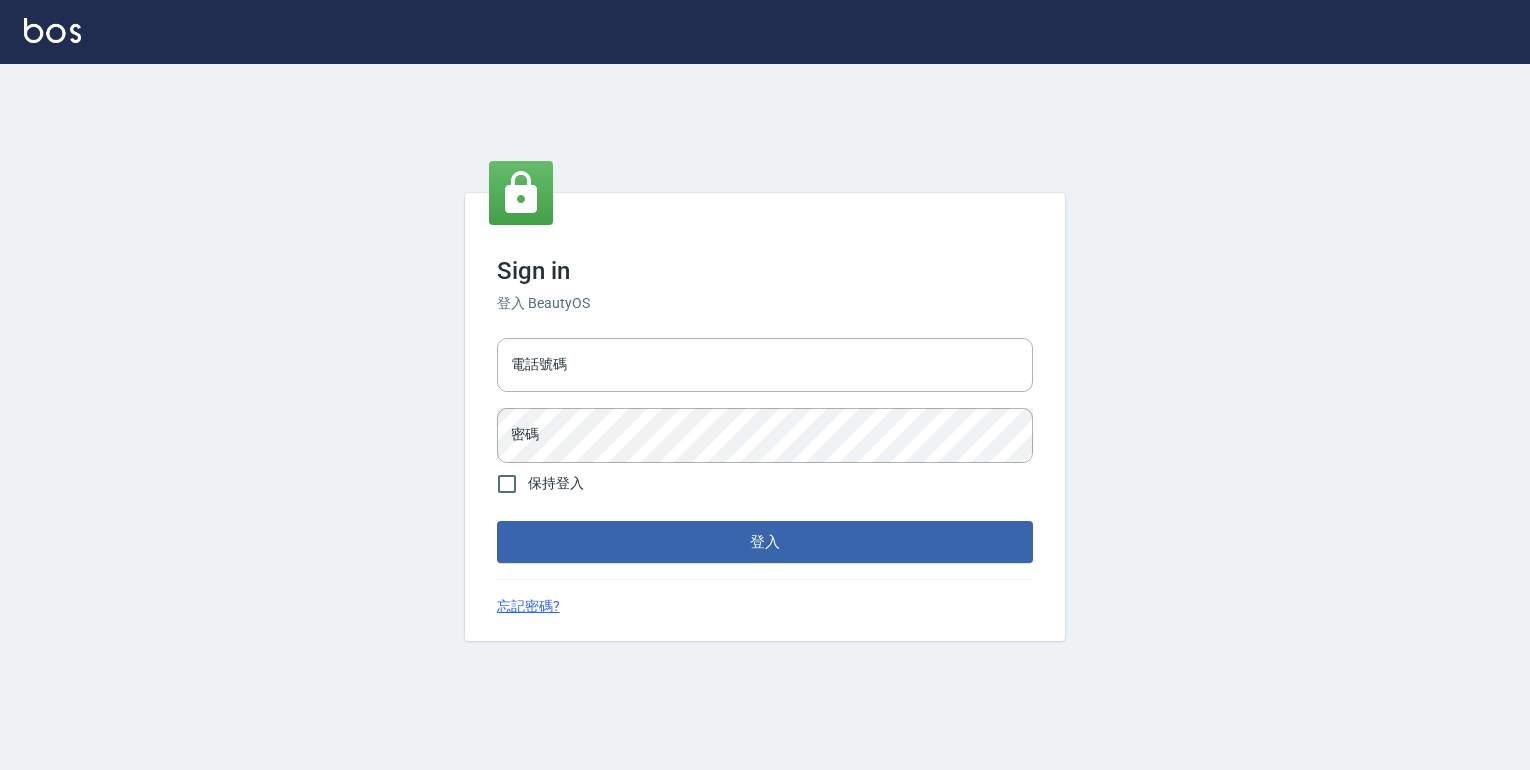 scroll, scrollTop: 0, scrollLeft: 0, axis: both 